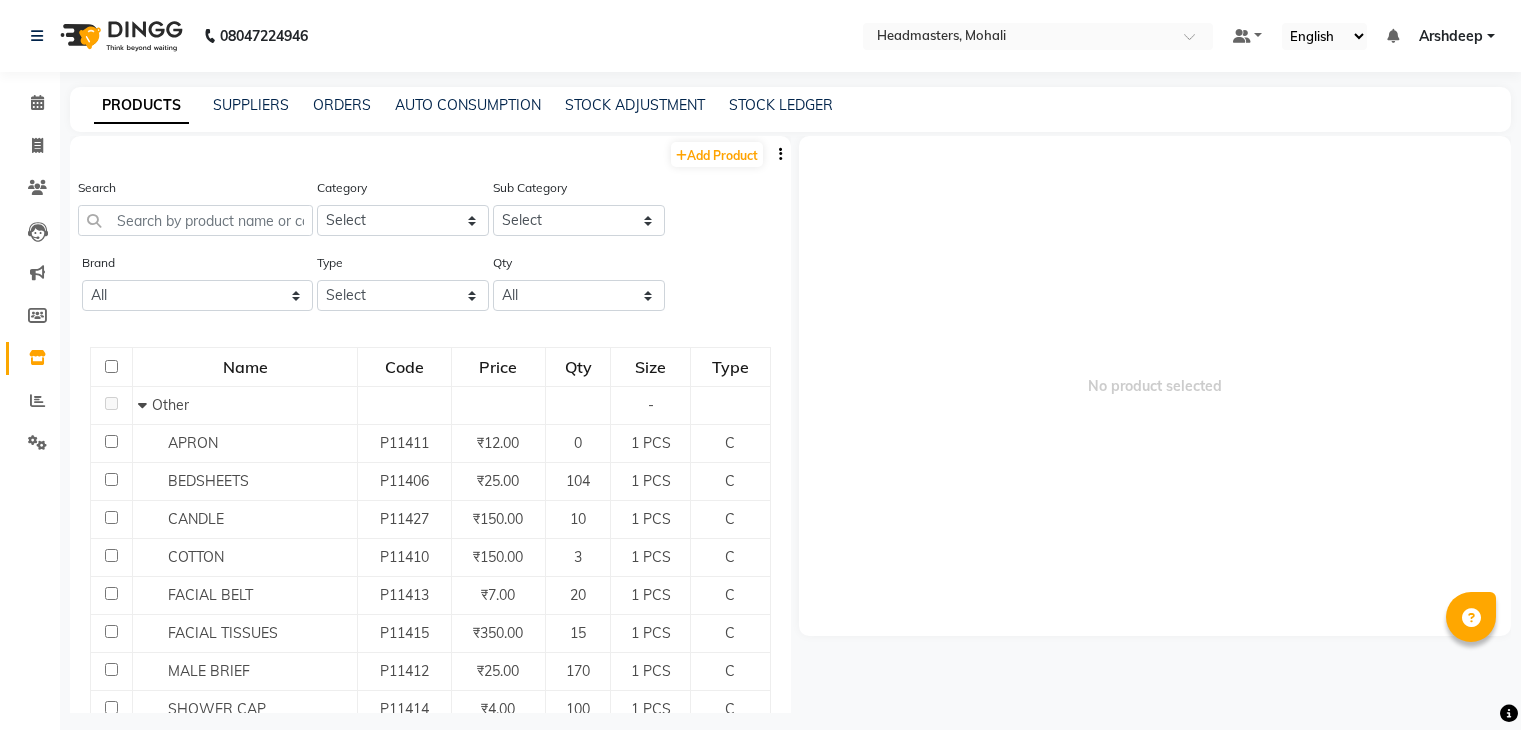 scroll, scrollTop: 0, scrollLeft: 0, axis: both 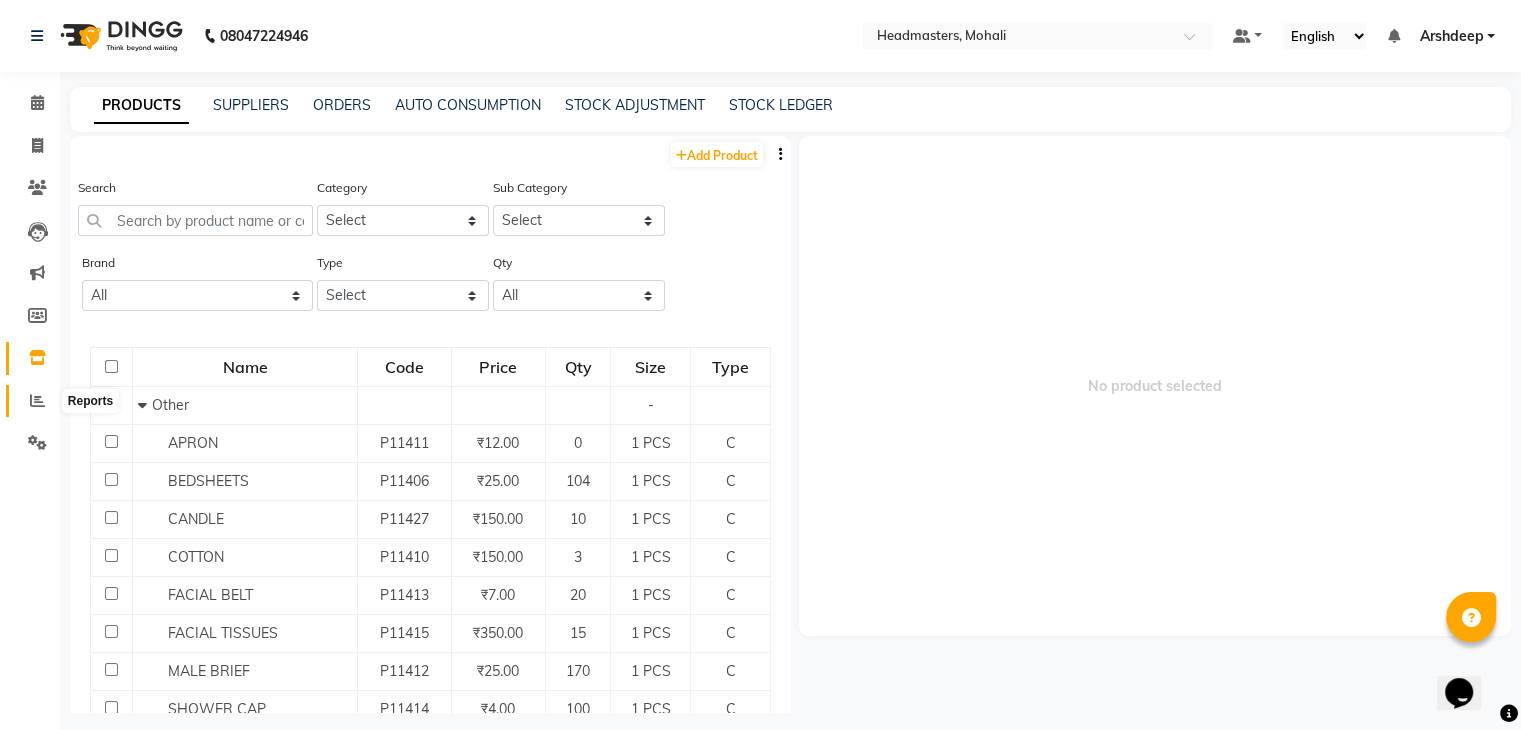 click 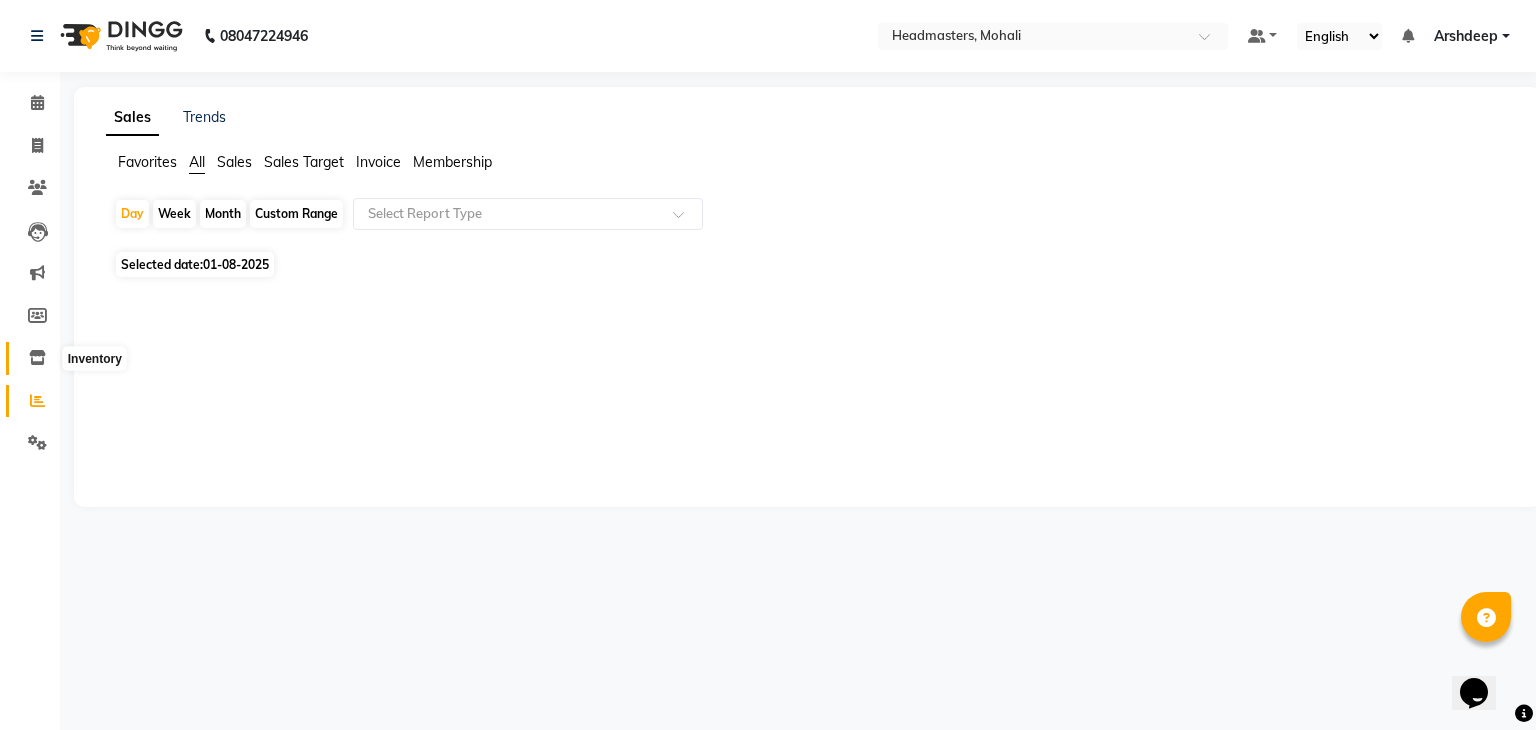 click 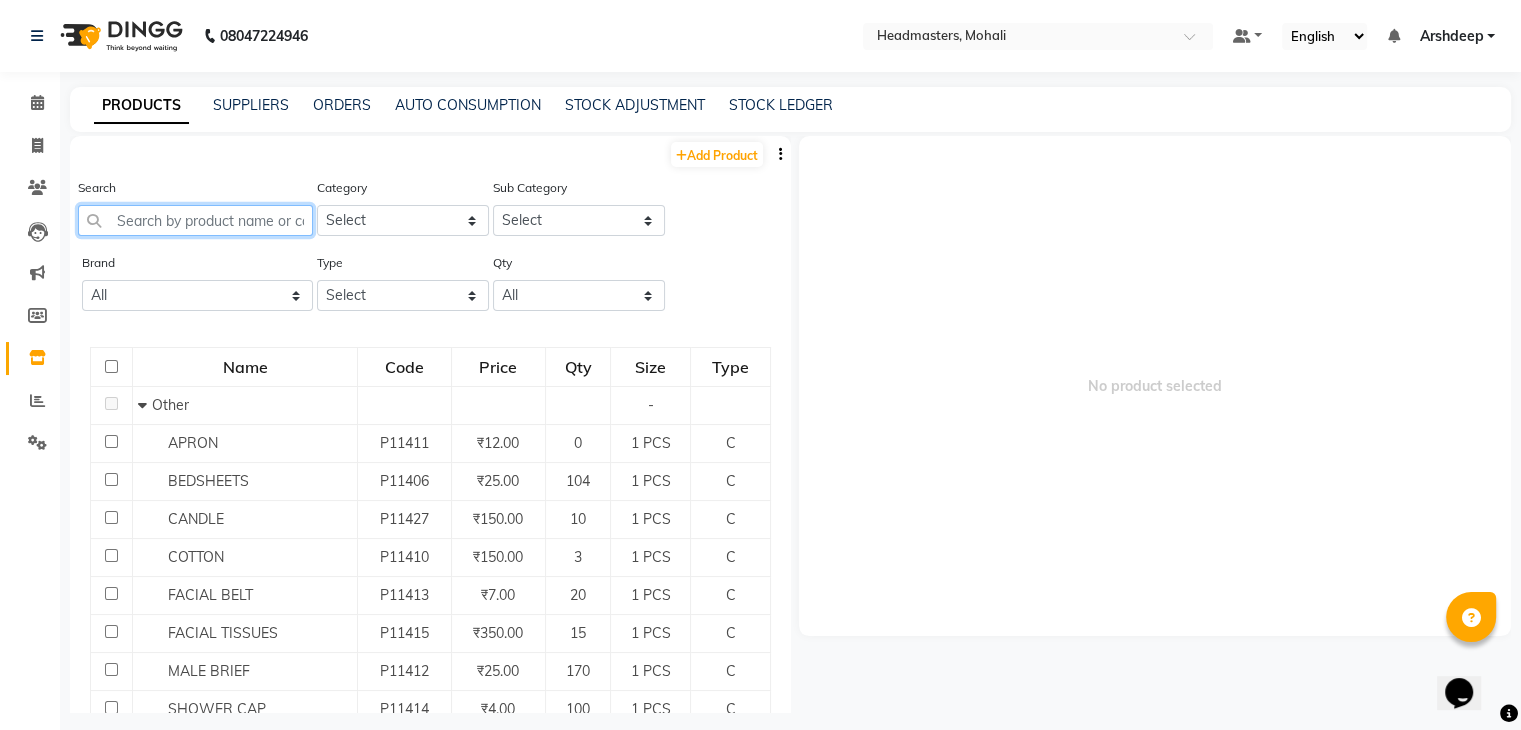 click 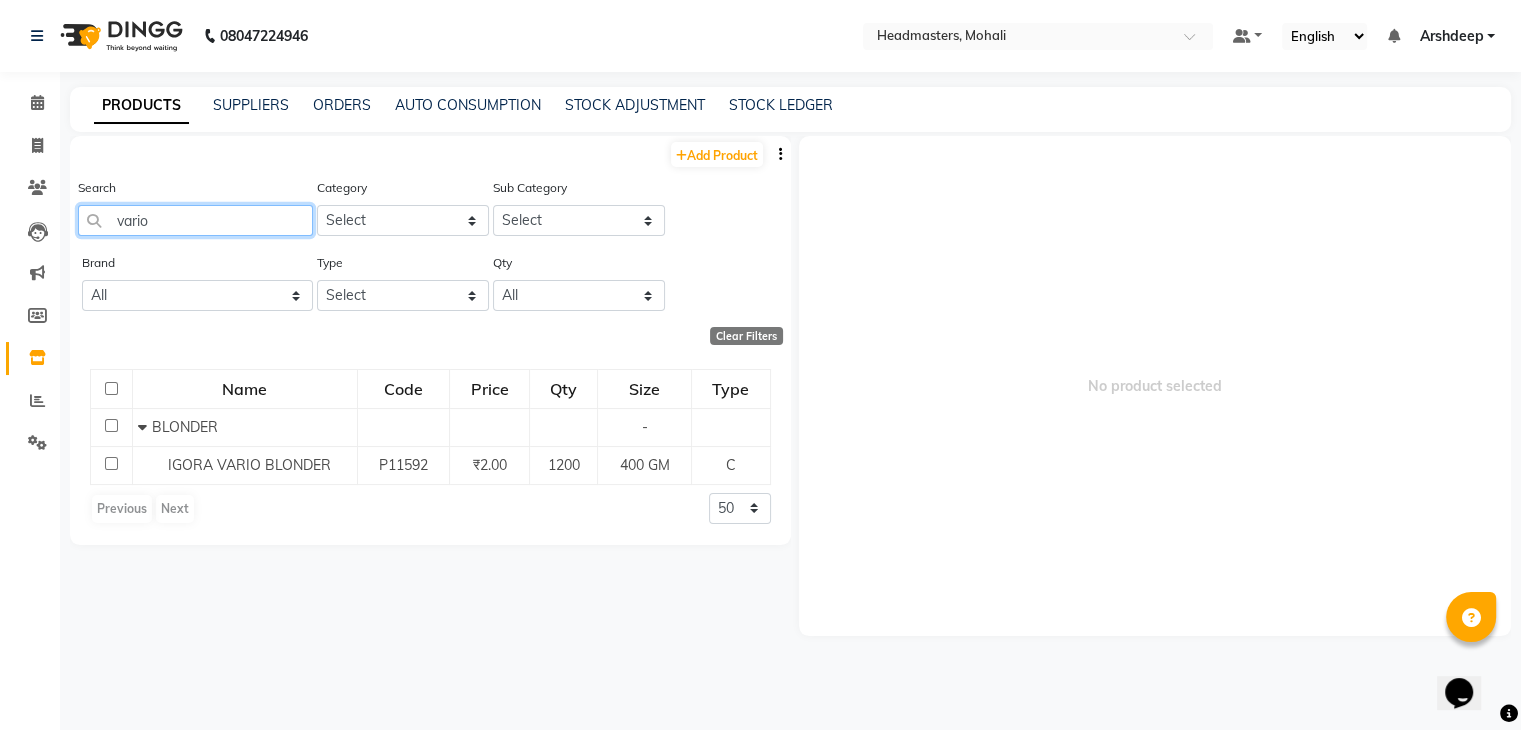 type on "vario" 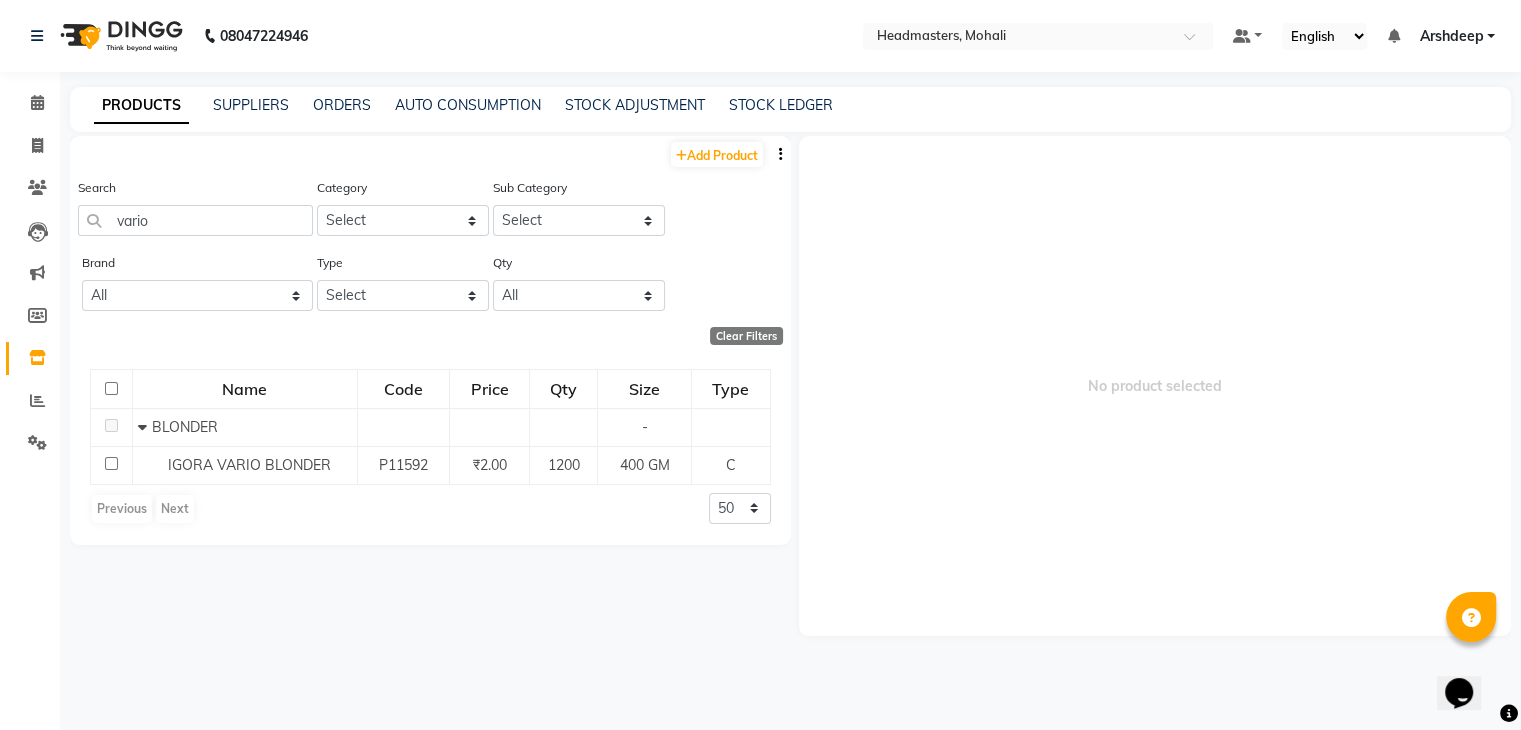 click on "IGORA VARIO BLONDER" 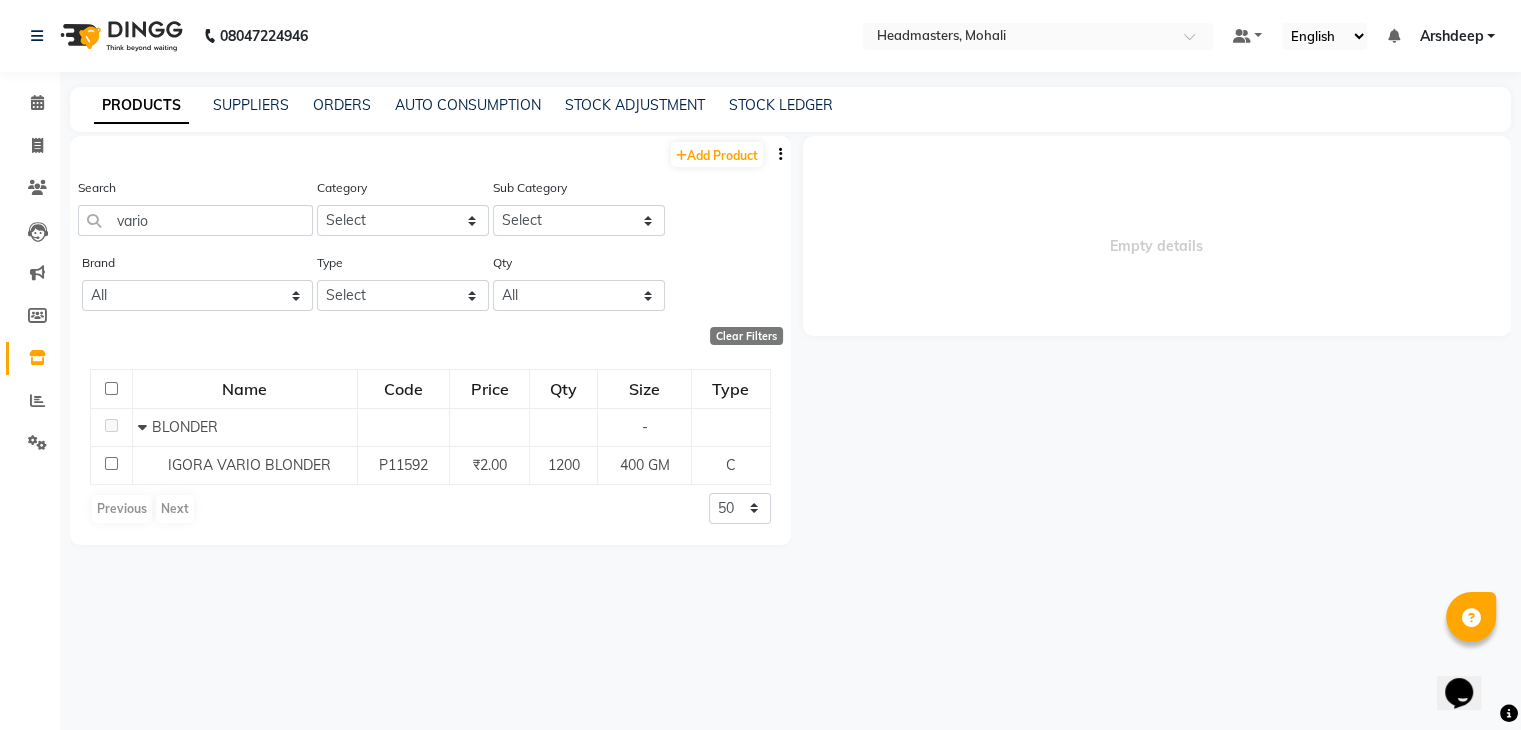 select 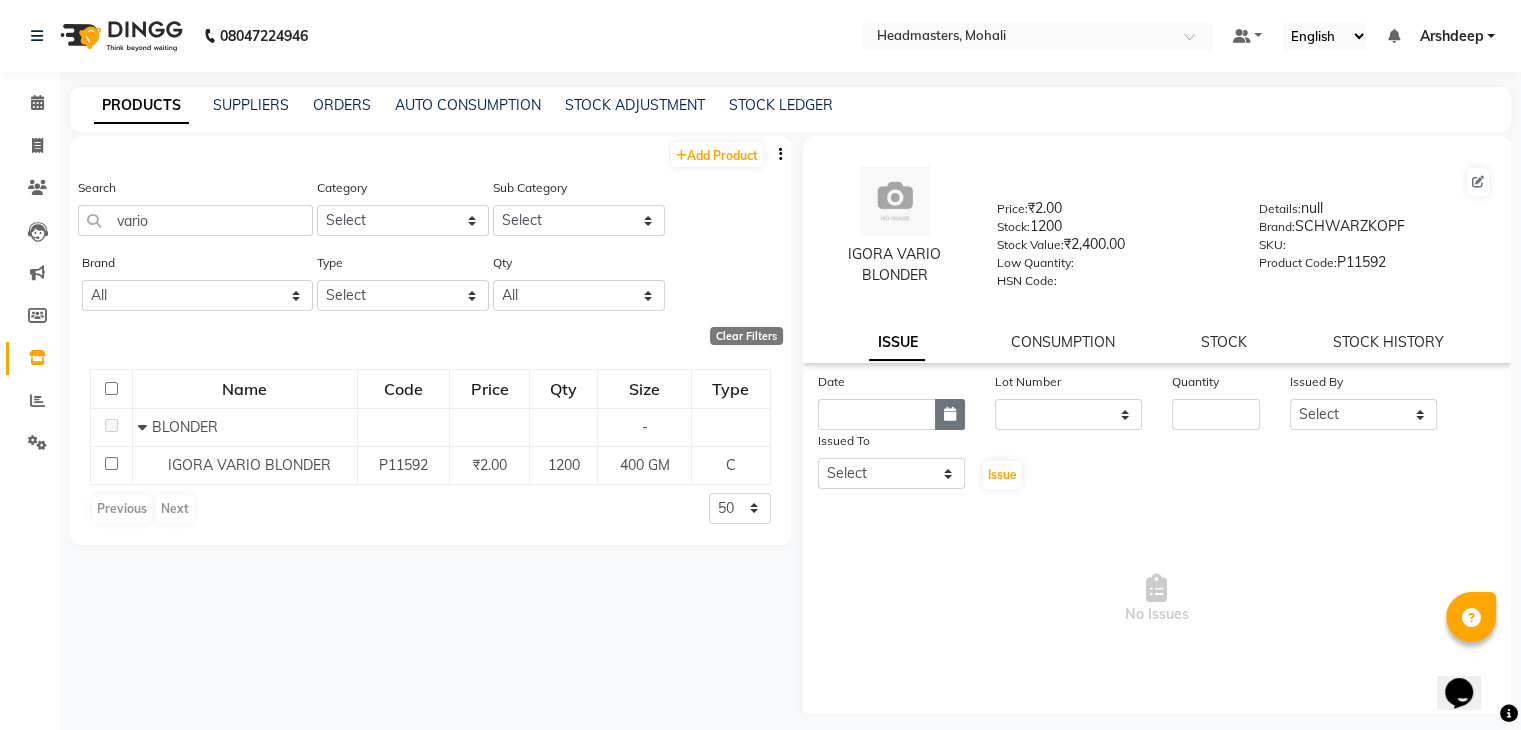 click 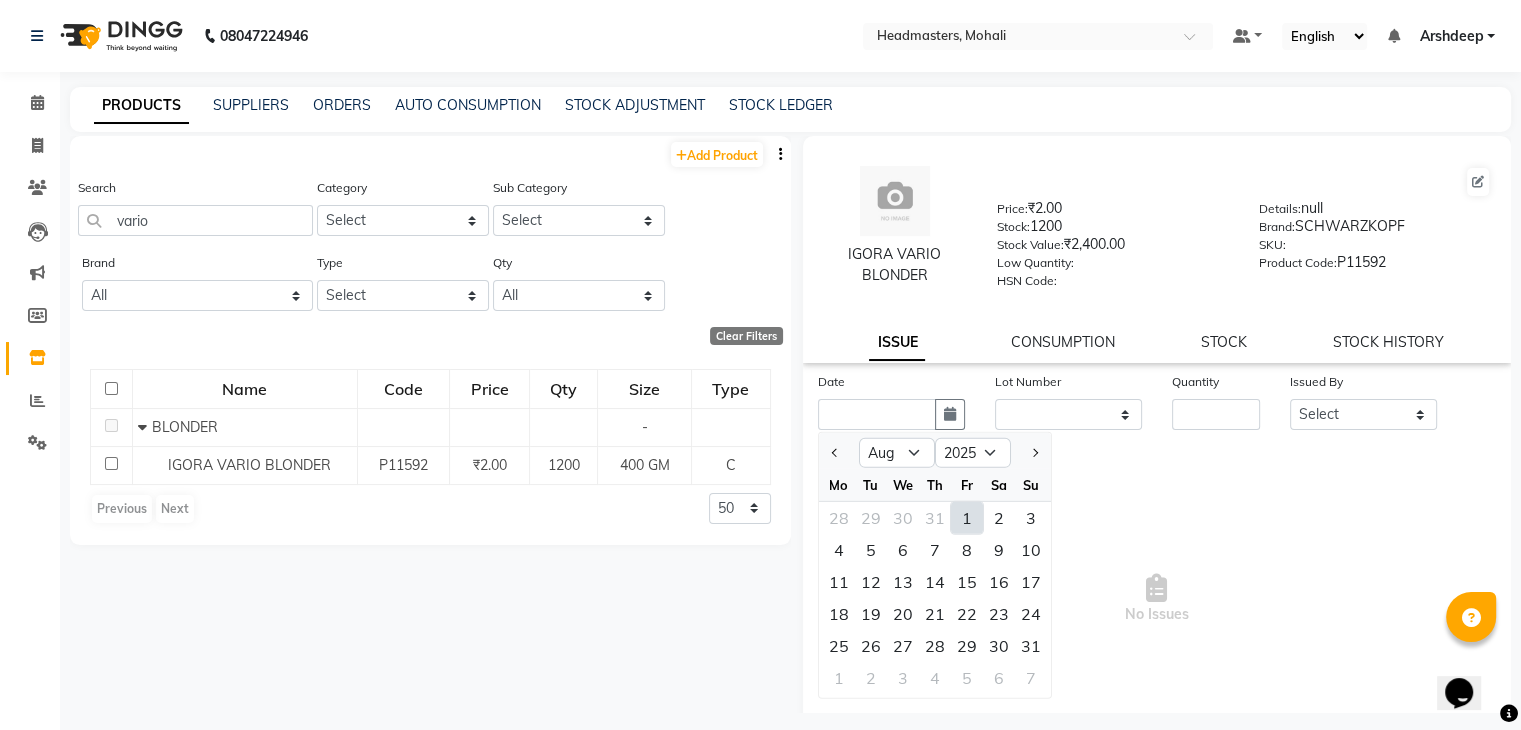 click on "1" 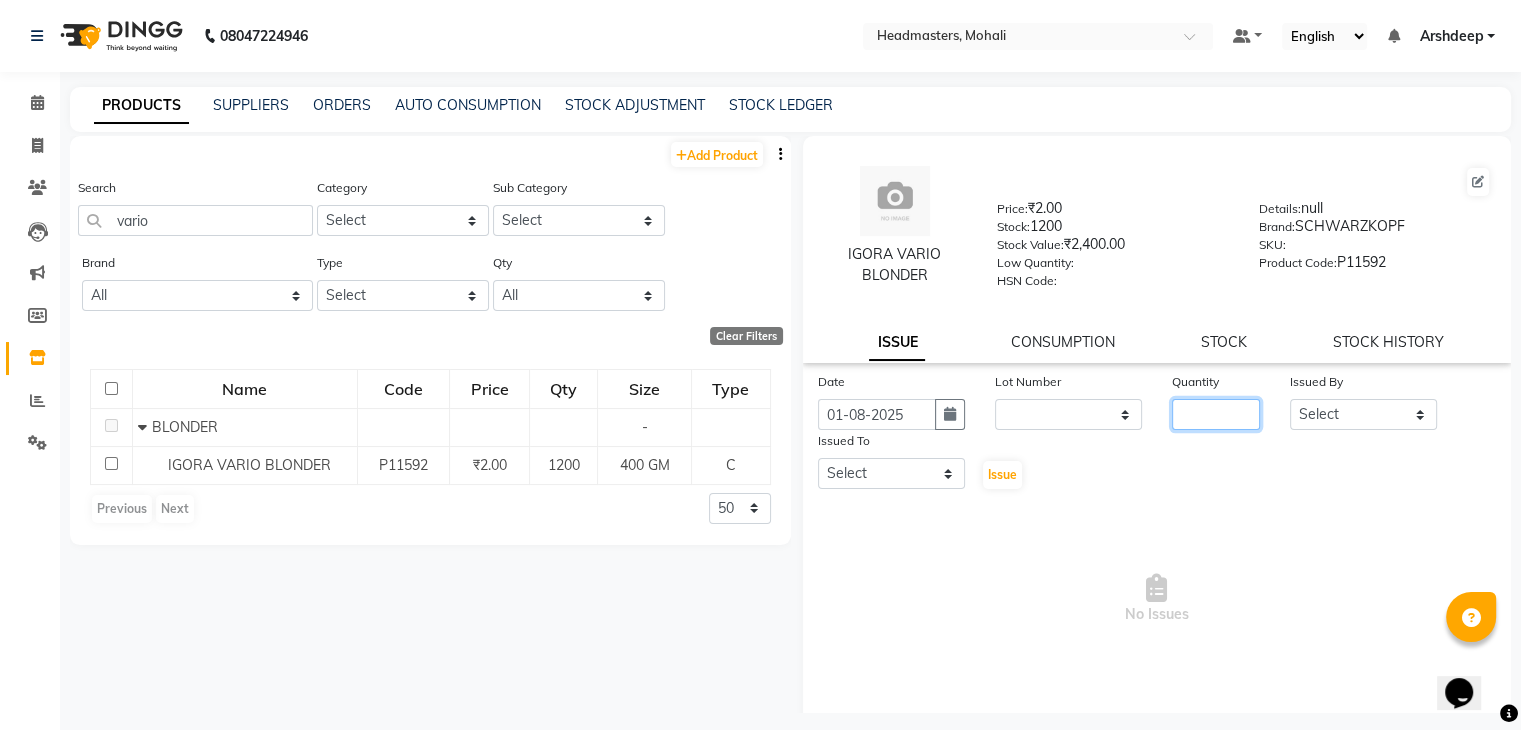 click 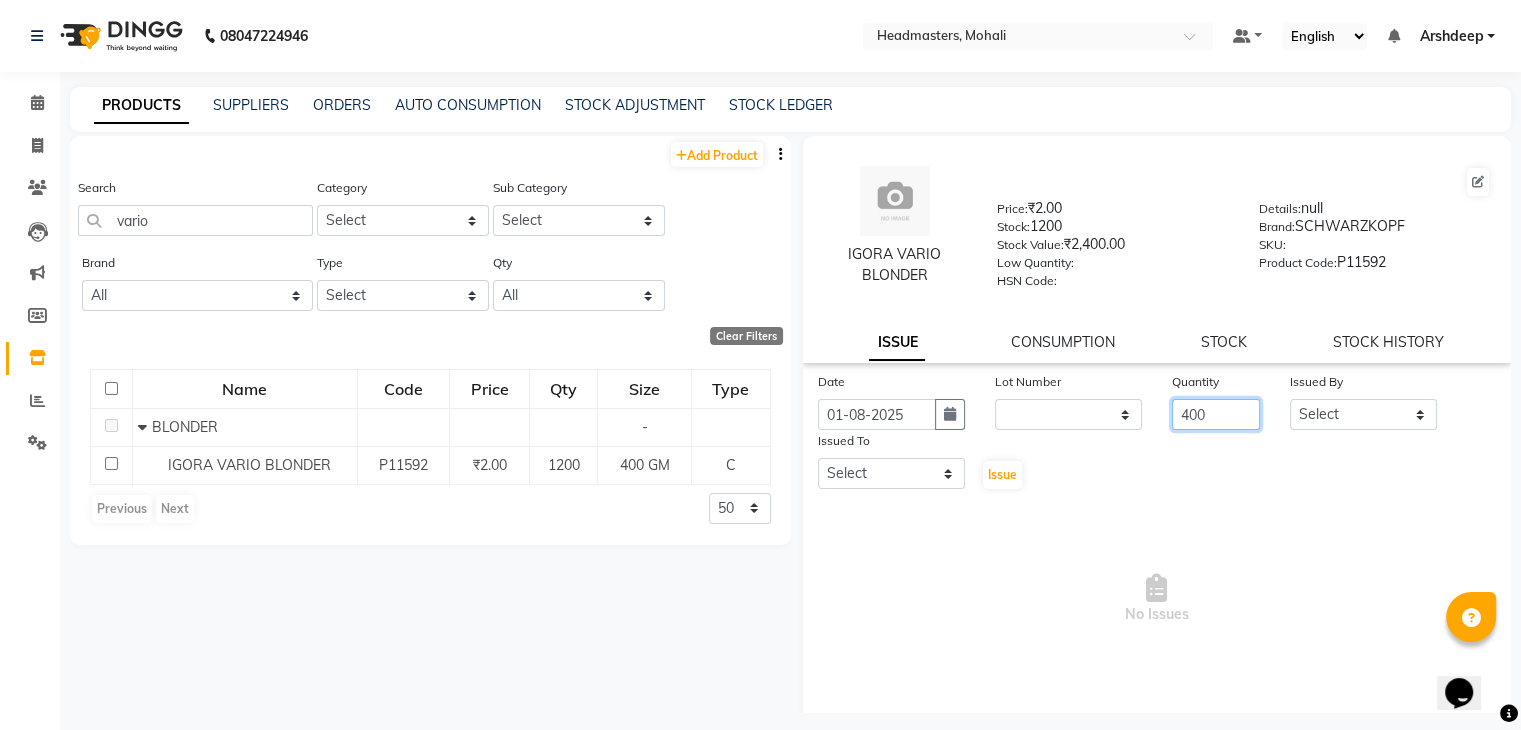 type on "400" 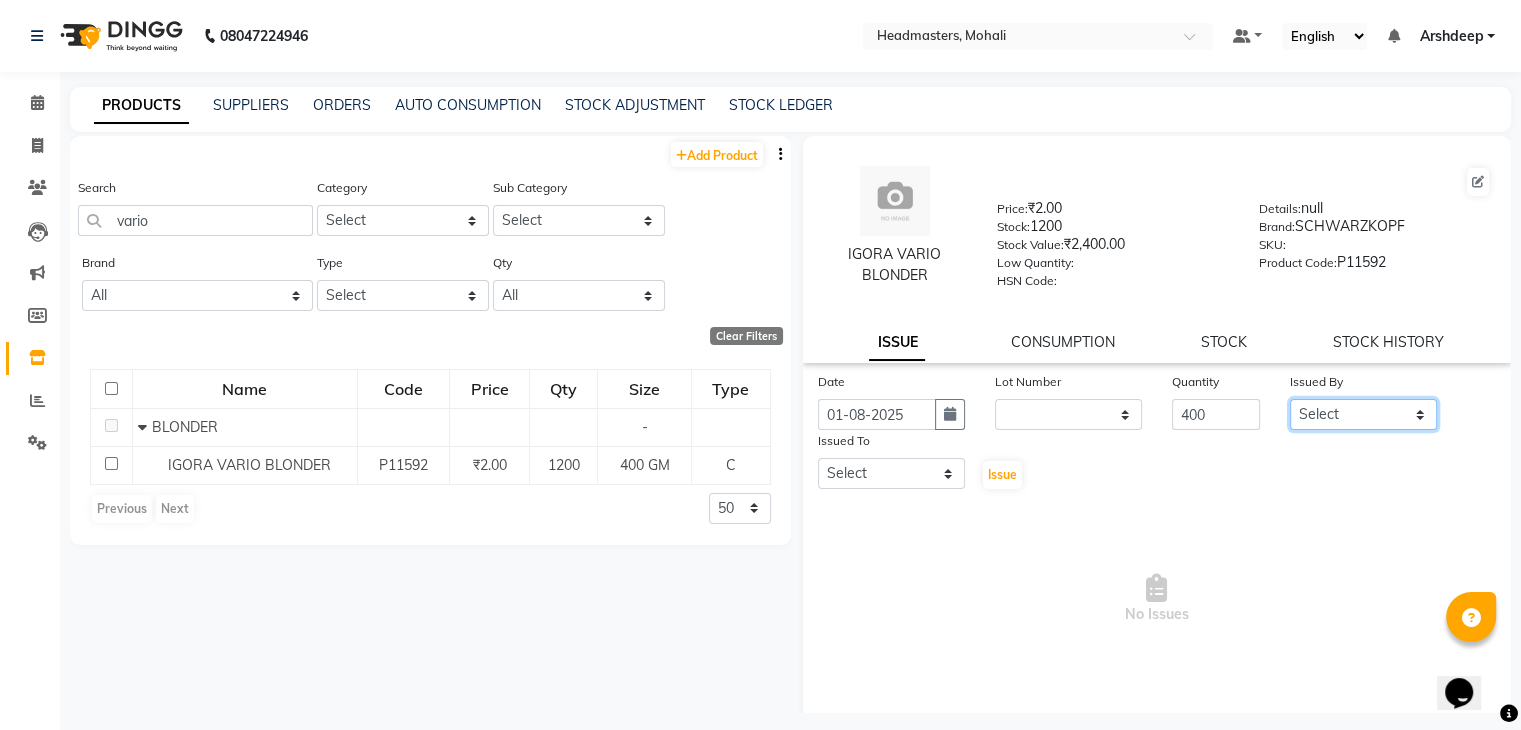 click on "Select AARIF Aarif Ansari Ali ANJANA ANJU Arshdeep Aryan Asad  Azam BALWINDER BHAWNA BIMLA CHETAN Deepak  HARRY Headmasters Honey Sidhu Jyoti karamdeep Manav MICHAEL Navdeep NEETU NEETU -  FRONT DESK  NEHA PREET PRINCE RAVI ROOP SACHIN KUMAR Sagar SAIF SARJU SAURAV SHAHZAD SHARAN SHARDA SHELLY SHUBHAM  SOHAIL SOHAN  VICkY Yamini" 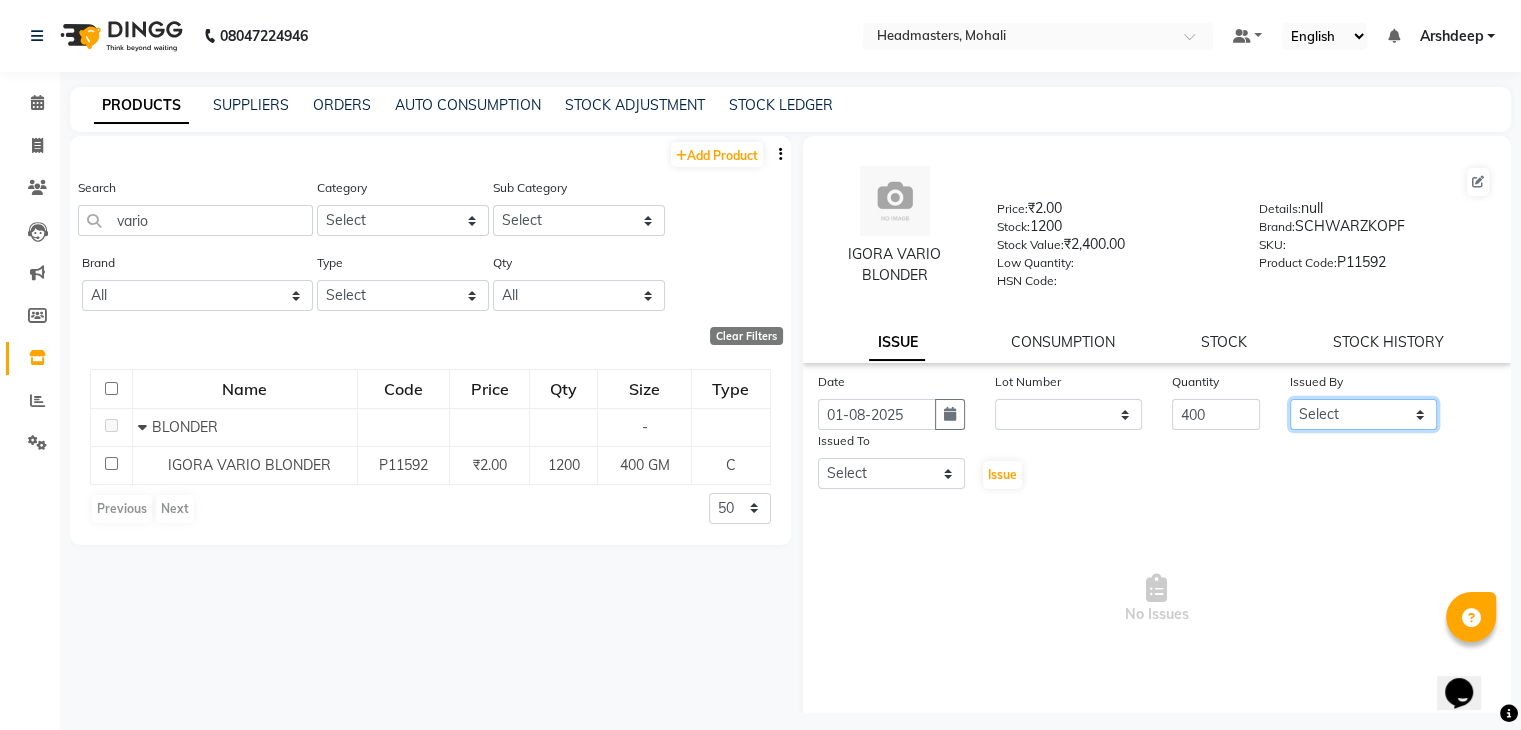 select on "84970" 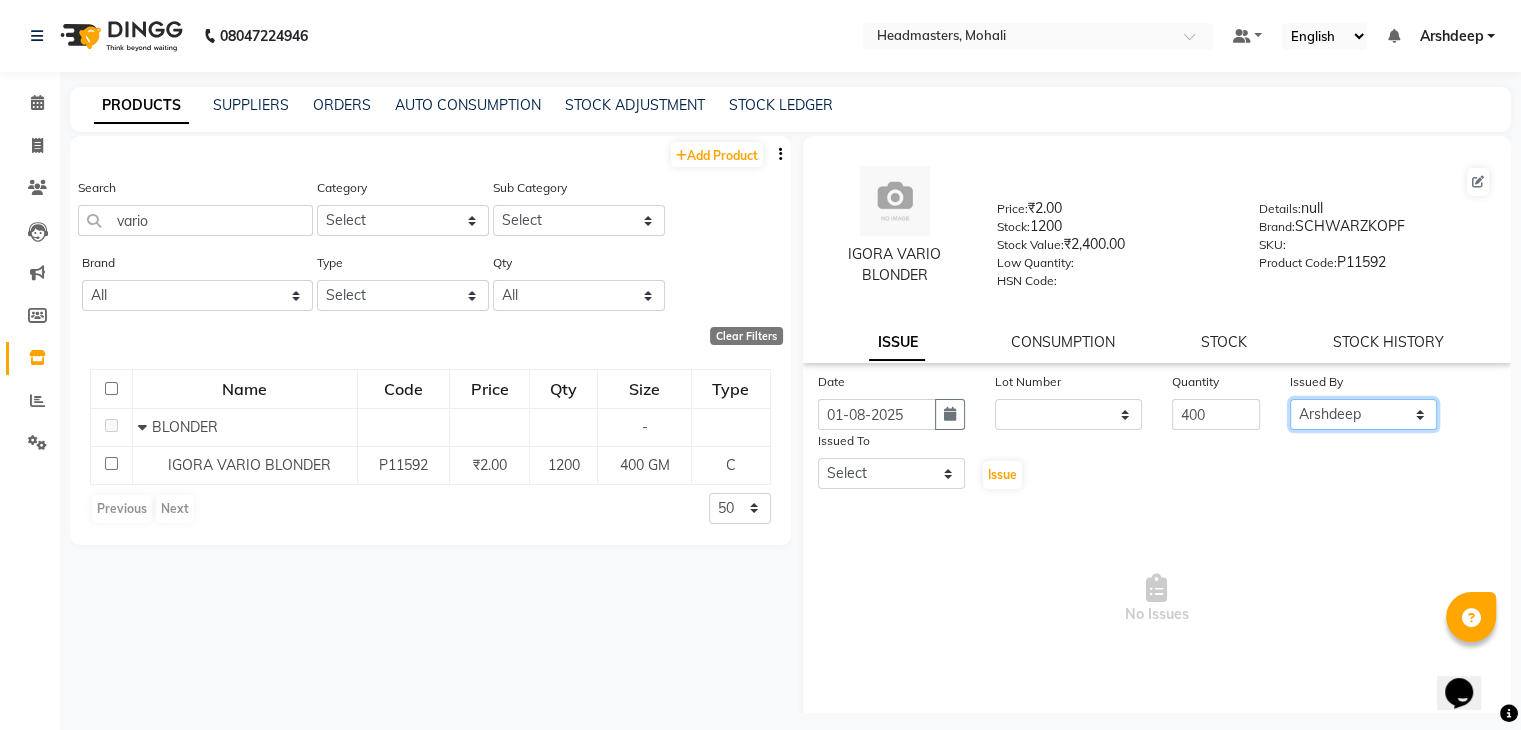 click on "Select AARIF Aarif Ansari Ali ANJANA ANJU Arshdeep Aryan Asad  Azam BALWINDER BHAWNA BIMLA CHETAN Deepak  HARRY Headmasters Honey Sidhu Jyoti karamdeep Manav MICHAEL Navdeep NEETU NEETU -  FRONT DESK  NEHA PREET PRINCE RAVI ROOP SACHIN KUMAR Sagar SAIF SARJU SAURAV SHAHZAD SHARAN SHARDA SHELLY SHUBHAM  SOHAIL SOHAN  VICkY Yamini" 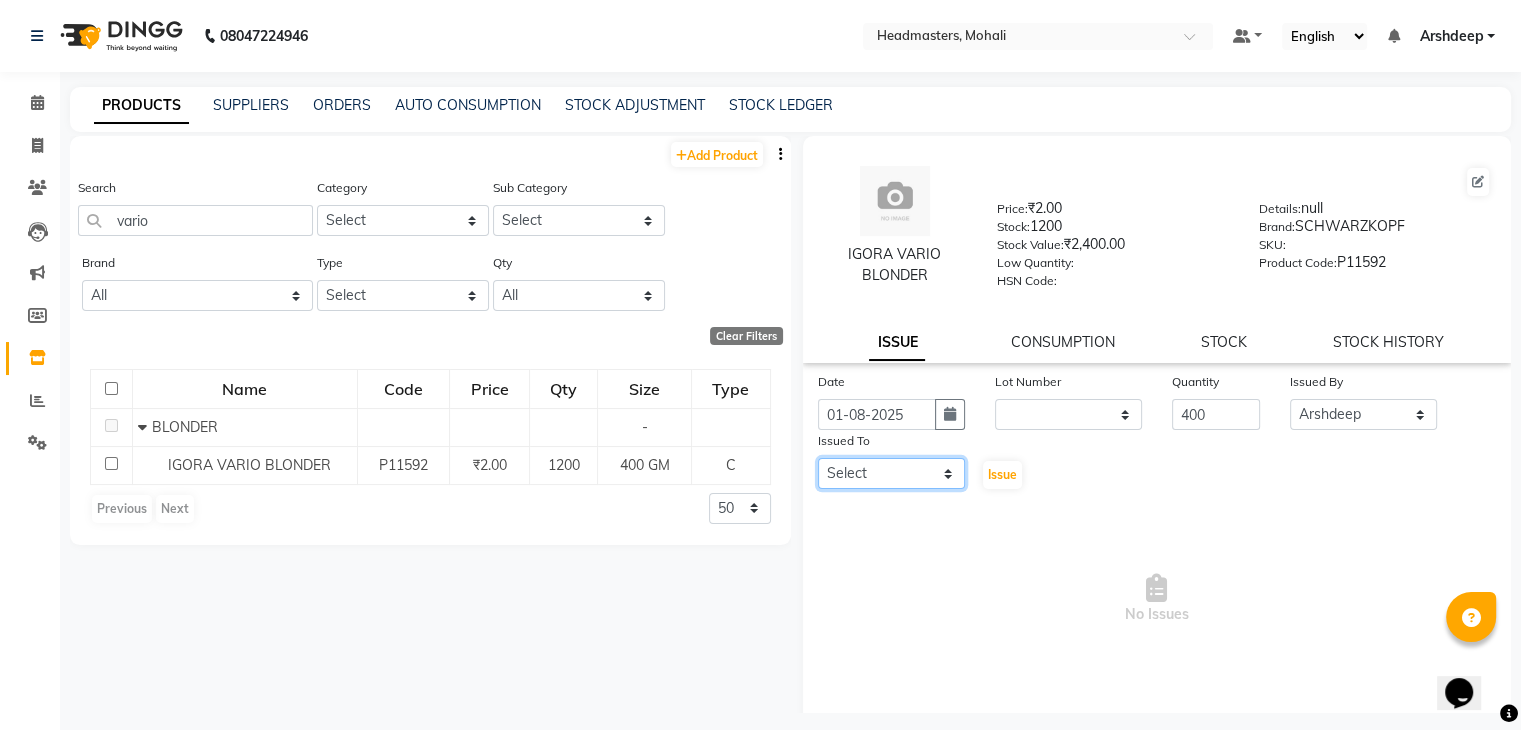 click on "Select AARIF Aarif Ansari Ali ANJANA ANJU Arshdeep Aryan Asad  Azam BALWINDER BHAWNA BIMLA CHETAN Deepak  HARRY Headmasters Honey Sidhu Jyoti karamdeep Manav MICHAEL Navdeep NEETU NEETU -  FRONT DESK  NEHA PREET PRINCE RAVI ROOP SACHIN KUMAR Sagar SAIF SARJU SAURAV SHAHZAD SHARAN SHARDA SHELLY SHUBHAM  SOHAIL SOHAN  VICkY Yamini" 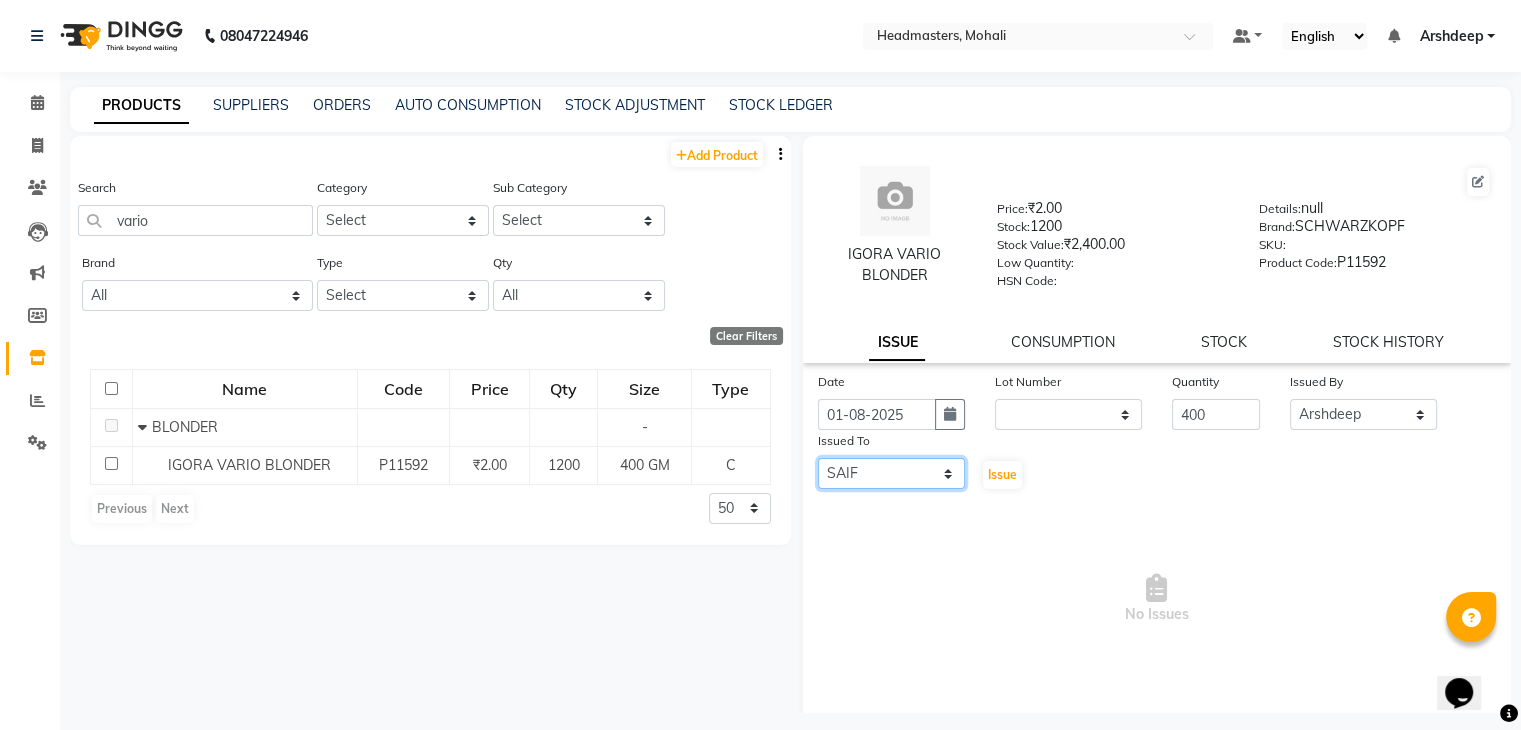 click on "Select AARIF Aarif Ansari Ali ANJANA ANJU Arshdeep Aryan Asad  Azam BALWINDER BHAWNA BIMLA CHETAN Deepak  HARRY Headmasters Honey Sidhu Jyoti karamdeep Manav MICHAEL Navdeep NEETU NEETU -  FRONT DESK  NEHA PREET PRINCE RAVI ROOP SACHIN KUMAR Sagar SAIF SARJU SAURAV SHAHZAD SHARAN SHARDA SHELLY SHUBHAM  SOHAIL SOHAN  VICkY Yamini" 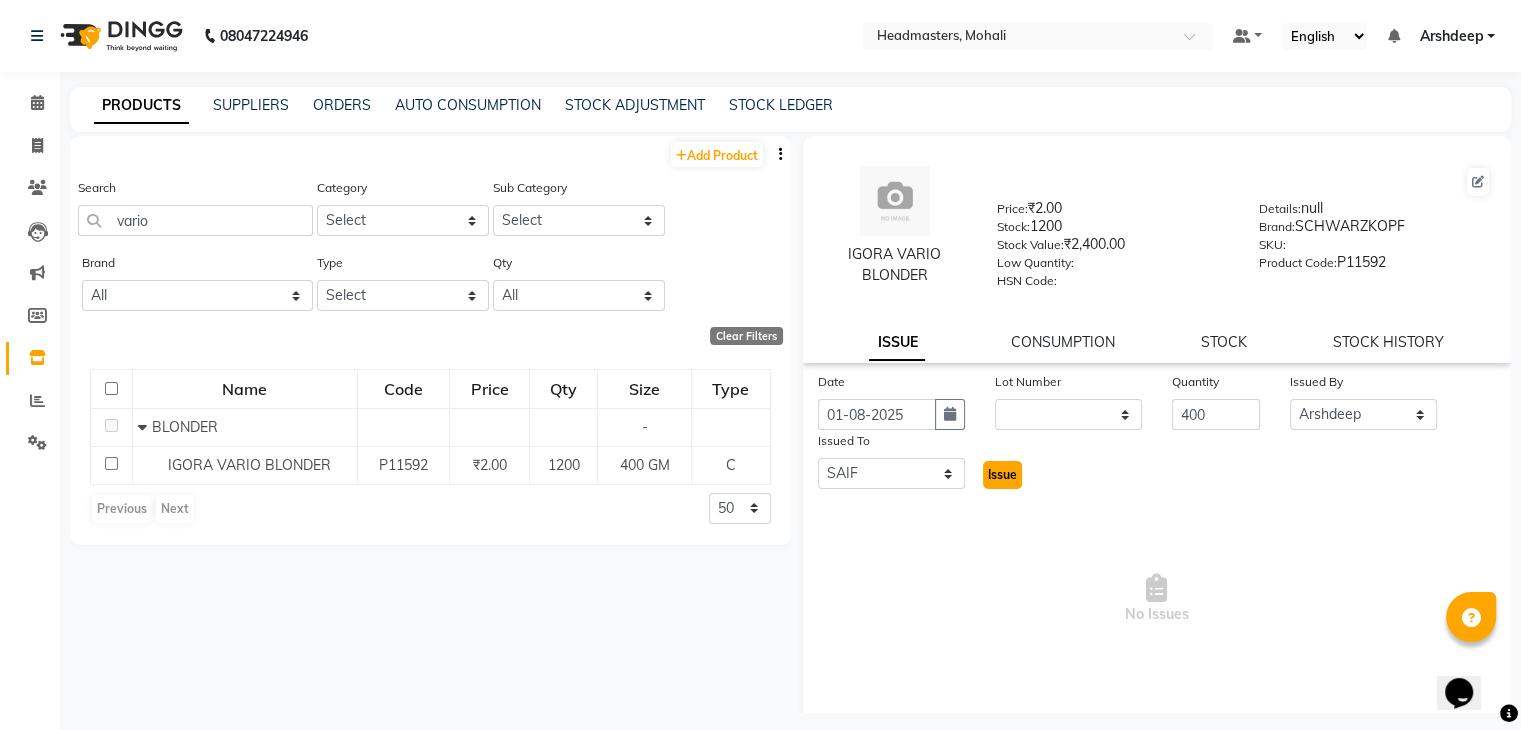 click on "Issue" 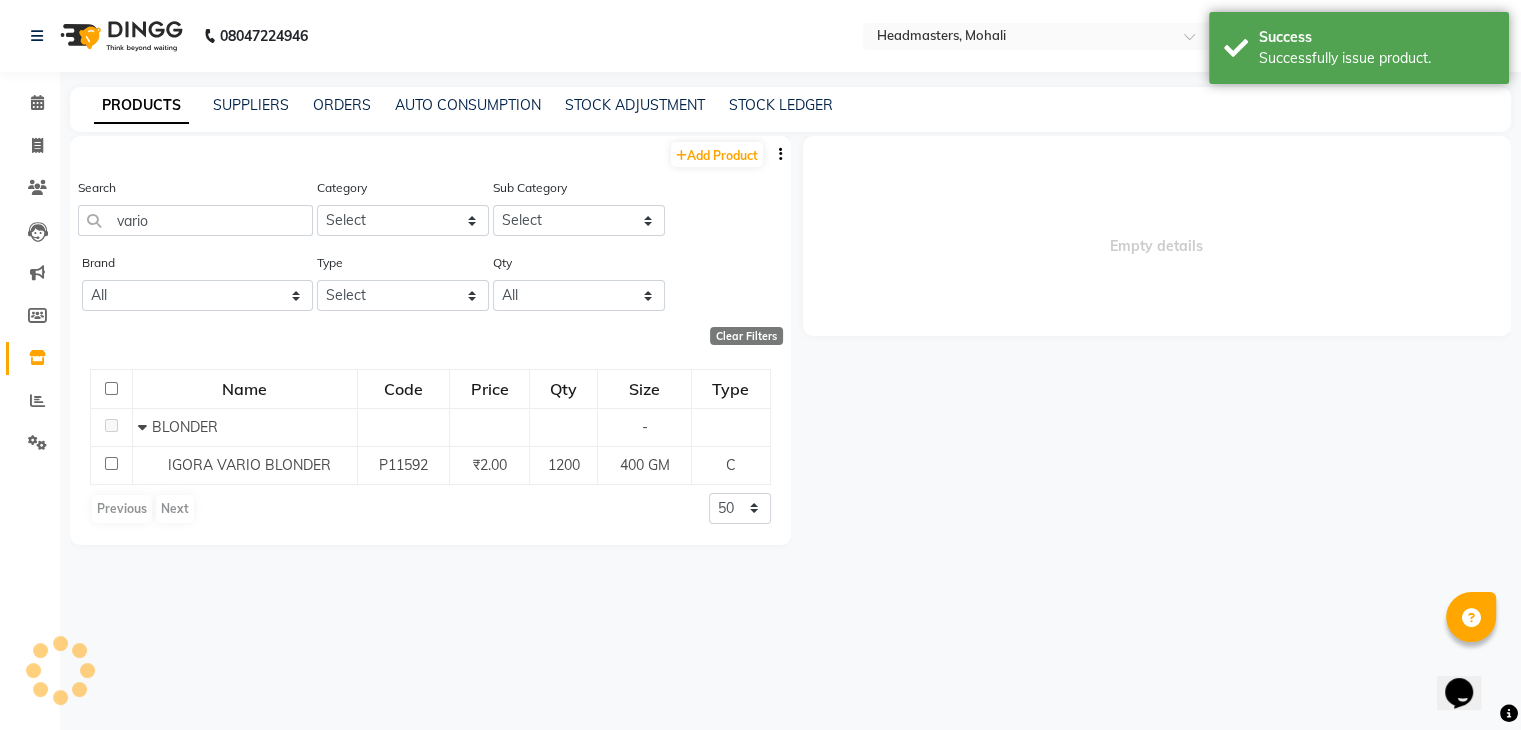 select 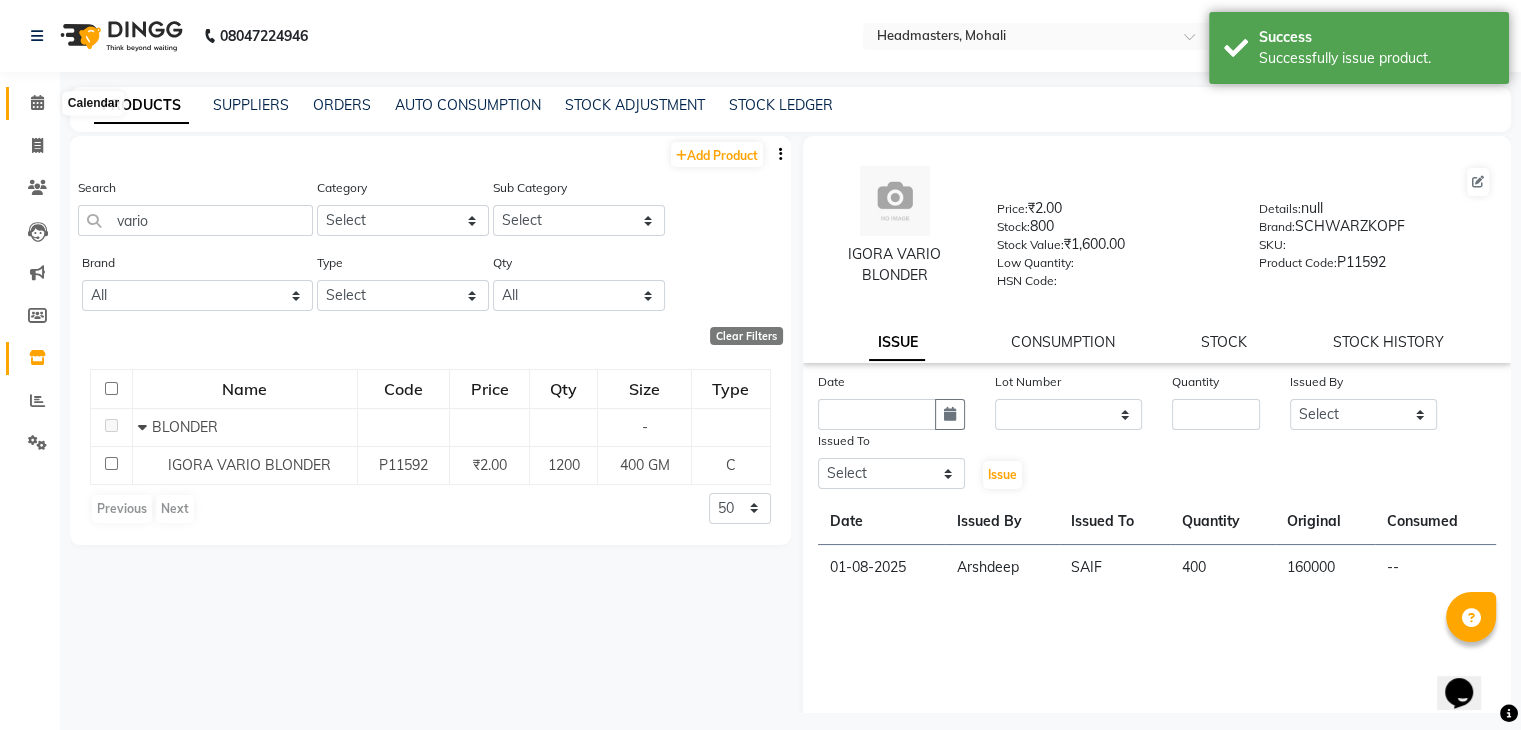 click 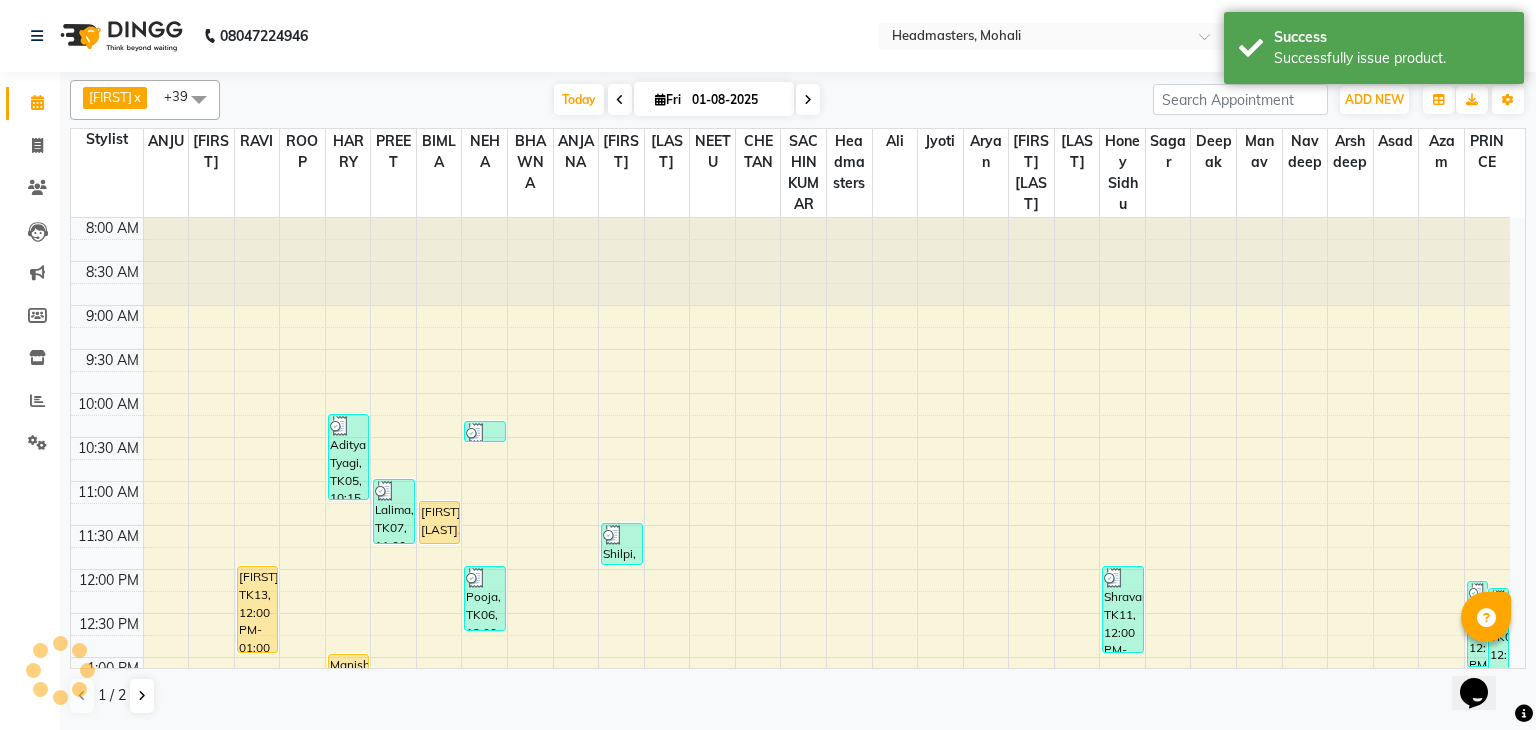 scroll, scrollTop: 0, scrollLeft: 0, axis: both 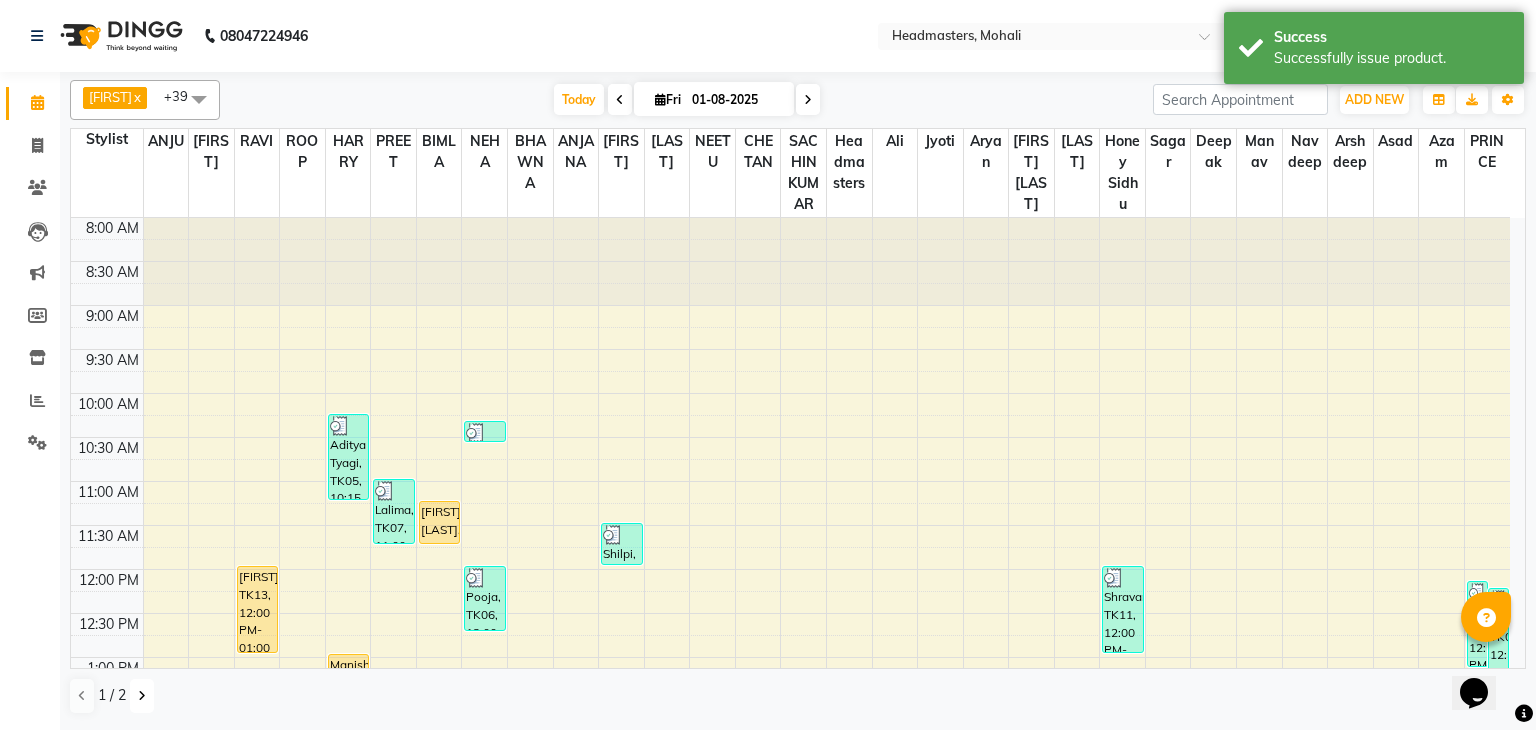 click at bounding box center [142, 696] 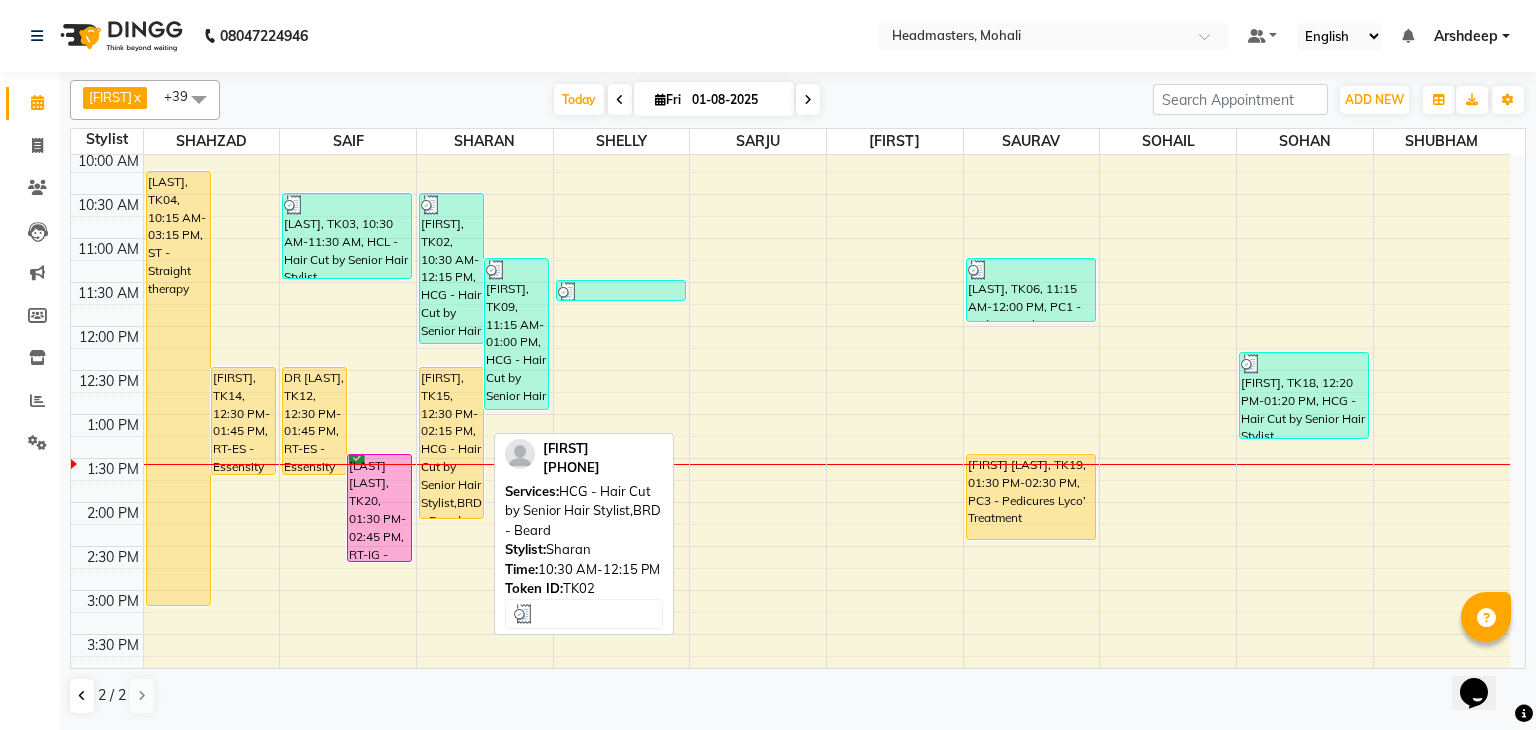 scroll, scrollTop: 180, scrollLeft: 0, axis: vertical 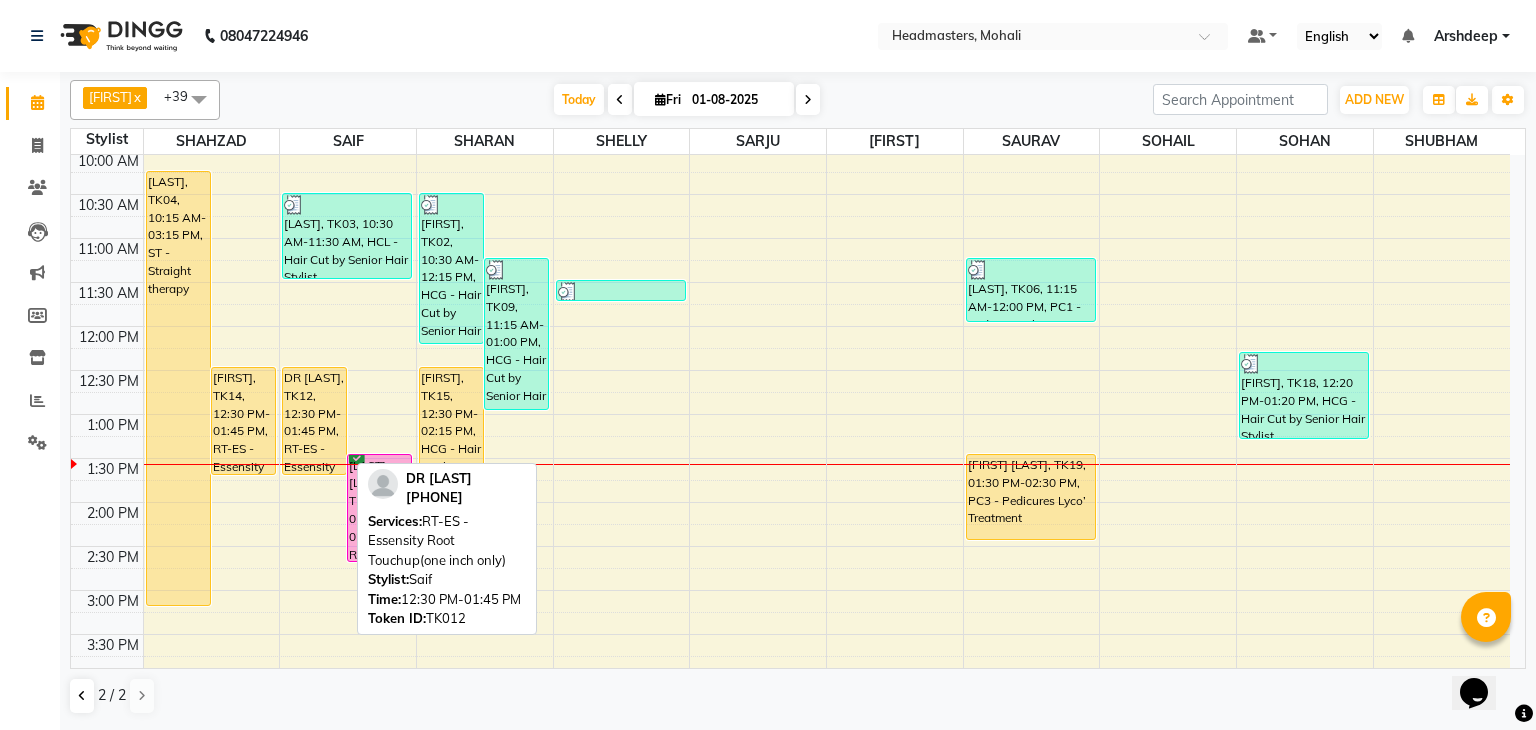 click on "DR [LAST], TK12, 12:30 PM-01:45 PM, RT-ES - Essensity Root Touchup(one inch only)" at bounding box center (314, 421) 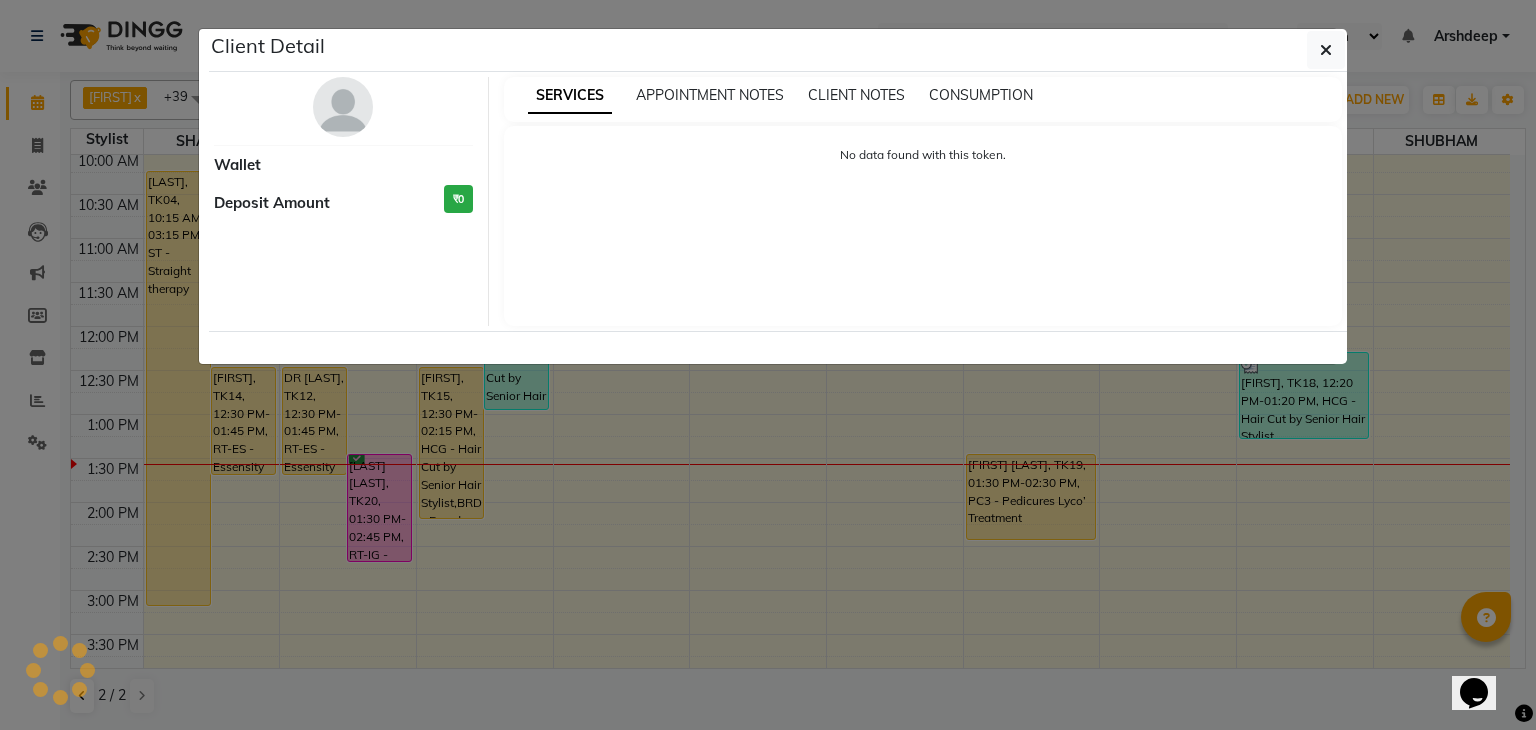 select on "1" 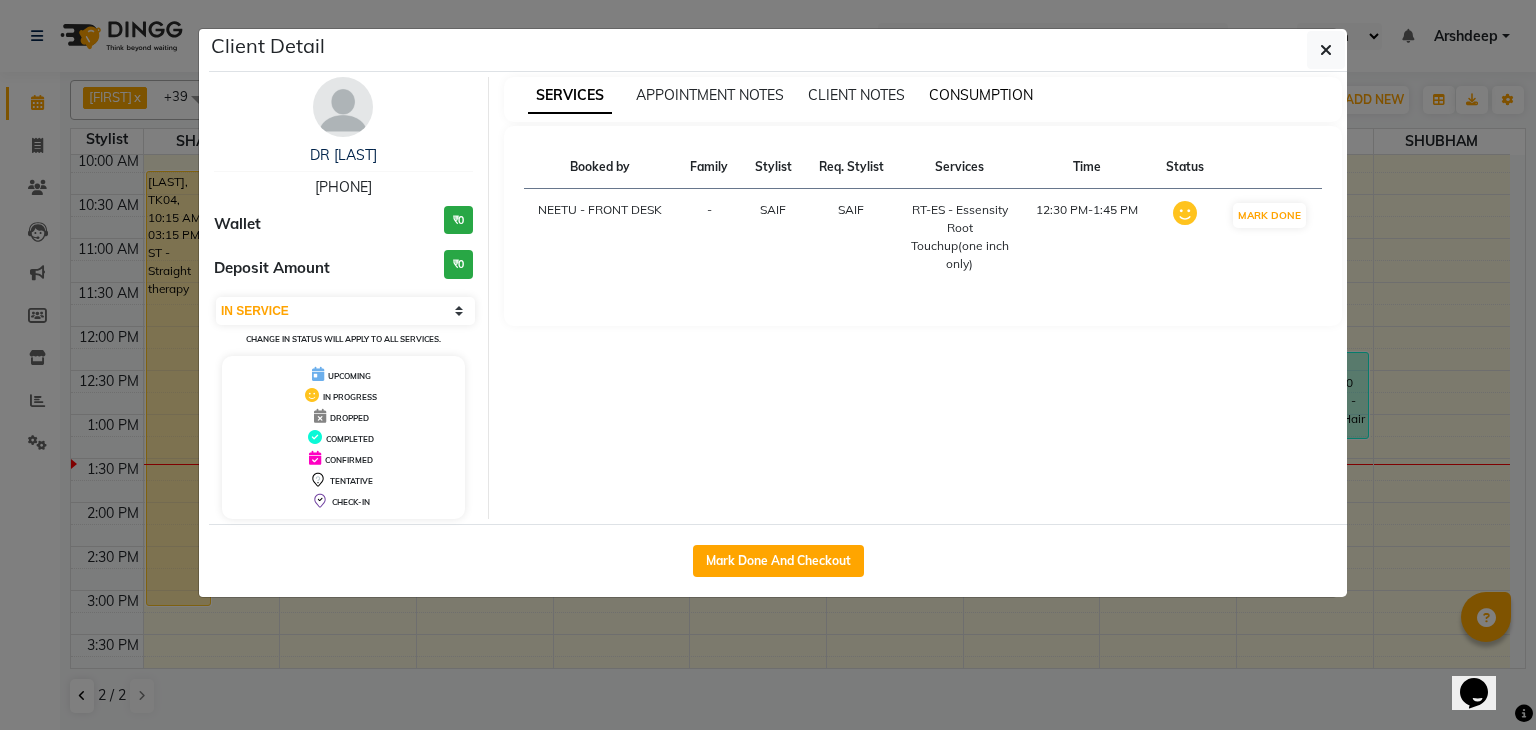 click on "CONSUMPTION" at bounding box center [981, 95] 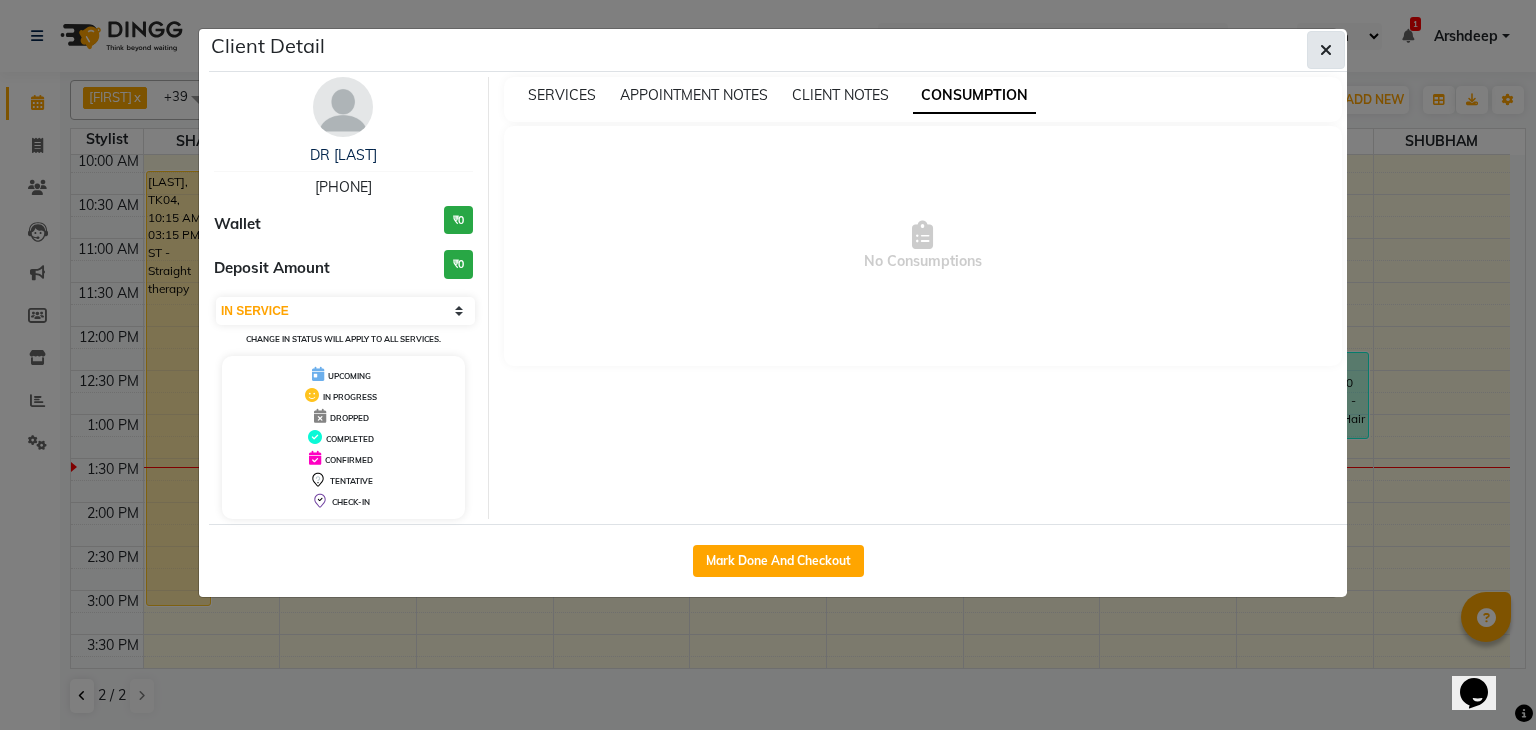 click 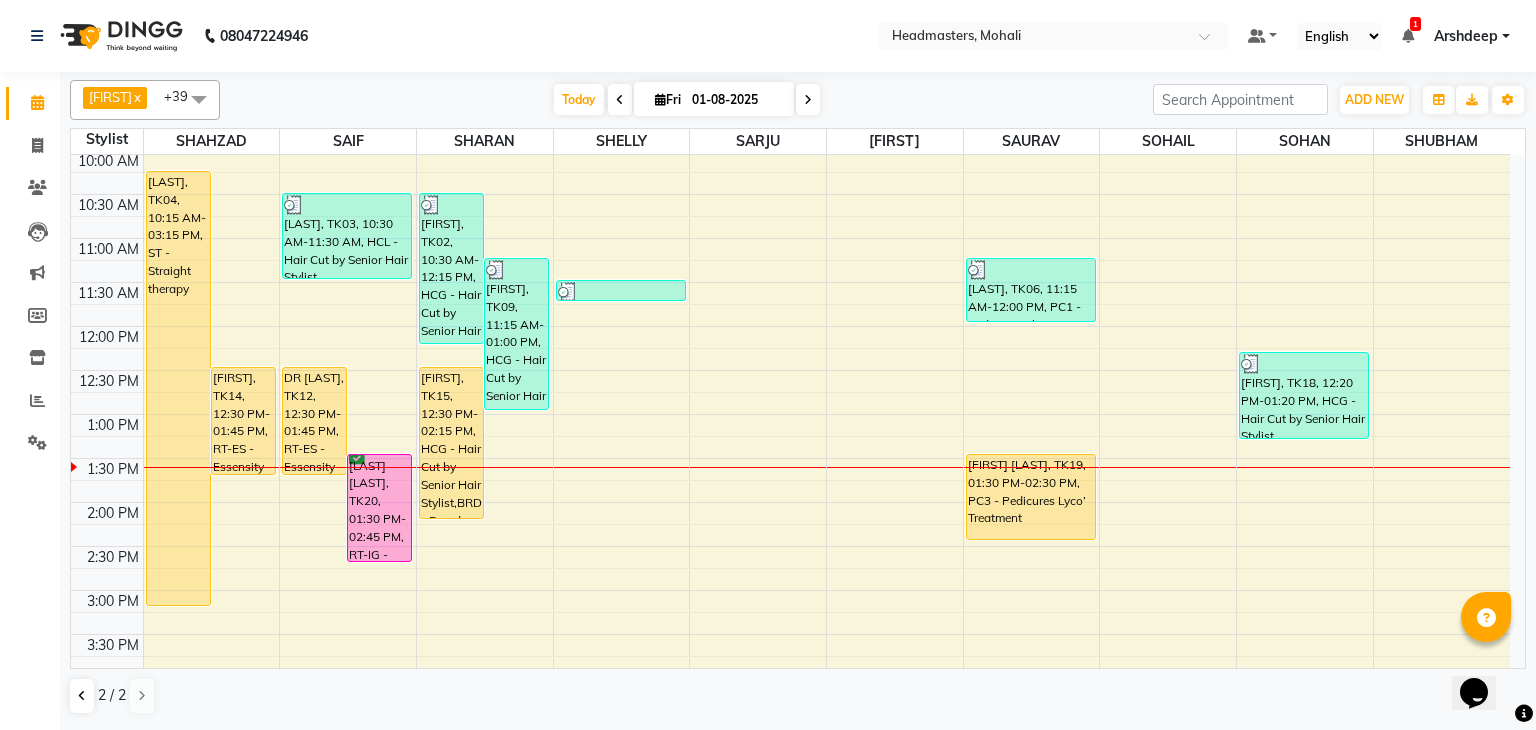 click on "08047224946 Select Location × Headmasters, [CITY], [STATE] Default Panel My Panel English ENGLISH Español العربية मराठी हिंदी ગુજરાતી தமிழ் 中文 1 Notifications nothing to show Arshdeep Manage Profile Change Password Sign out  Version:3.15.11" 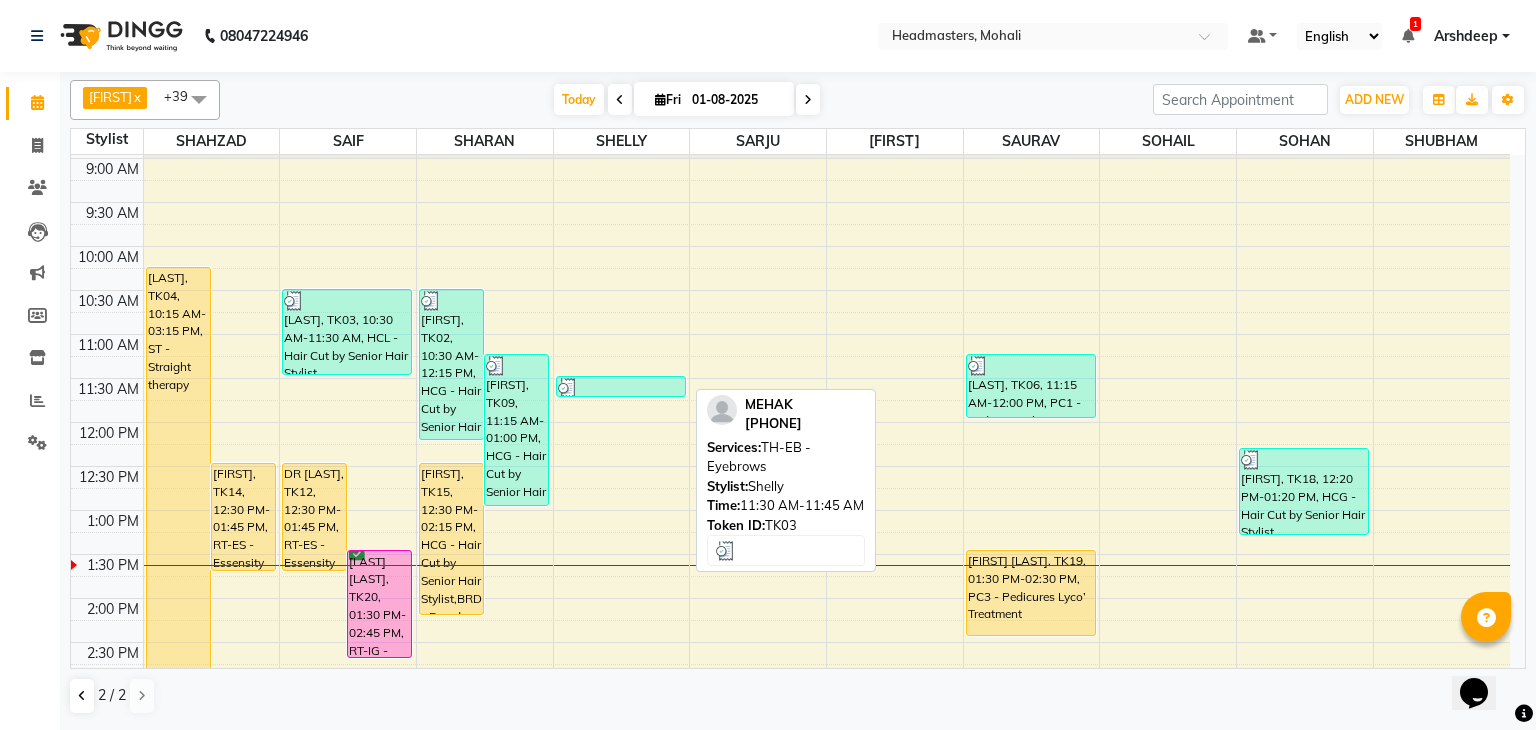 scroll, scrollTop: 87, scrollLeft: 0, axis: vertical 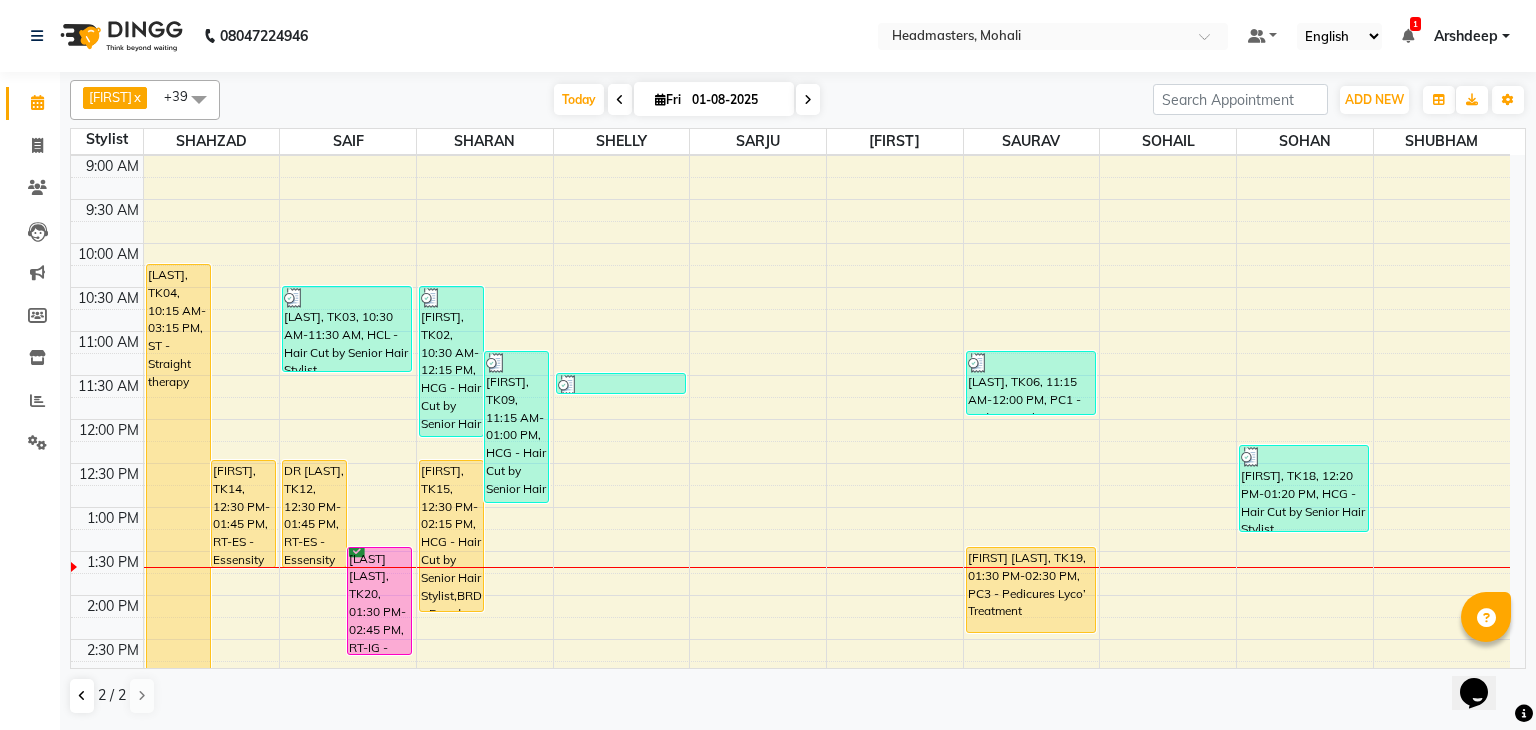 click at bounding box center [1408, 36] 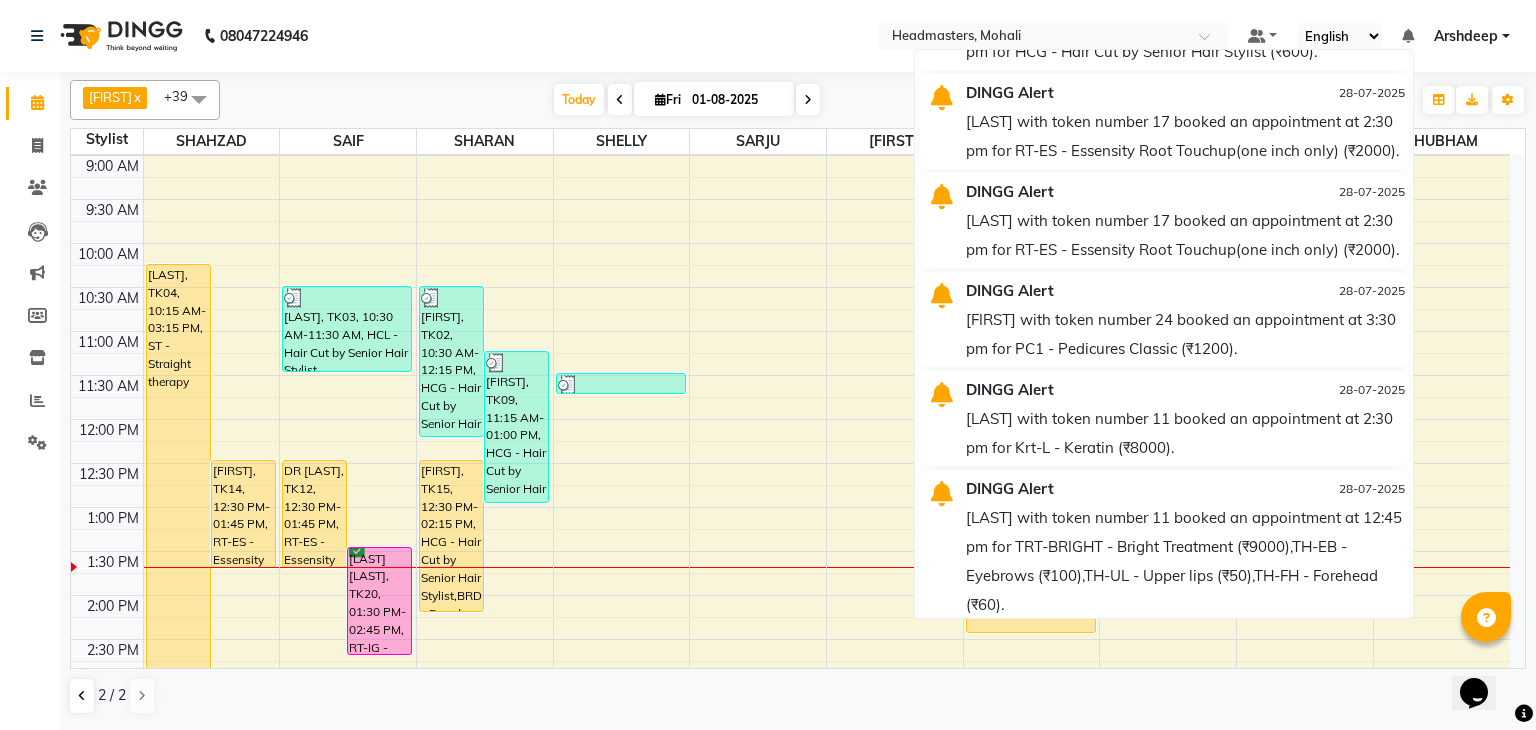scroll, scrollTop: 1745, scrollLeft: 0, axis: vertical 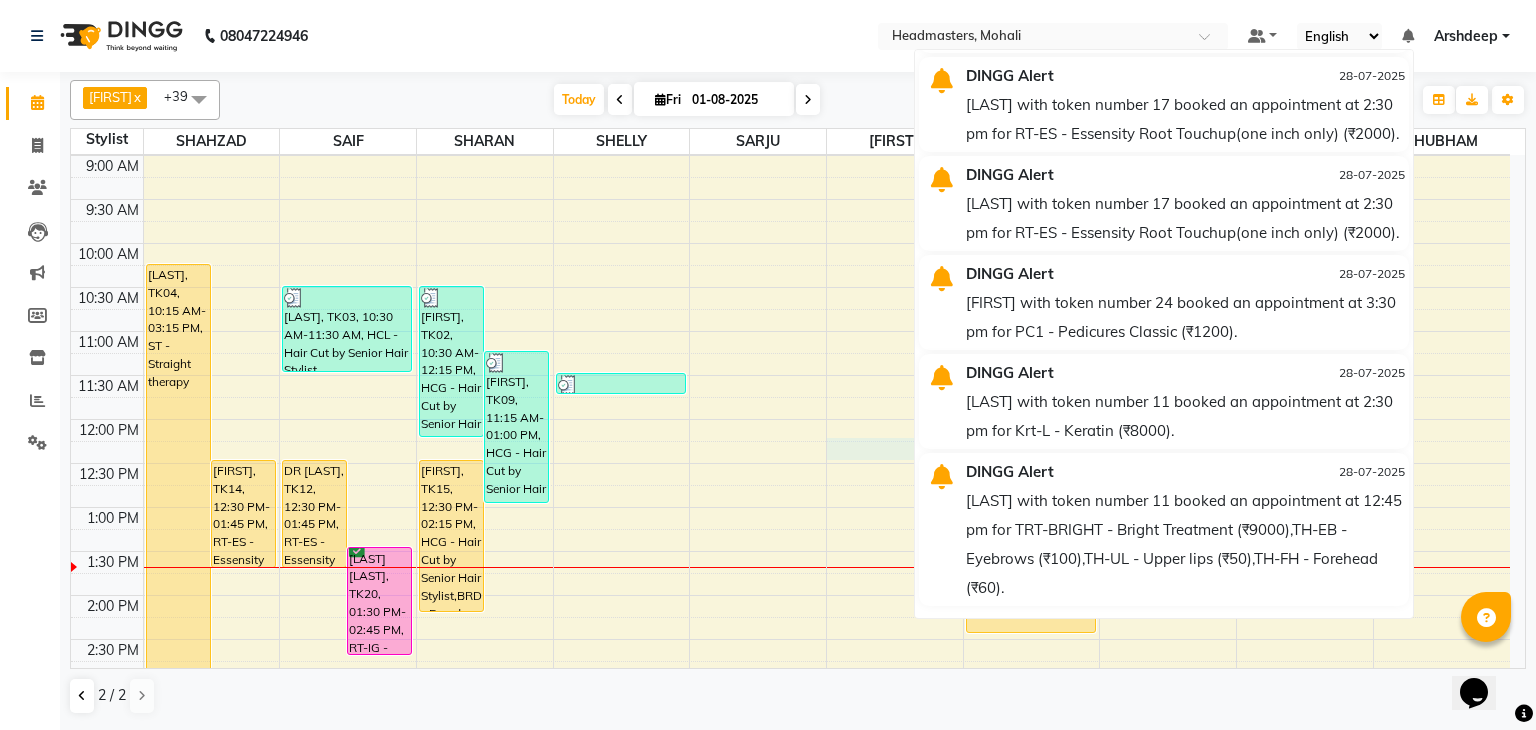 click on "8:00 AM 8:30 AM 9:00 AM 9:30 AM 10:00 AM 10:30 AM 11:00 AM 11:30 AM 12:00 PM 12:30 PM 1:00 PM 1:30 PM 2:00 PM 2:30 PM 3:00 PM 3:30 PM 4:00 PM 4:30 PM 5:00 PM 5:30 PM 6:00 PM 6:30 PM 7:00 PM 7:30 PM 8:00 PM 8:30 PM 9:00 PM 9:30 PM    [LAST], TK04, 10:15 AM-03:15 PM, ST  - Straight therapy    [FIRST], TK14, 12:30 PM-01:45 PM, RT-ES - Essensity Root Touchup(one inch only)    DR [LAST], TK12, 12:30 PM-01:45 PM, RT-ES - Essensity Root Touchup(one inch only)     [LAST] [LAST], TK20, 01:30 PM-02:45 PM, RT-IG - Igora Root Touchup(one inch only)     [LAST], TK03, 10:30 AM-11:30 AM, HCL - Hair Cut by Senior Hair Stylist     [FIRST], TK02, 10:30 AM-12:15 PM, HCG - Hair Cut by Senior Hair Stylist,BRD - Beard     [FIRST], TK09, 11:15 AM-01:00 PM, HCG - Hair Cut by Senior Hair Stylist,BRD - Beard    [FIRST], TK15, 12:30 PM-02:15 PM, HCG - Hair Cut by Senior Hair Stylist,BRD - Beard     [LAST], TK03, 11:30 AM-11:45 AM, TH-EB - Eyebrows     [LAST], TK06, 11:15 AM-12:00 PM, PC1 - Pedicures Classic" at bounding box center [790, 683] 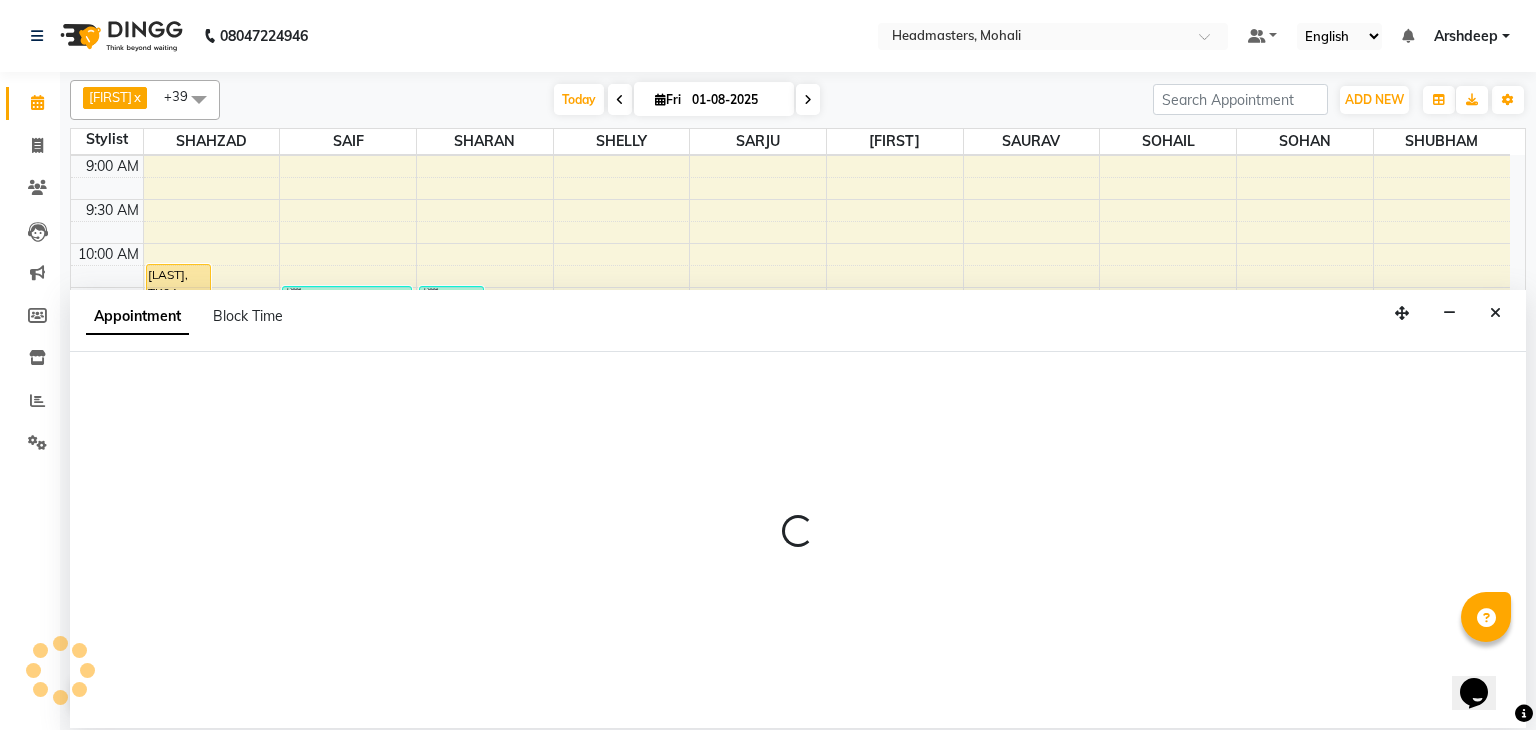 select on "51132" 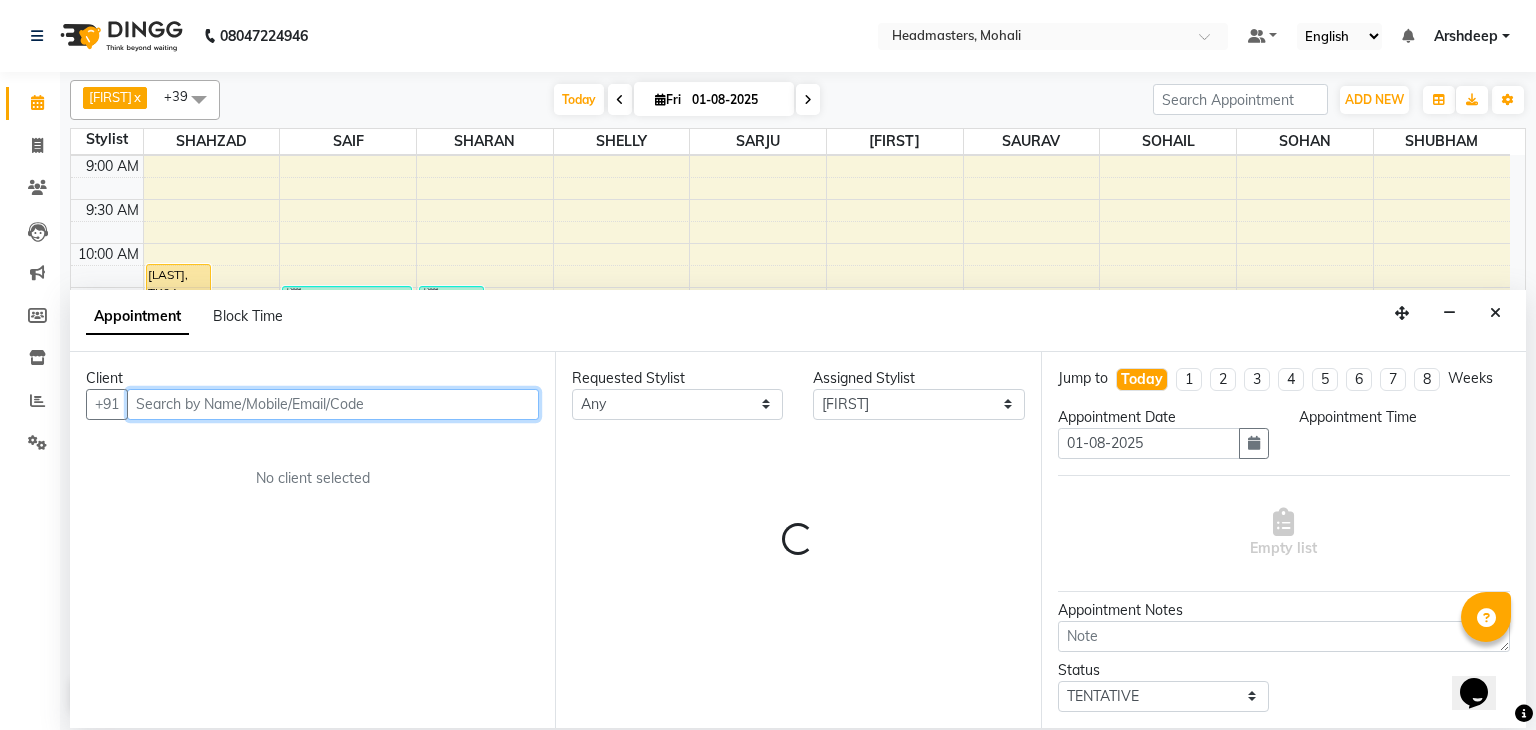 select on "735" 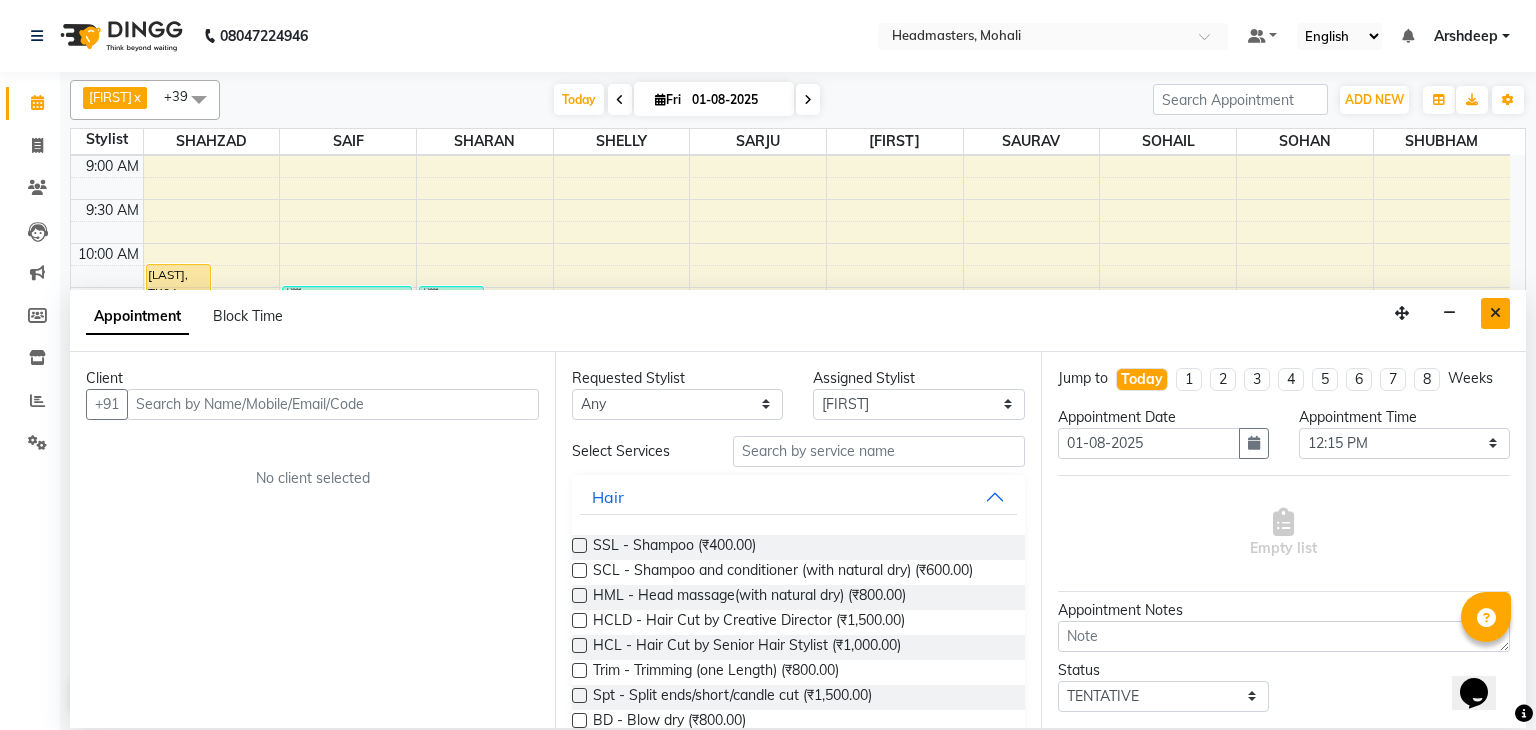 click at bounding box center [1495, 313] 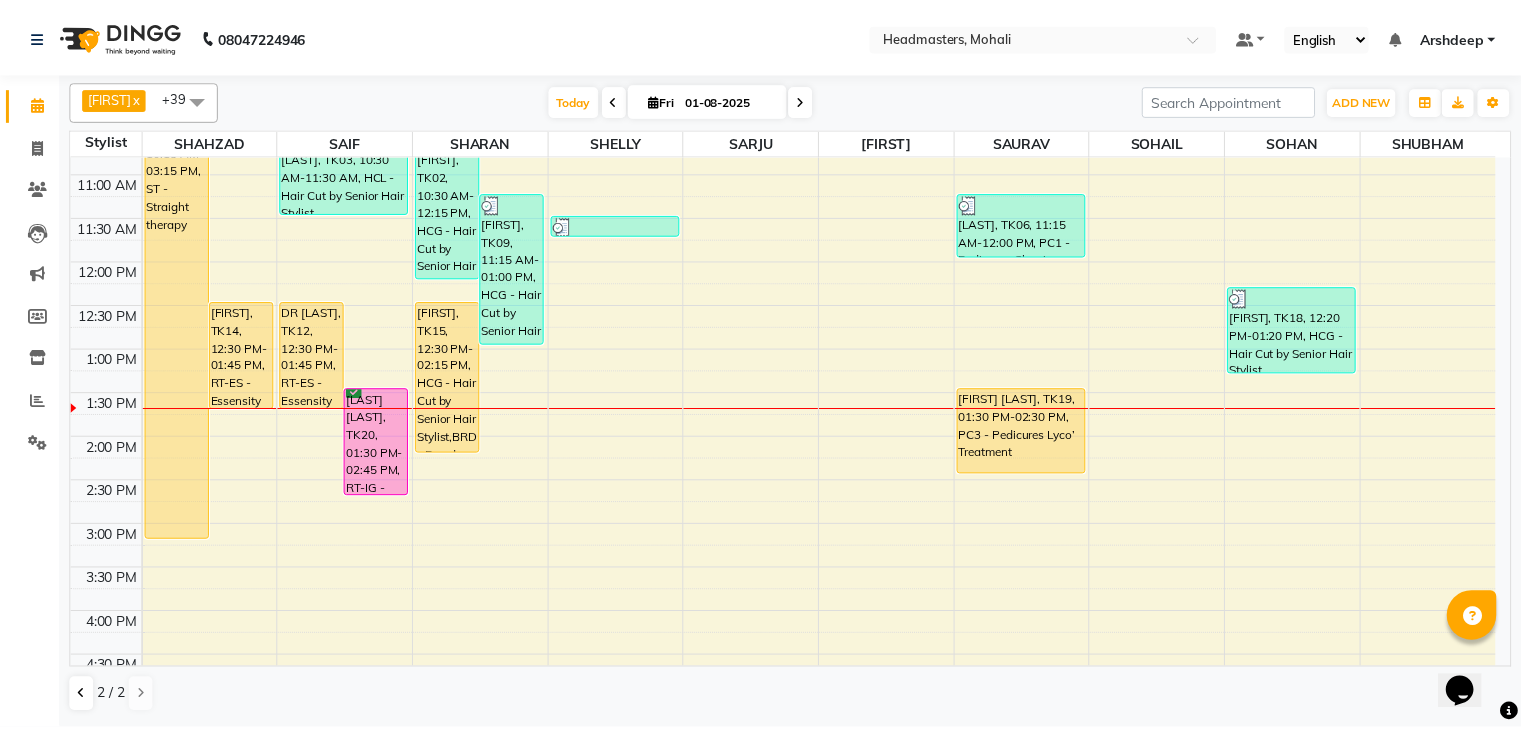scroll, scrollTop: 255, scrollLeft: 0, axis: vertical 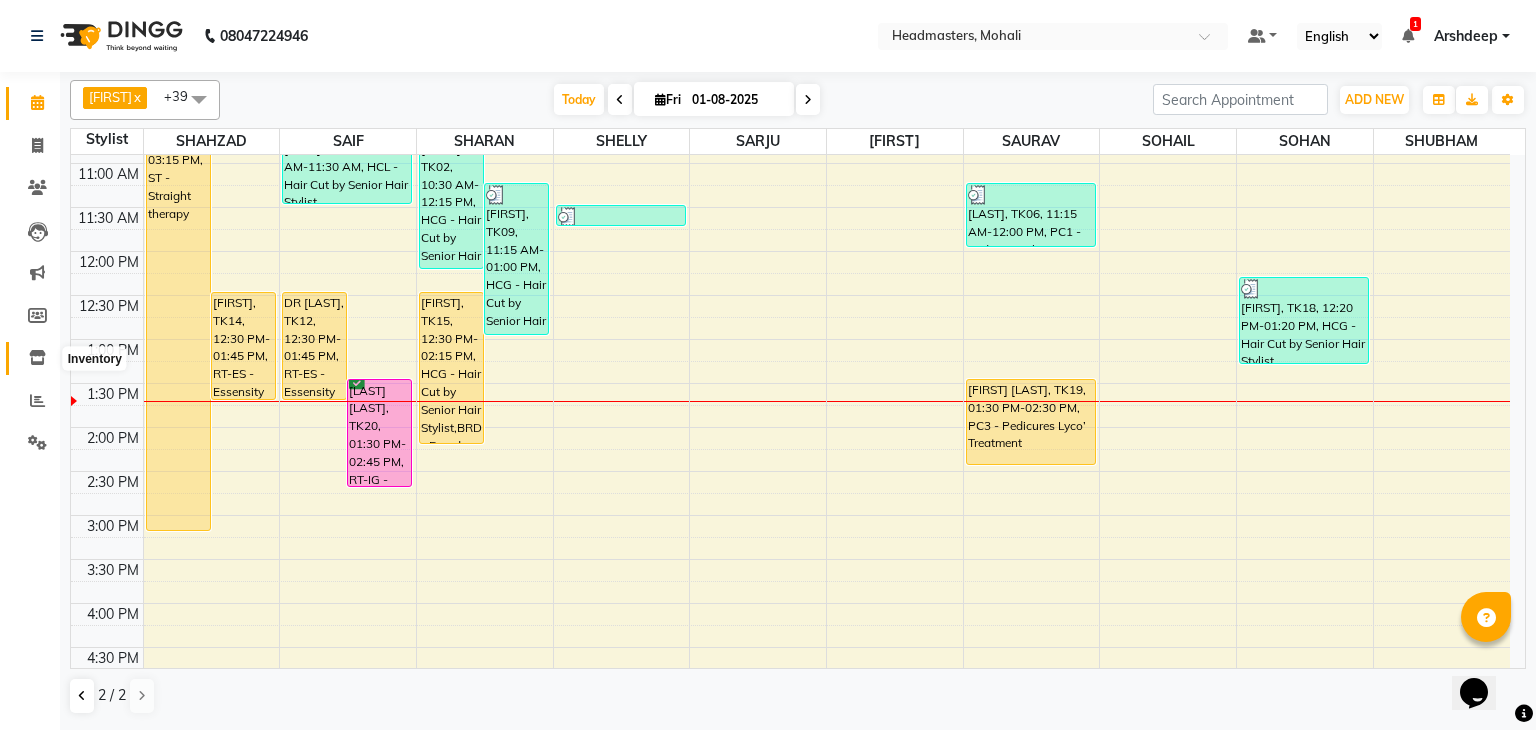 click 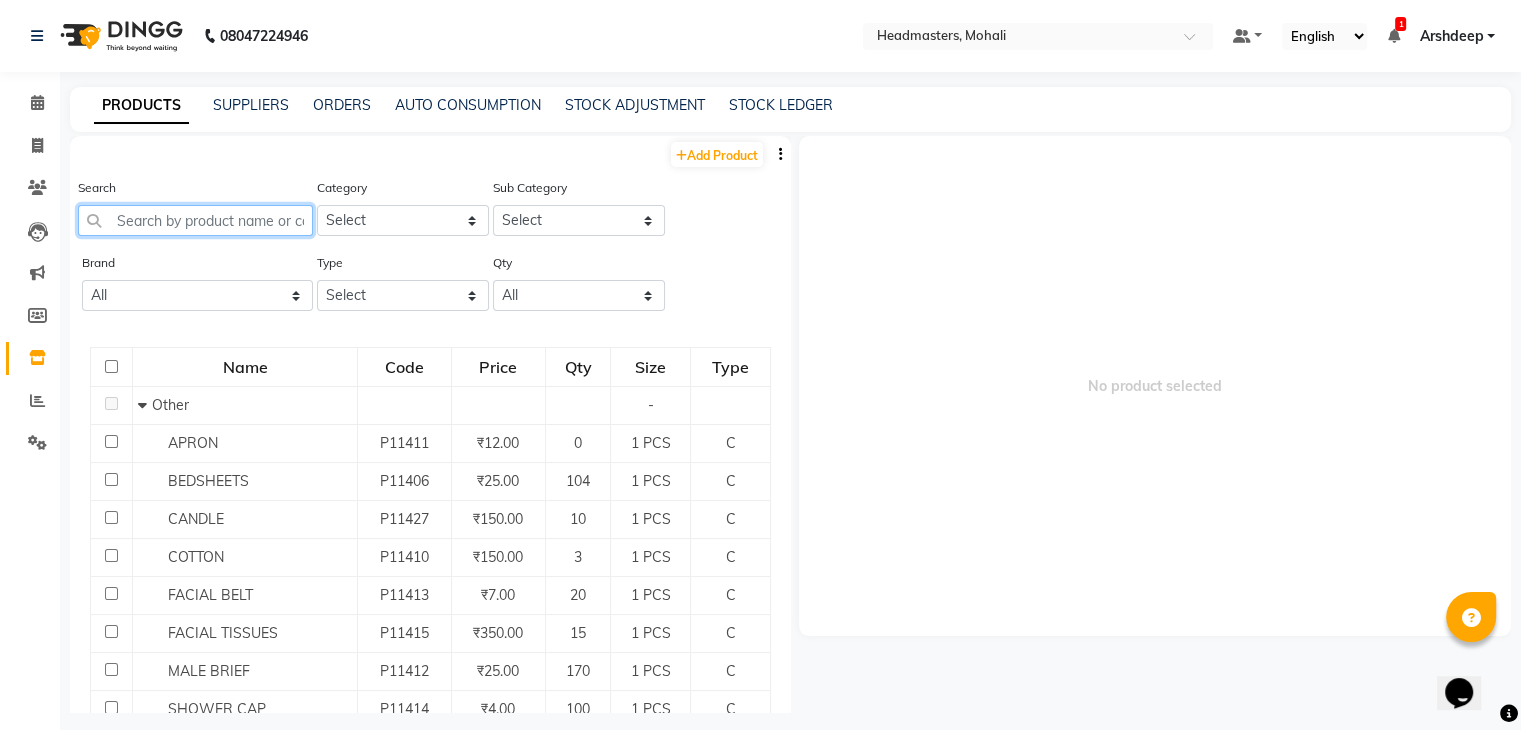 click 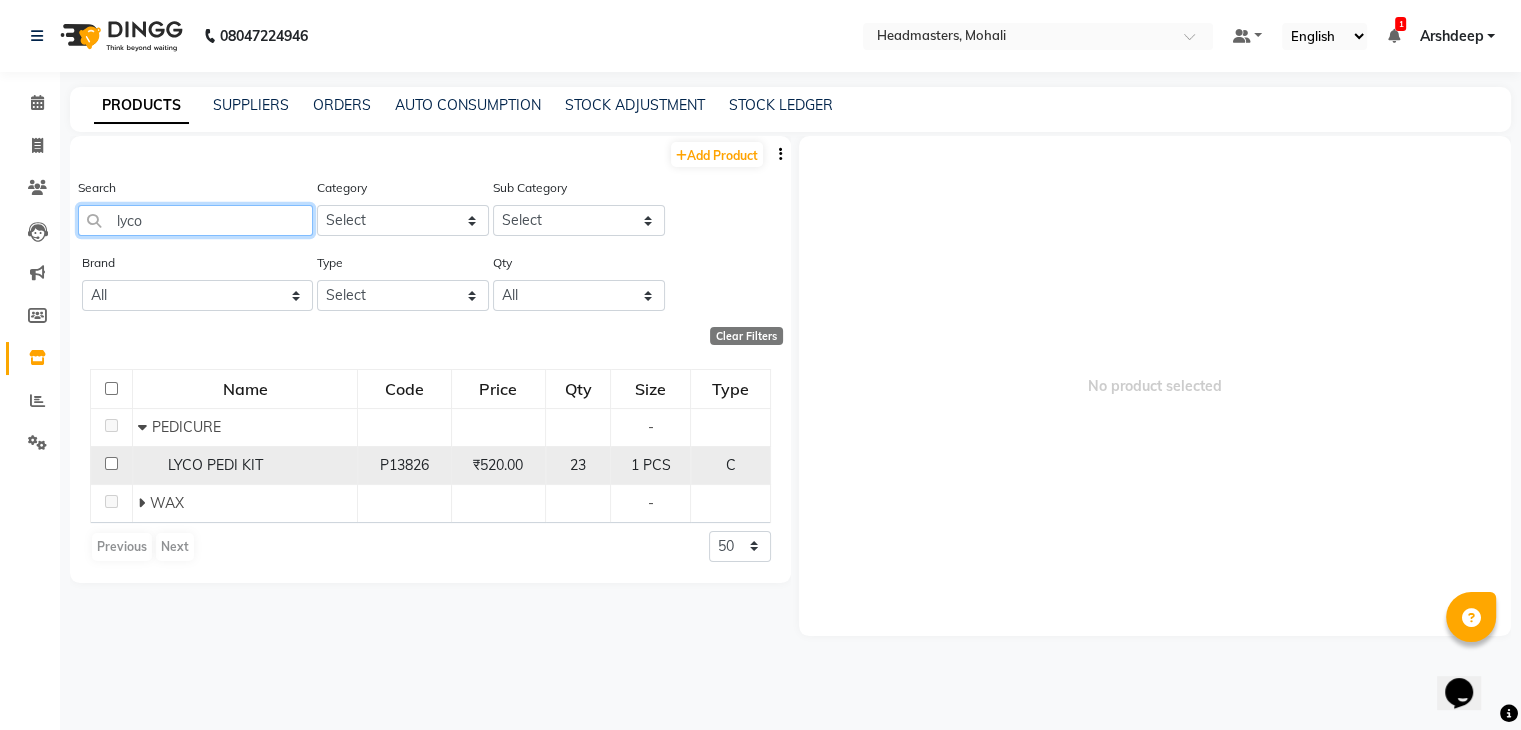 type on "lyco" 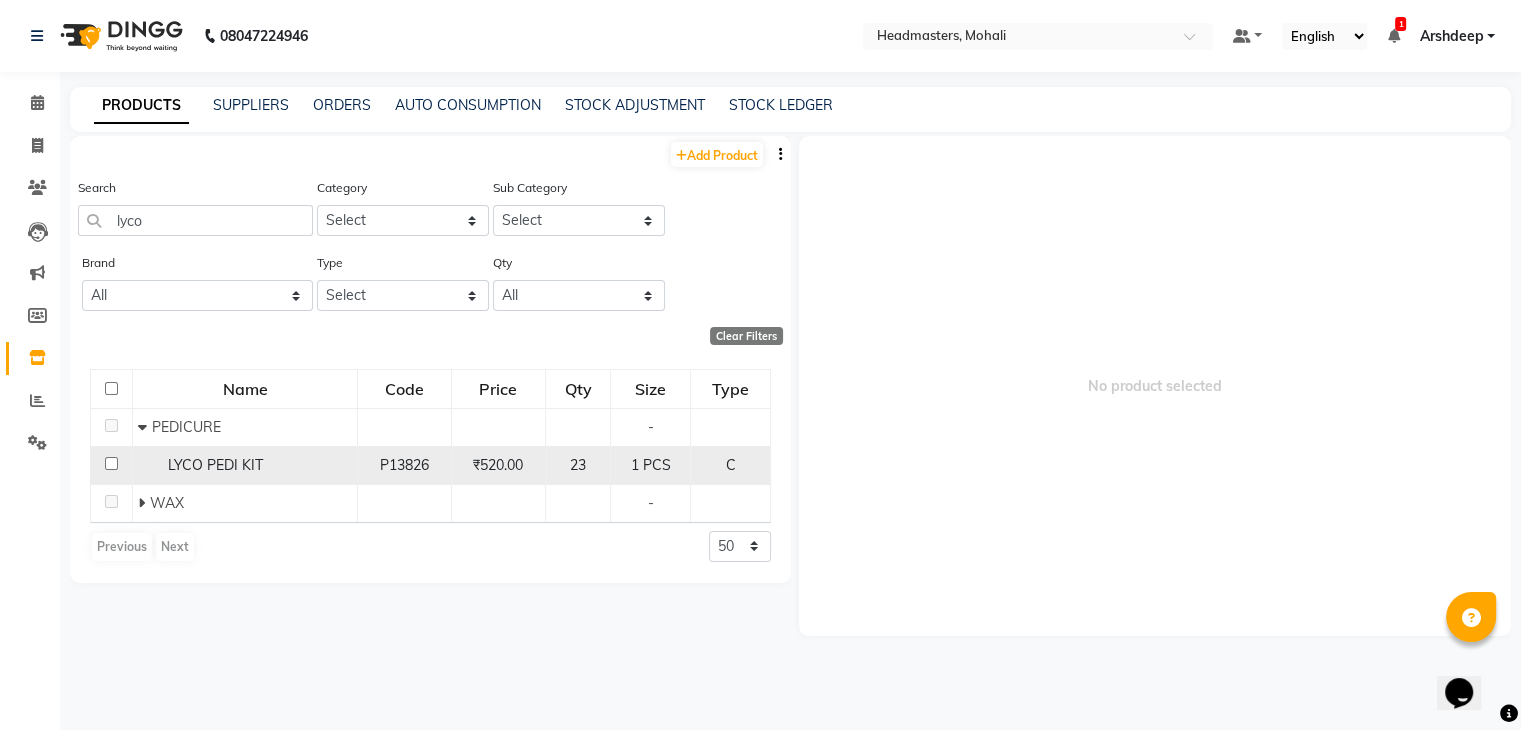 click on "P13826" 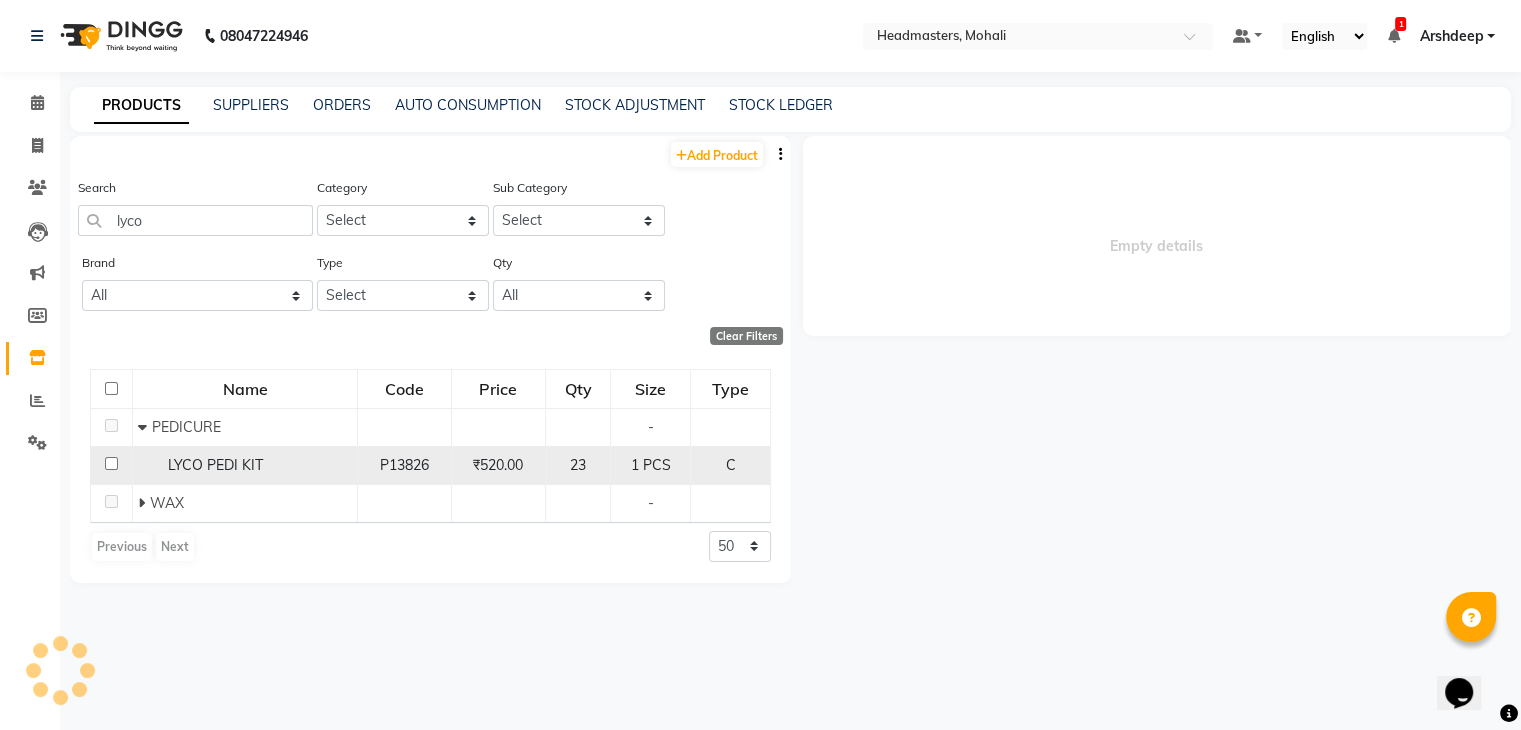 select 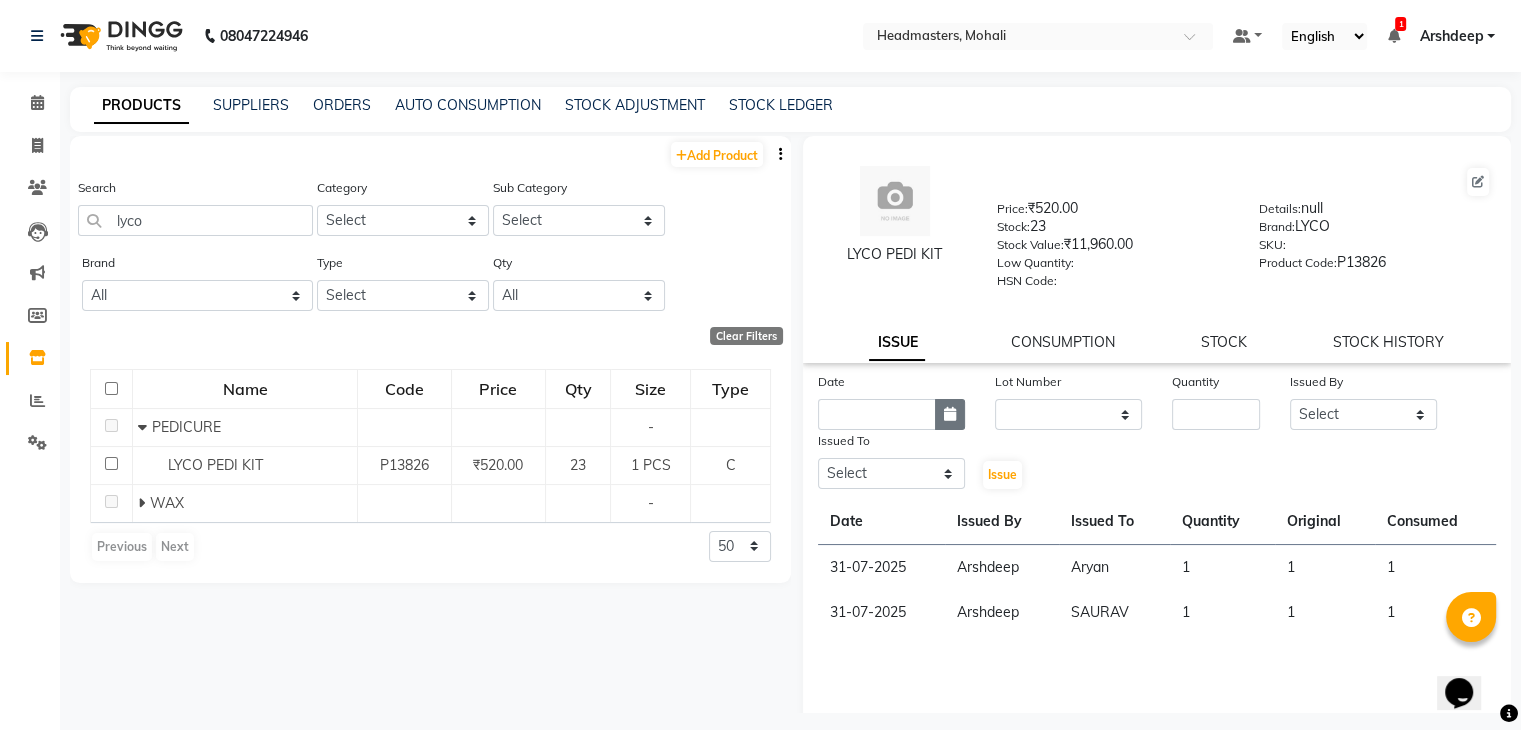 click 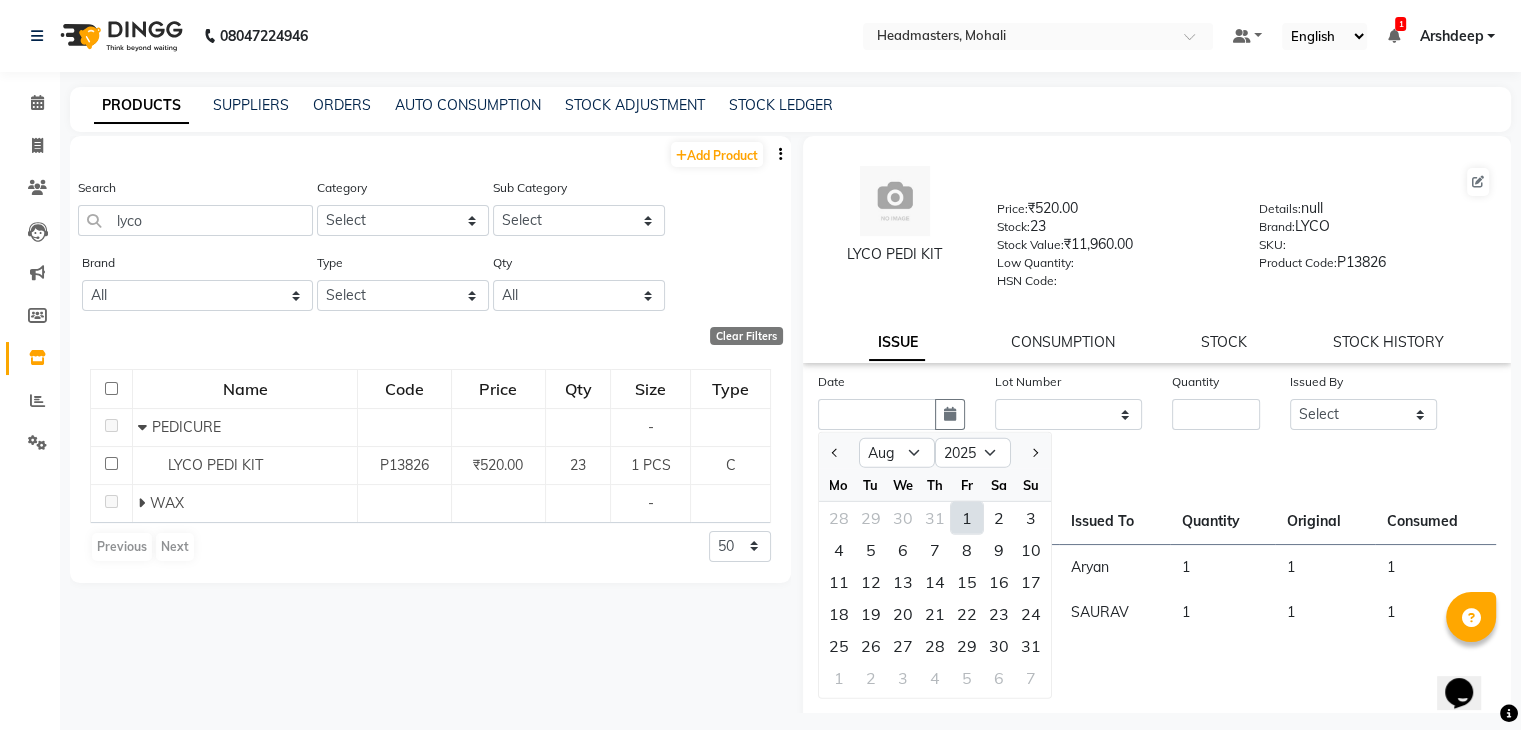 click on "1" 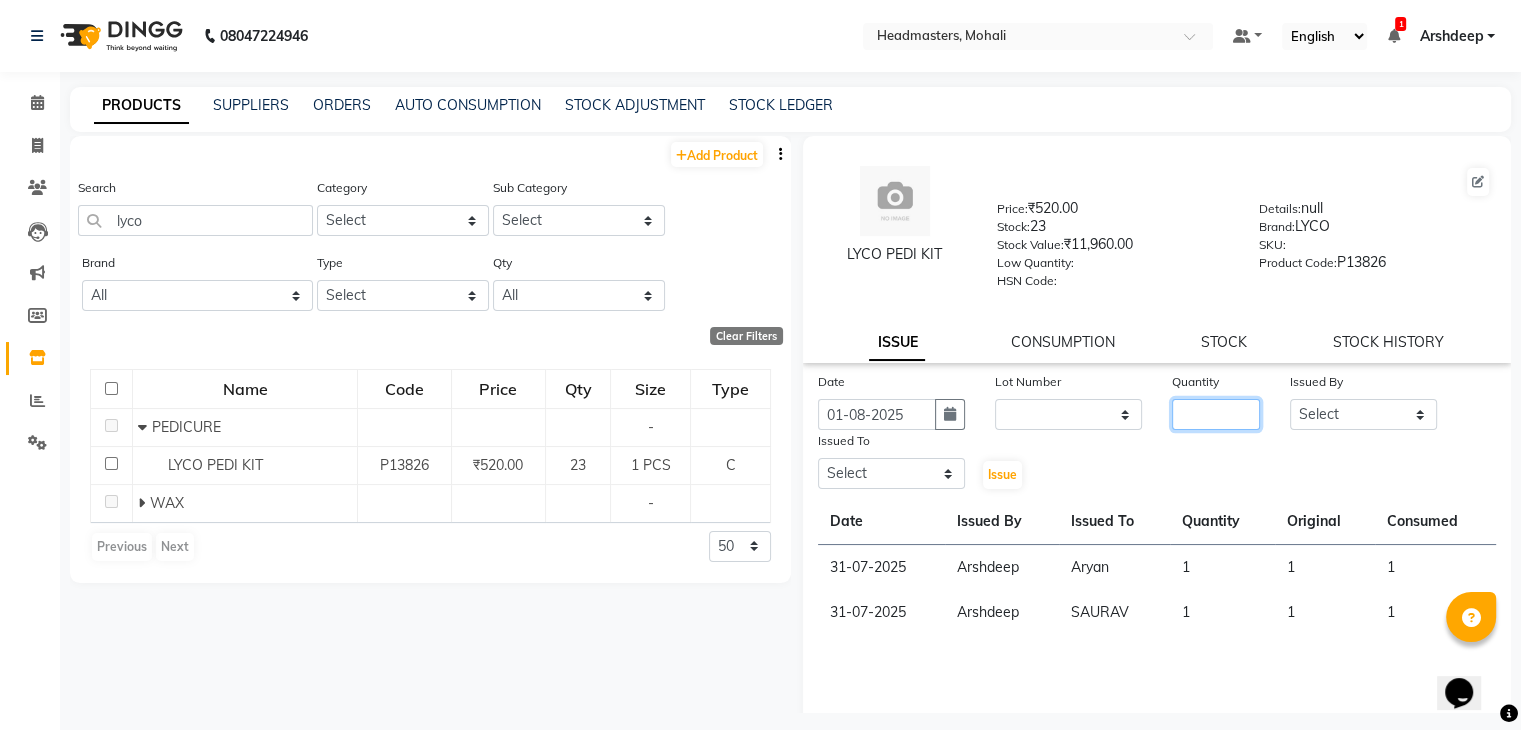 click 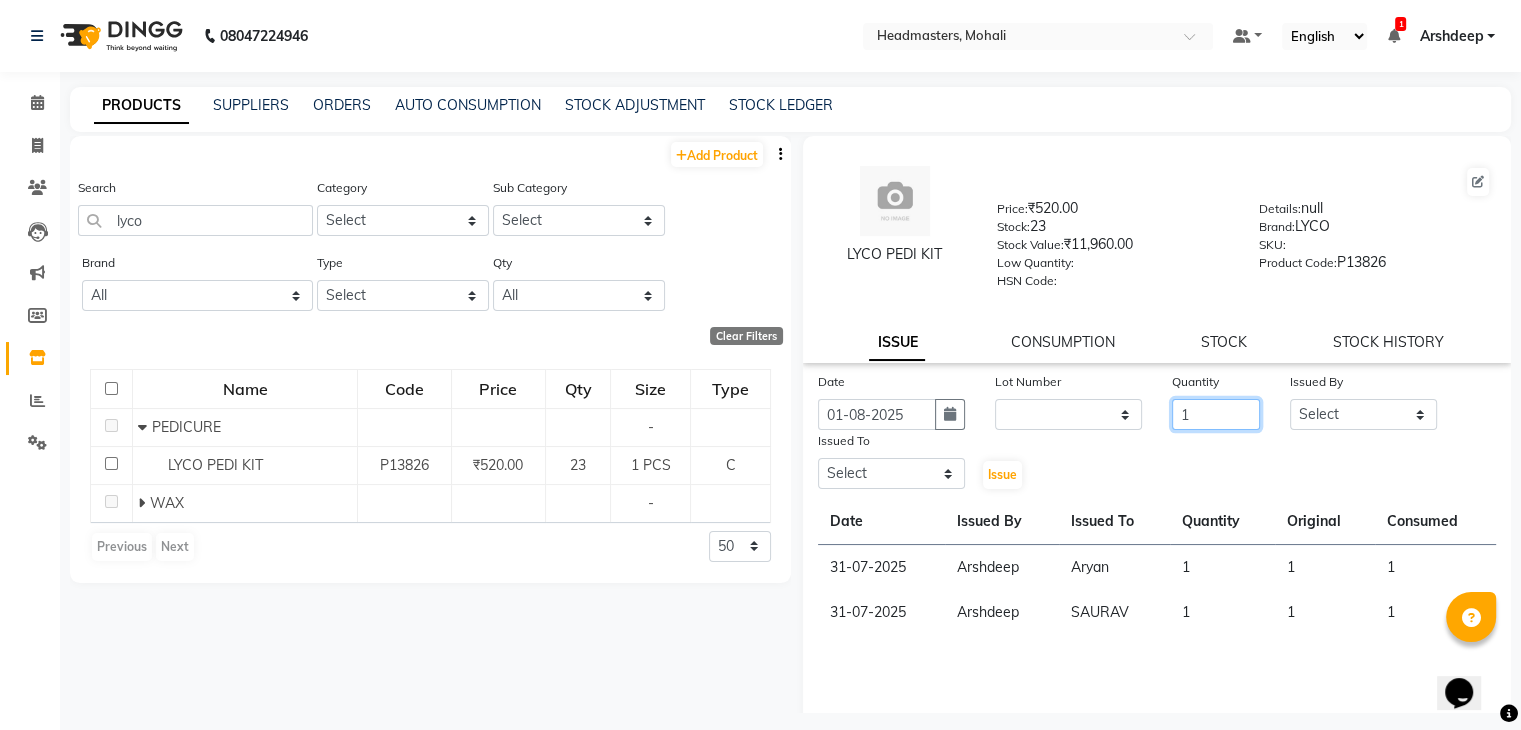 type on "1" 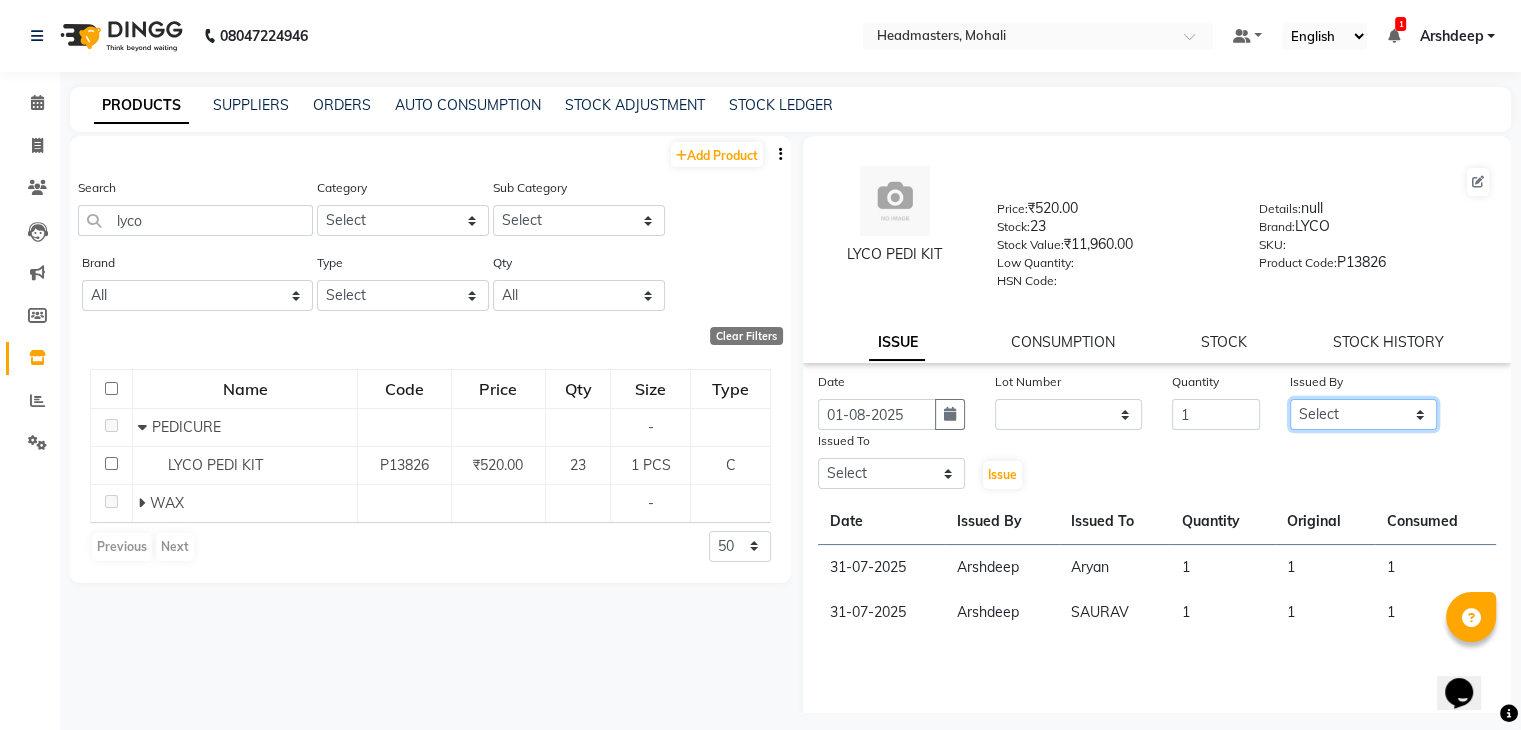 click on "Select AARIF Aarif Ansari Ali ANJANA ANJU Arshdeep Aryan Asad  Azam BALWINDER BHAWNA BIMLA CHETAN Deepak  HARRY Headmasters Honey Sidhu Jyoti karamdeep Manav MICHAEL Navdeep NEETU NEETU -  FRONT DESK  NEHA PREET PRINCE RAVI ROOP SACHIN KUMAR Sagar SAIF SARJU SAURAV SHAHZAD SHARAN SHARDA SHELLY SHUBHAM  SOHAIL SOHAN  VICkY Yamini" 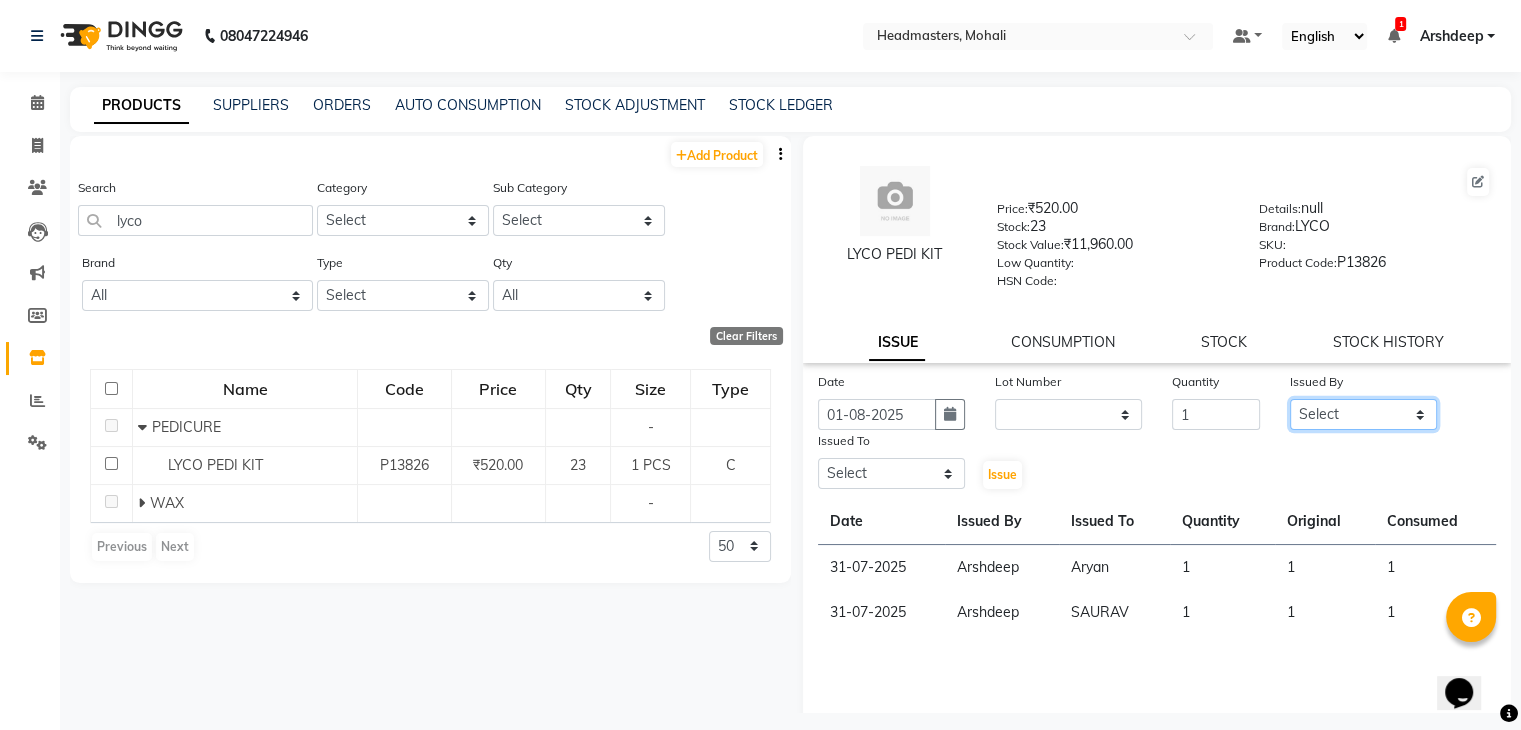 select on "84970" 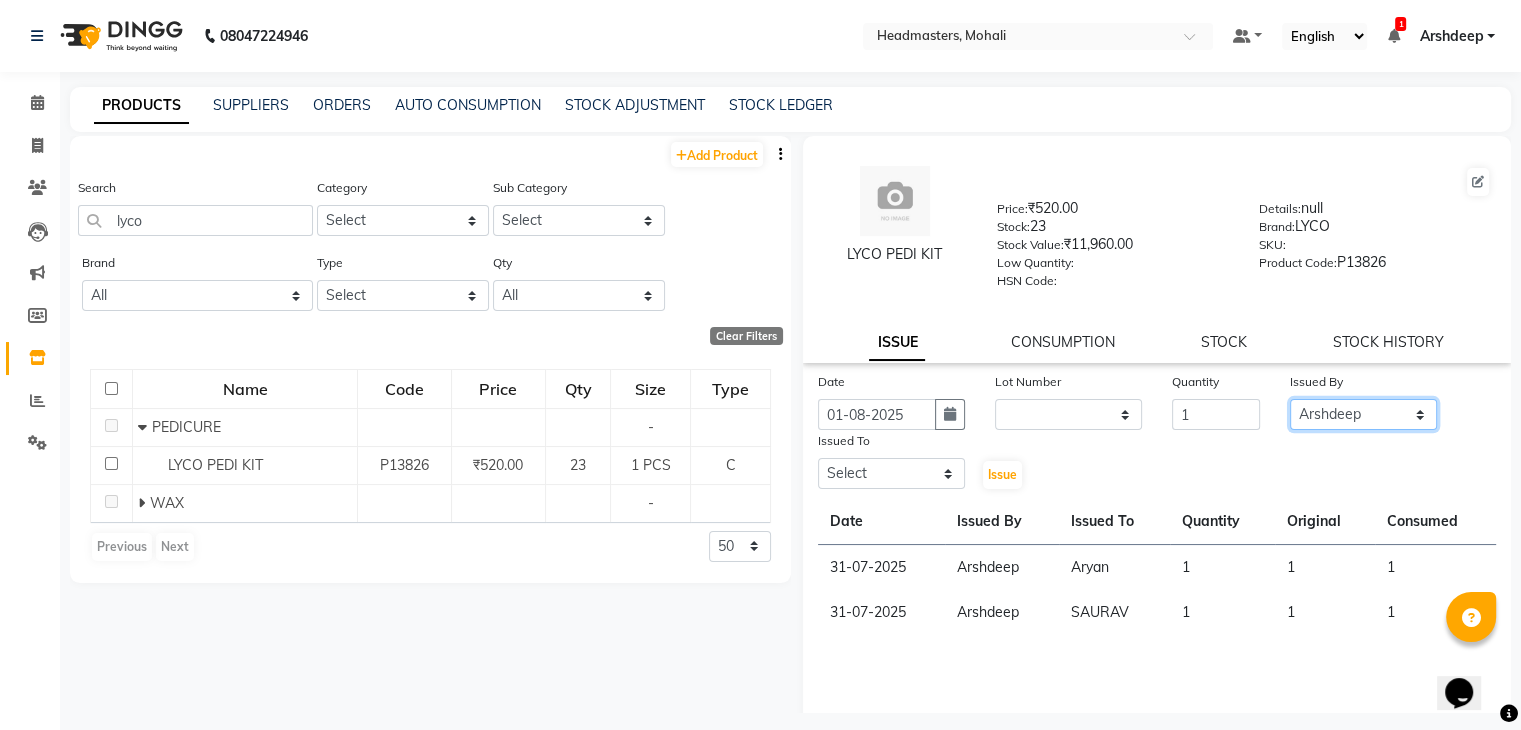 click on "Select AARIF Aarif Ansari Ali ANJANA ANJU Arshdeep Aryan Asad  Azam BALWINDER BHAWNA BIMLA CHETAN Deepak  HARRY Headmasters Honey Sidhu Jyoti karamdeep Manav MICHAEL Navdeep NEETU NEETU -  FRONT DESK  NEHA PREET PRINCE RAVI ROOP SACHIN KUMAR Sagar SAIF SARJU SAURAV SHAHZAD SHARAN SHARDA SHELLY SHUBHAM  SOHAIL SOHAN  VICkY Yamini" 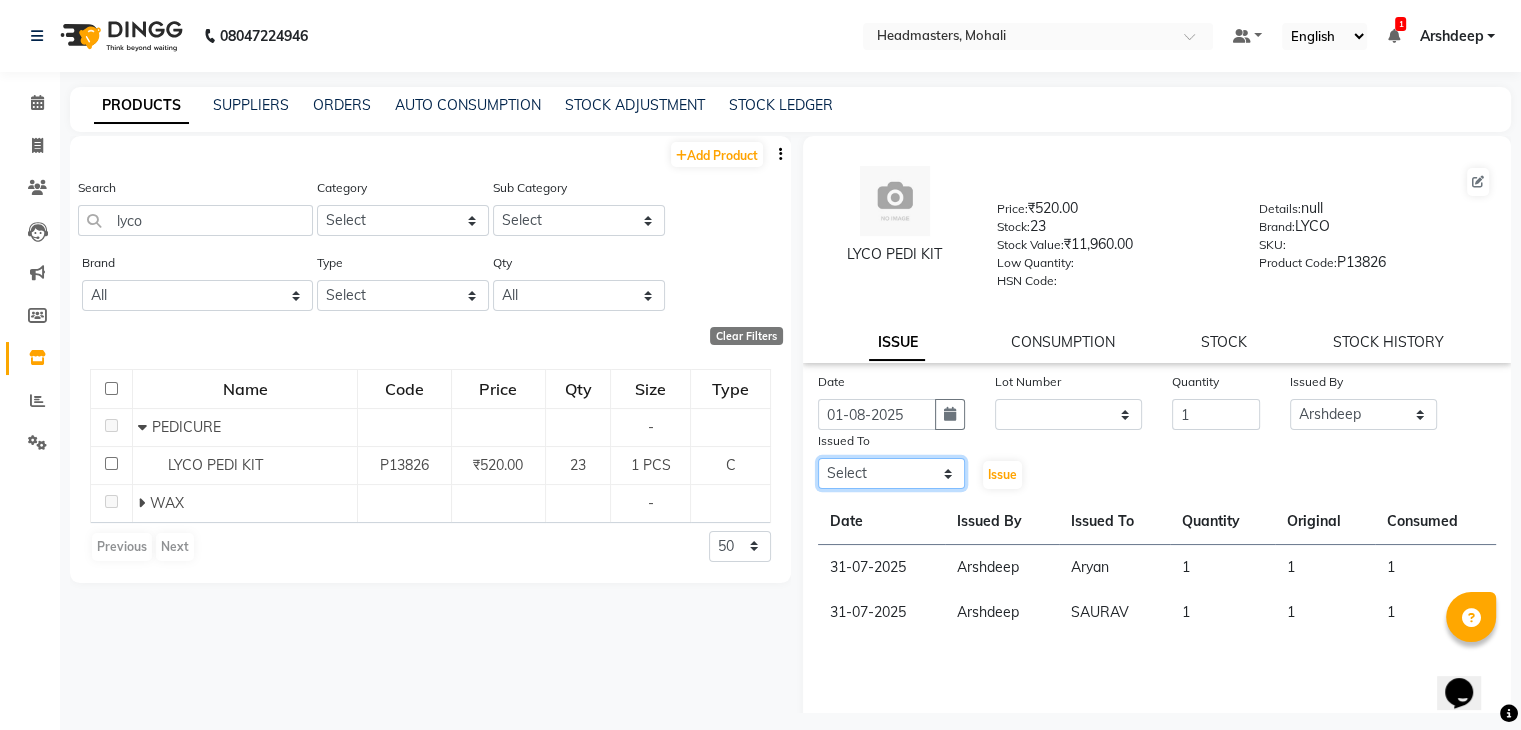 click on "Select AARIF Aarif Ansari Ali ANJANA ANJU Arshdeep Aryan Asad  Azam BALWINDER BHAWNA BIMLA CHETAN Deepak  HARRY Headmasters Honey Sidhu Jyoti karamdeep Manav MICHAEL Navdeep NEETU NEETU -  FRONT DESK  NEHA PREET PRINCE RAVI ROOP SACHIN KUMAR Sagar SAIF SARJU SAURAV SHAHZAD SHARAN SHARDA SHELLY SHUBHAM  SOHAIL SOHAN  VICkY Yamini" 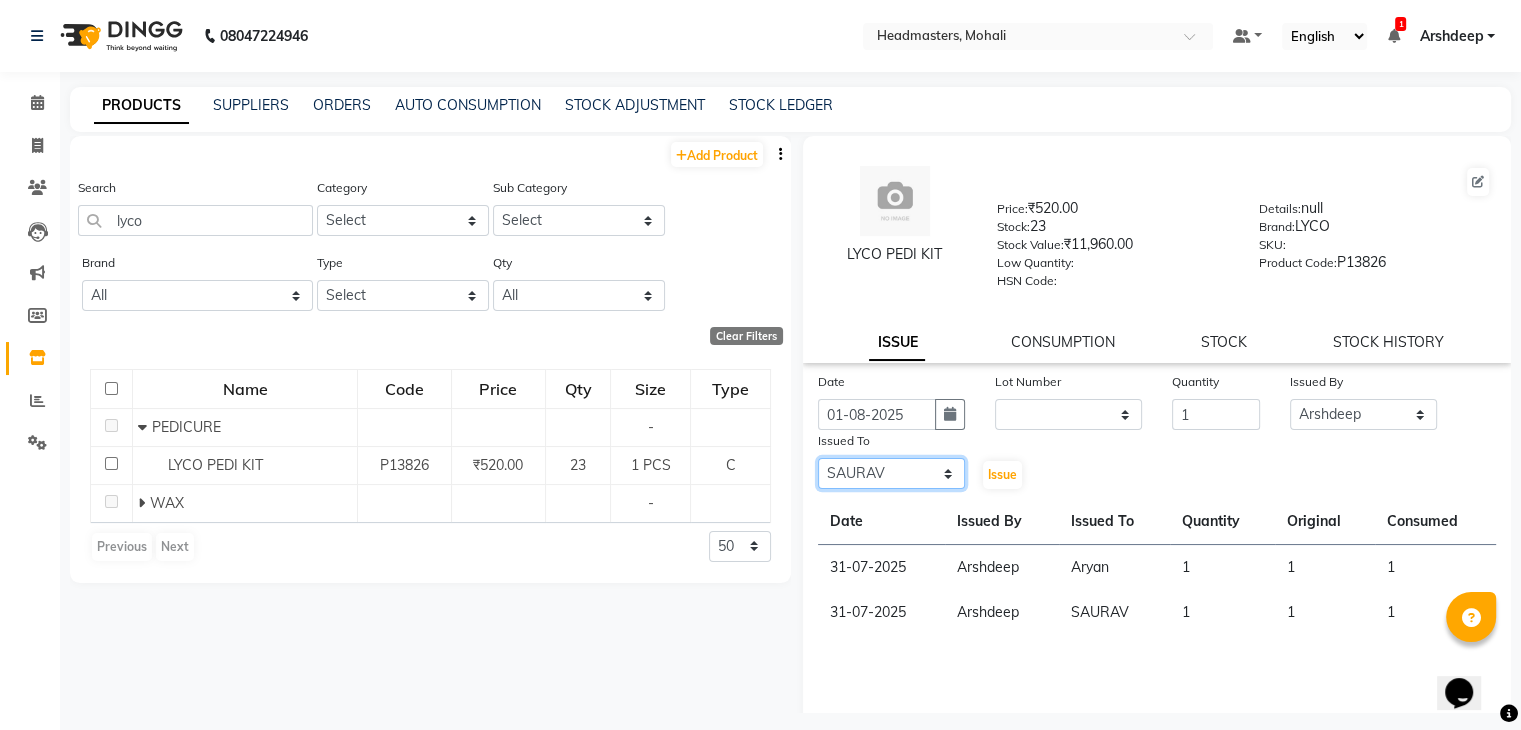 click on "Select AARIF Aarif Ansari Ali ANJANA ANJU Arshdeep Aryan Asad  Azam BALWINDER BHAWNA BIMLA CHETAN Deepak  HARRY Headmasters Honey Sidhu Jyoti karamdeep Manav MICHAEL Navdeep NEETU NEETU -  FRONT DESK  NEHA PREET PRINCE RAVI ROOP SACHIN KUMAR Sagar SAIF SARJU SAURAV SHAHZAD SHARAN SHARDA SHELLY SHUBHAM  SOHAIL SOHAN  VICkY Yamini" 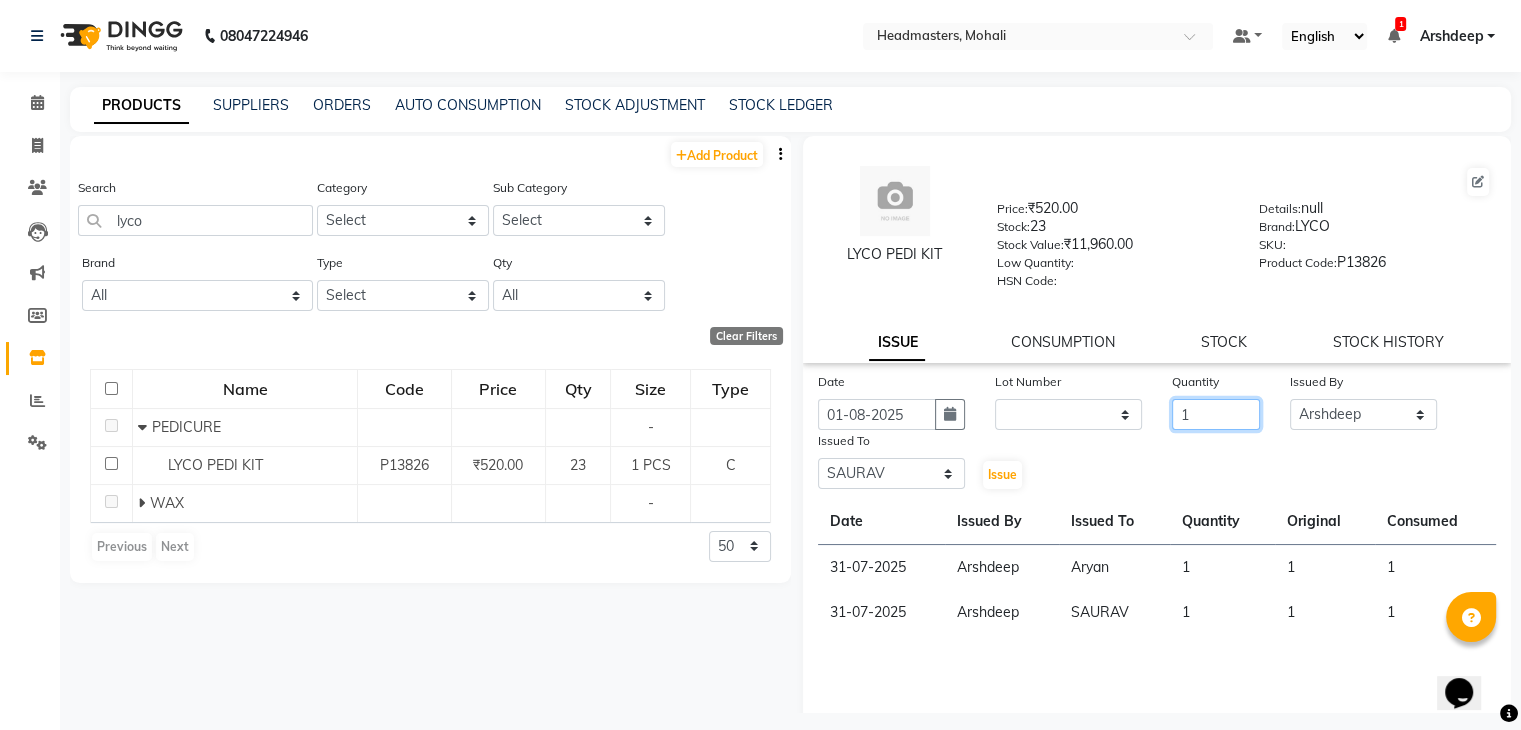 click on "1" 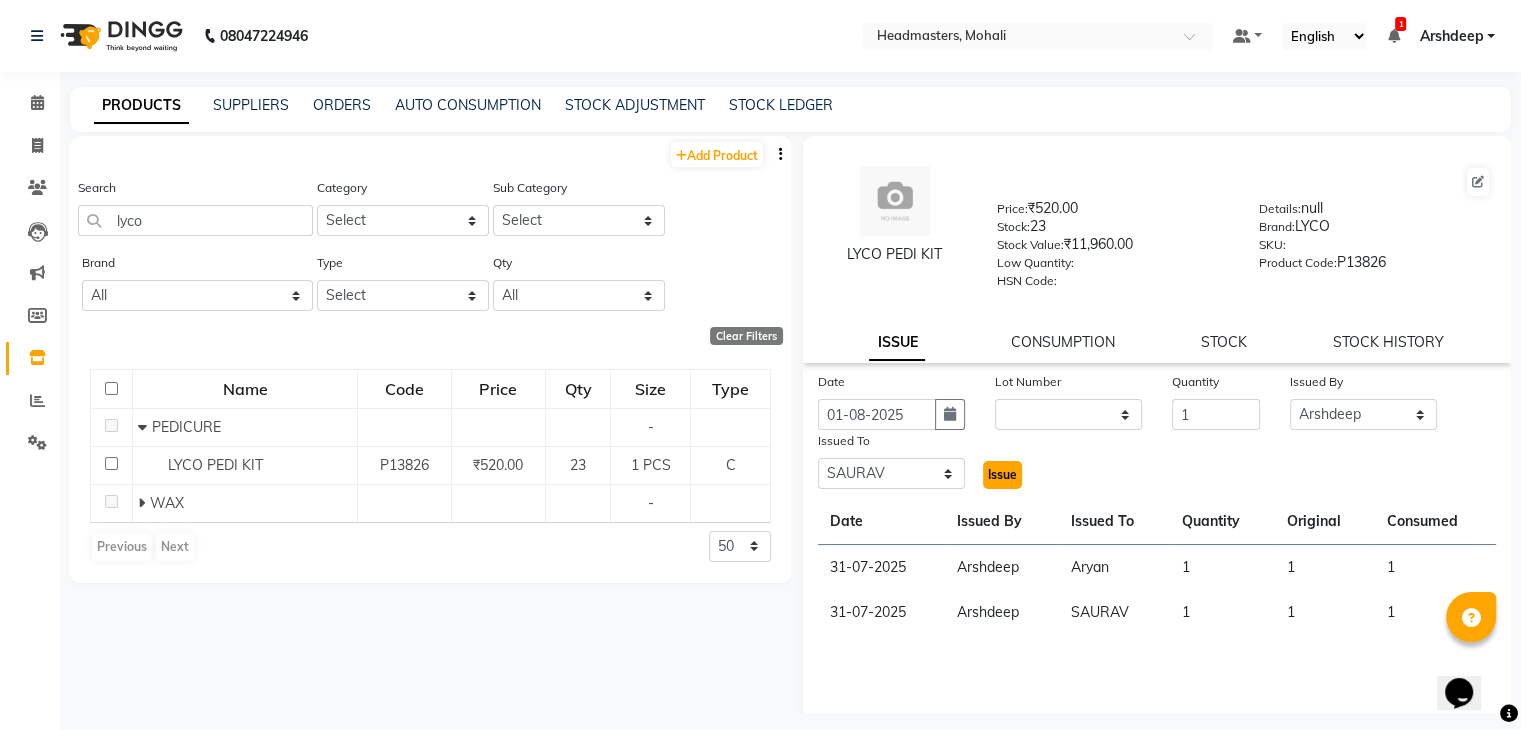 click on "Issue" 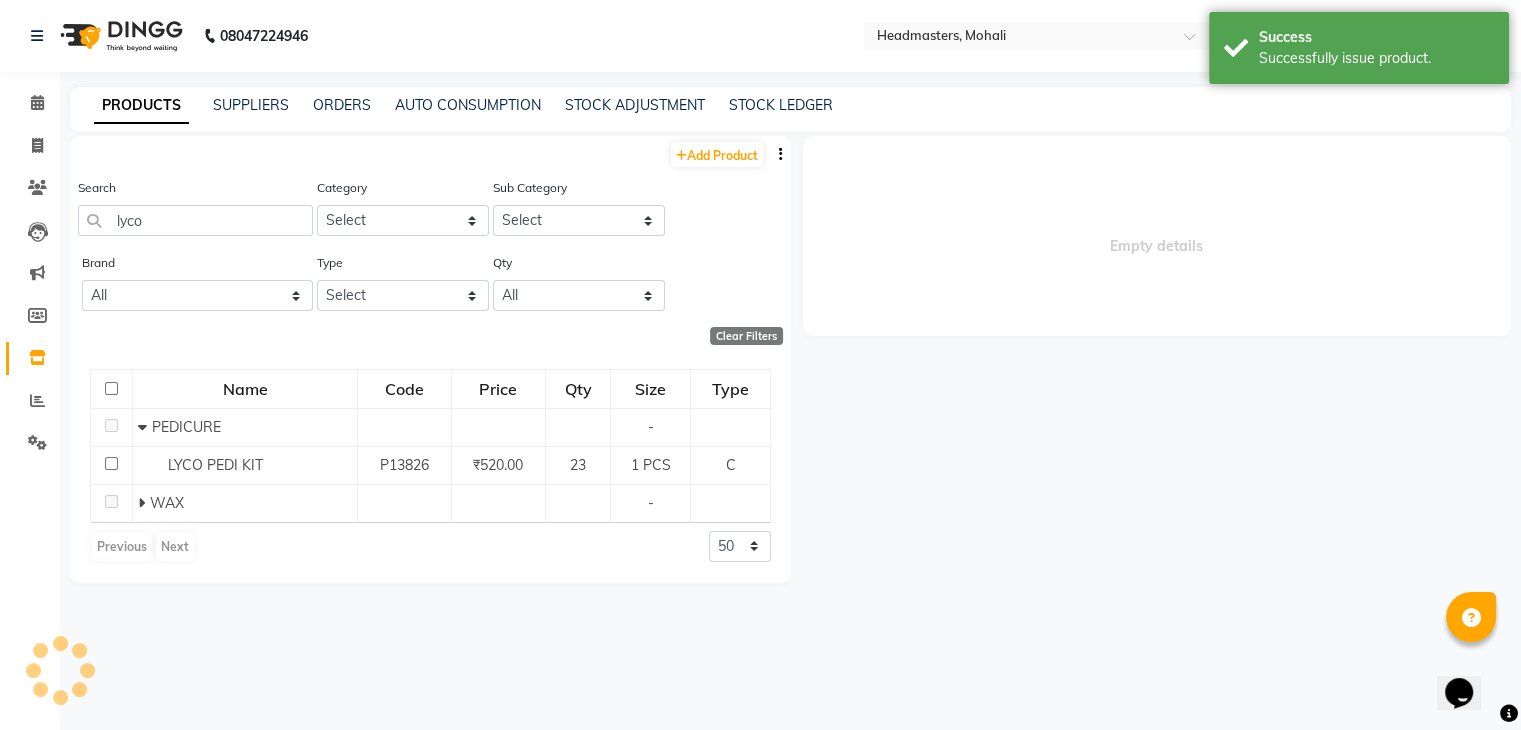 select 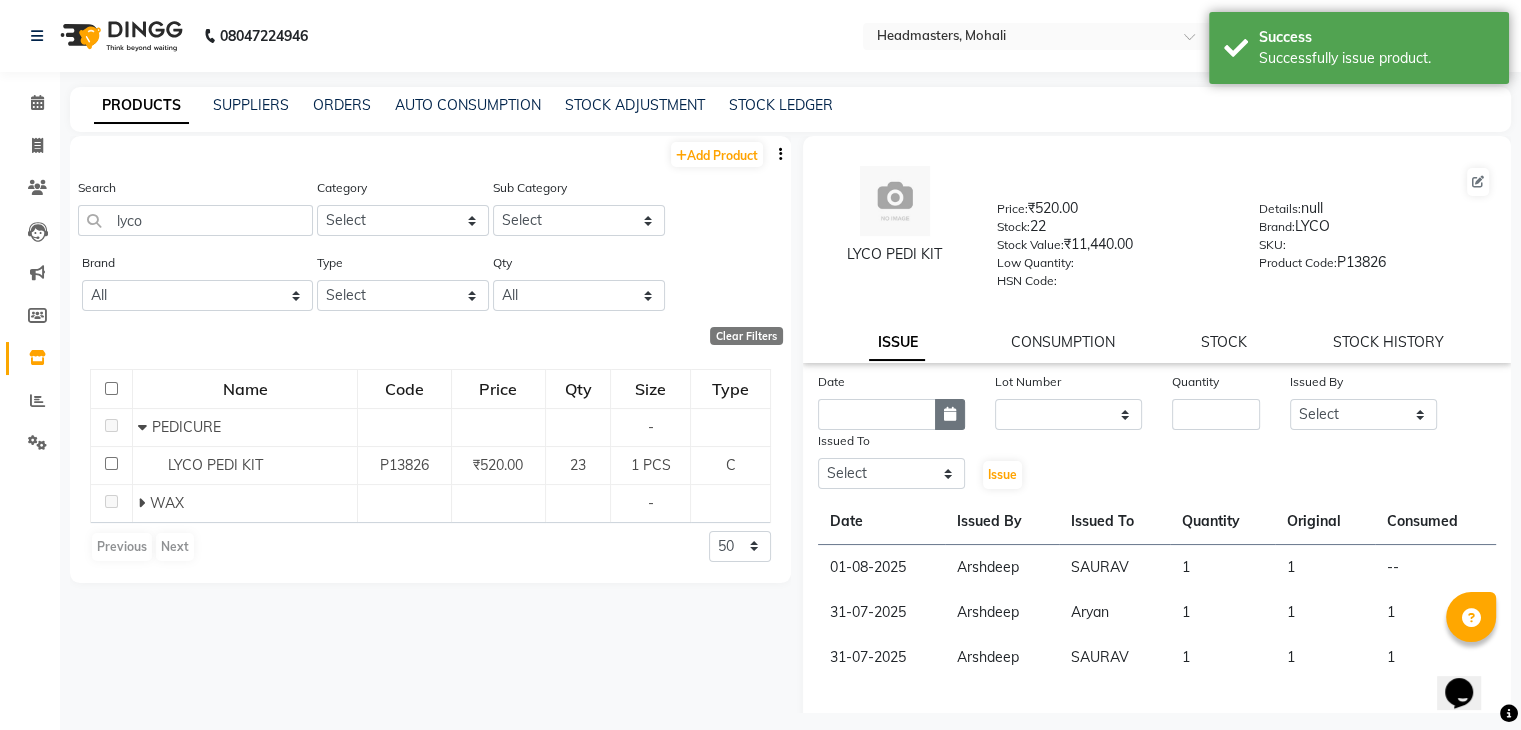 click 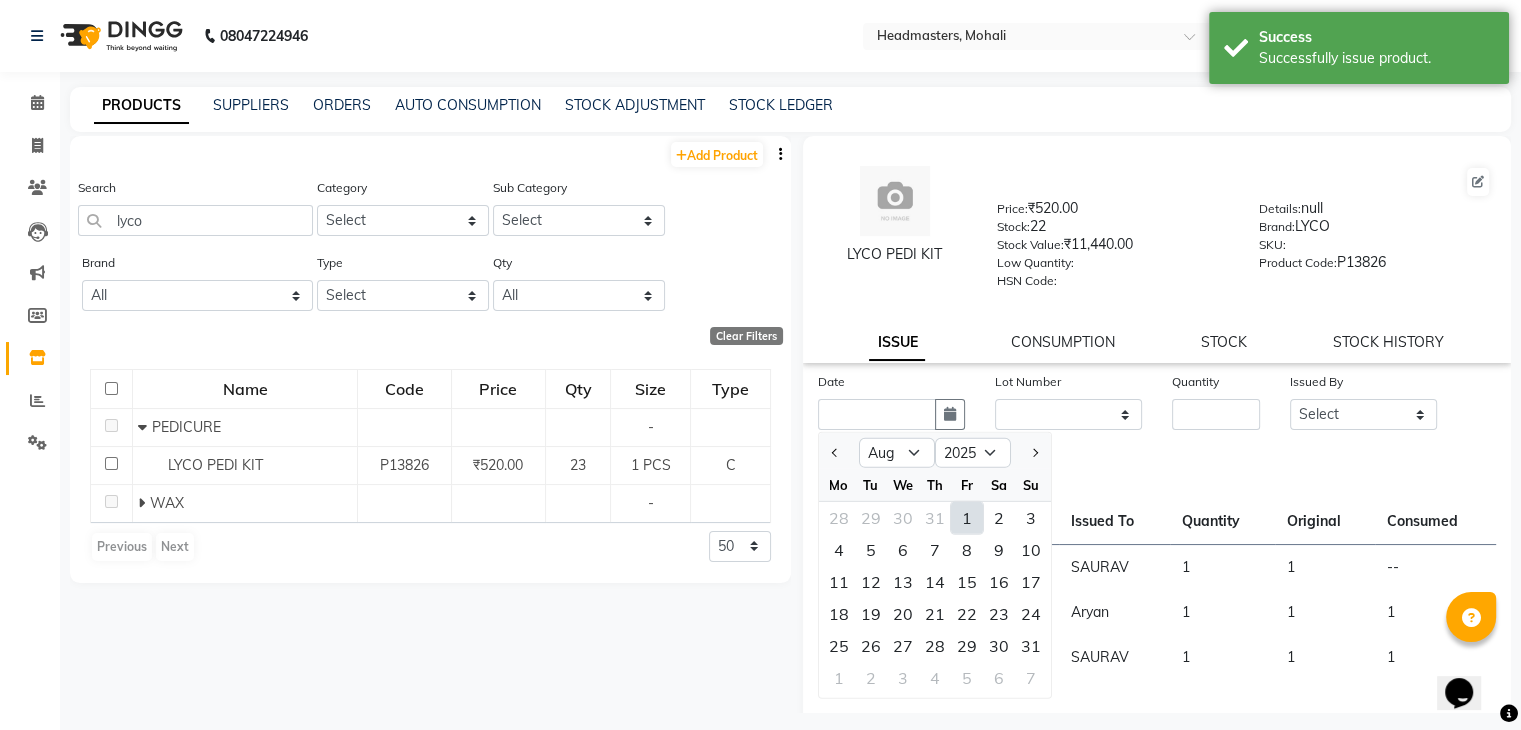 click on "1" 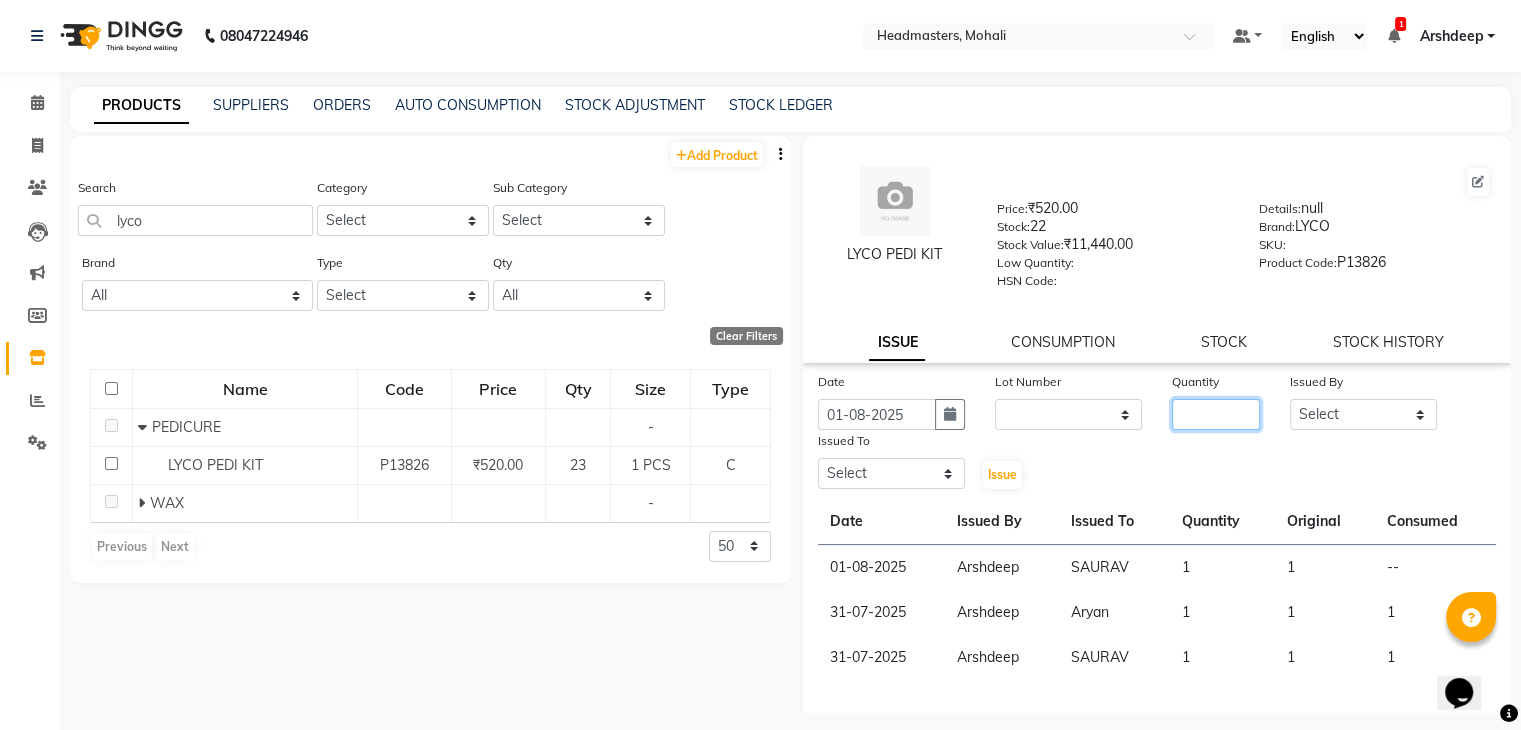 click 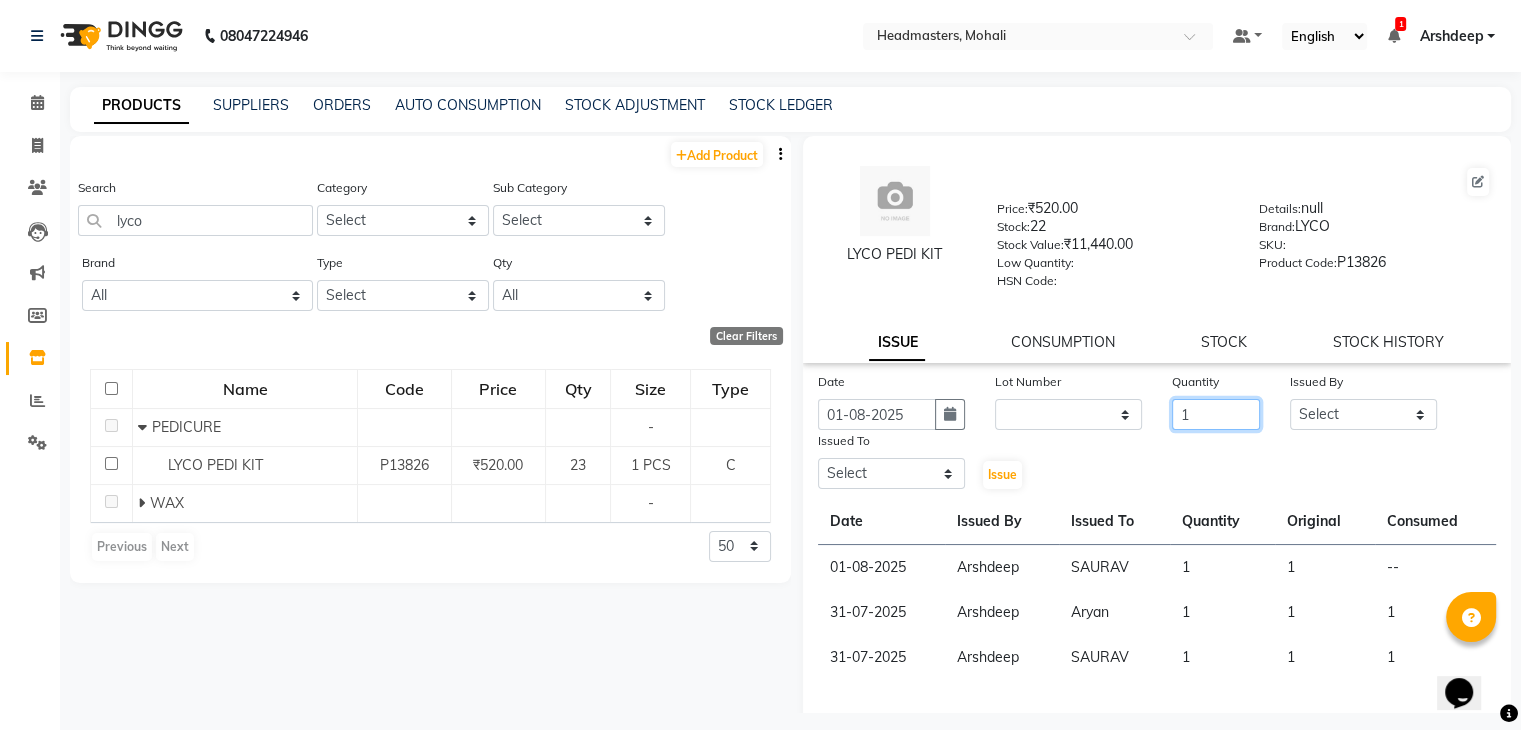 type on "1" 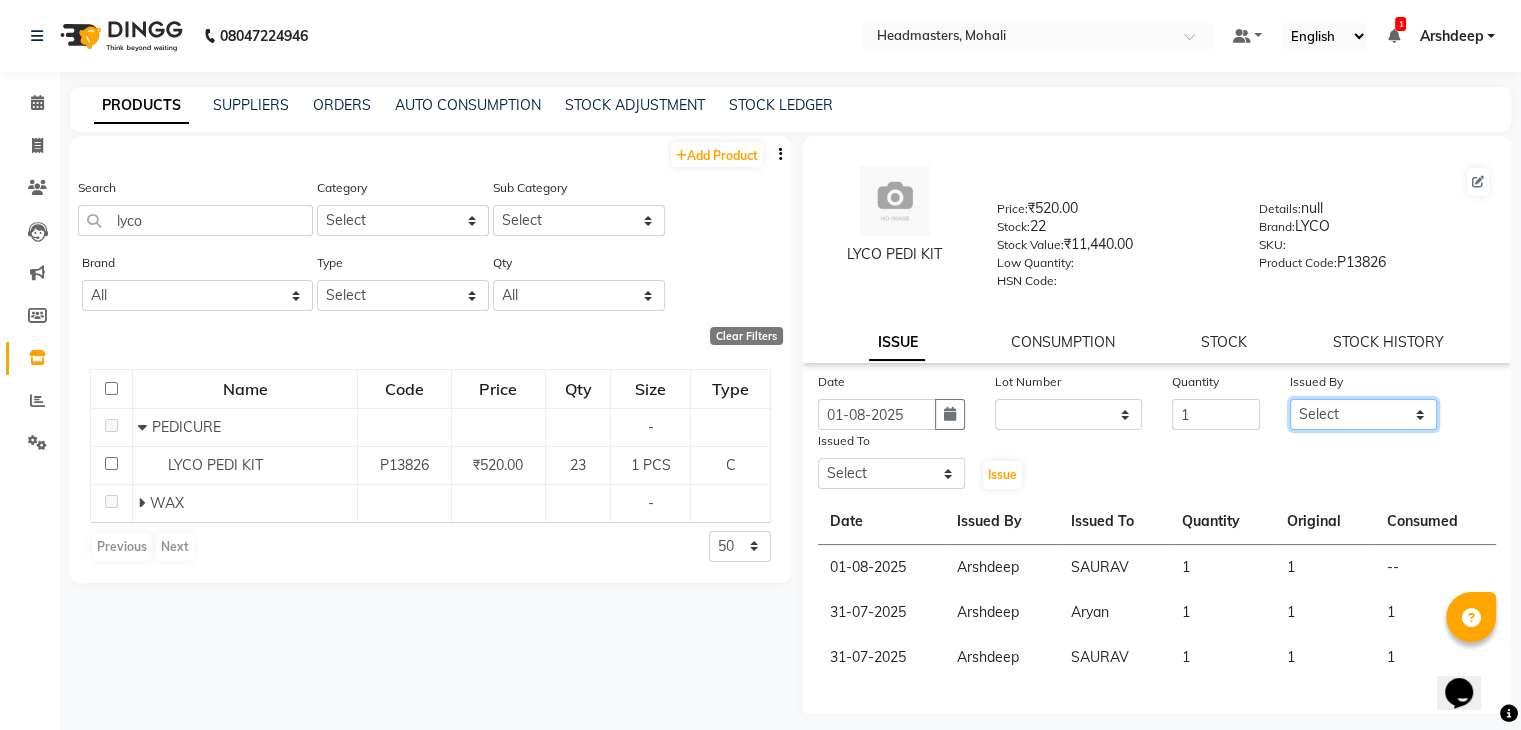 click on "Select AARIF Aarif Ansari Ali ANJANA ANJU Arshdeep Aryan Asad  Azam BALWINDER BHAWNA BIMLA CHETAN Deepak  HARRY Headmasters Honey Sidhu Jyoti karamdeep Manav MICHAEL Navdeep NEETU NEETU -  FRONT DESK  NEHA PREET PRINCE RAVI ROOP SACHIN KUMAR Sagar SAIF SARJU SAURAV SHAHZAD SHARAN SHARDA SHELLY SHUBHAM  SOHAIL SOHAN  VICkY Yamini" 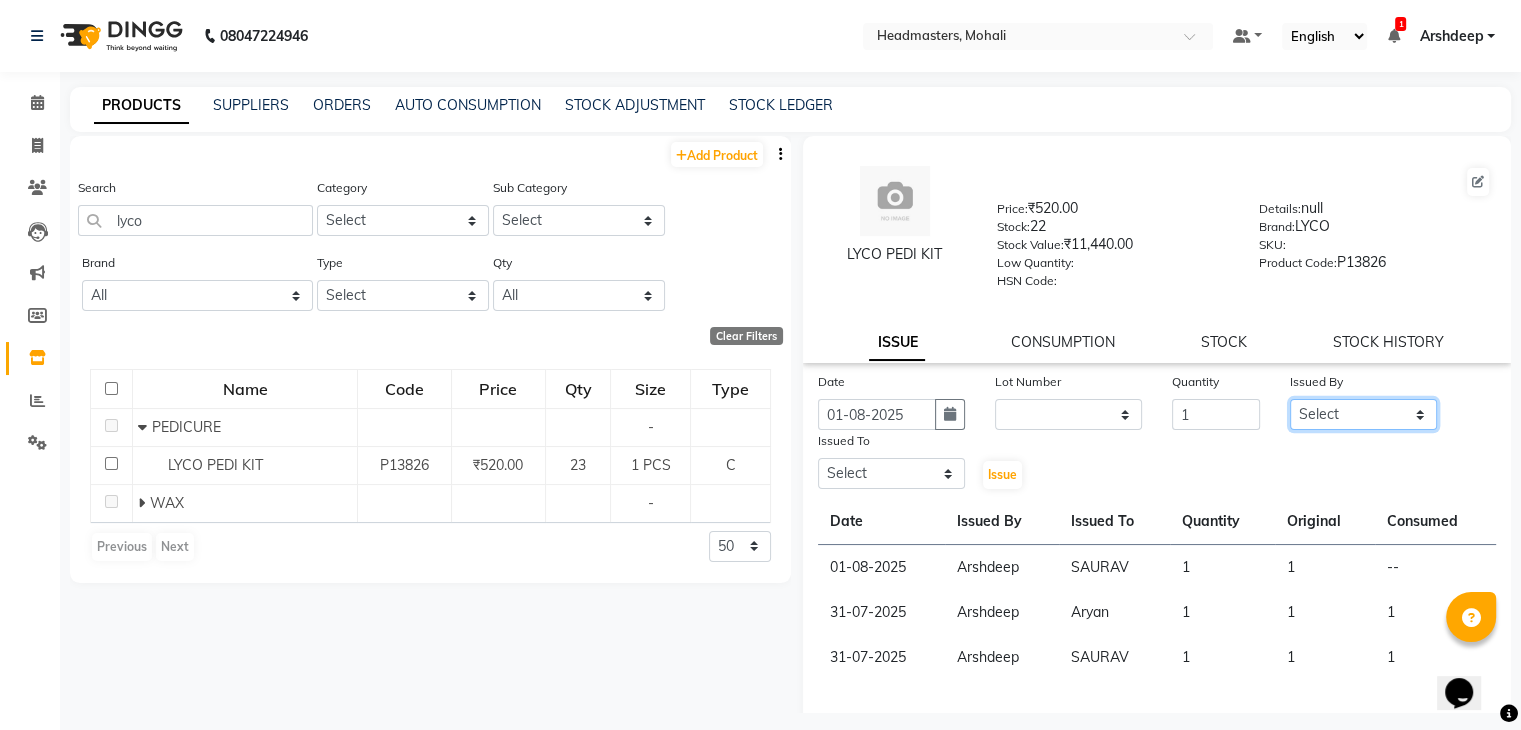 select on "51134" 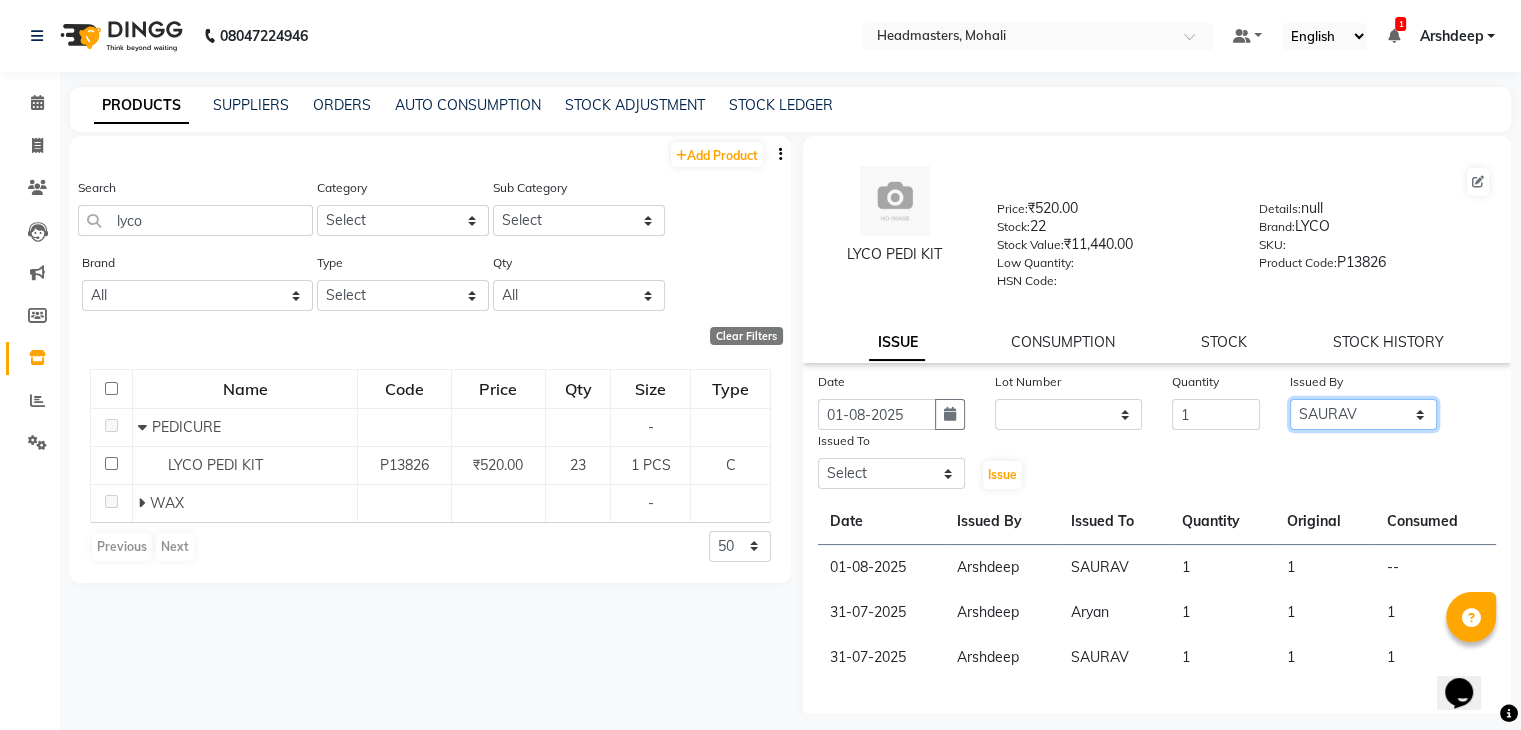 click on "Select AARIF Aarif Ansari Ali ANJANA ANJU Arshdeep Aryan Asad  Azam BALWINDER BHAWNA BIMLA CHETAN Deepak  HARRY Headmasters Honey Sidhu Jyoti karamdeep Manav MICHAEL Navdeep NEETU NEETU -  FRONT DESK  NEHA PREET PRINCE RAVI ROOP SACHIN KUMAR Sagar SAIF SARJU SAURAV SHAHZAD SHARAN SHARDA SHELLY SHUBHAM  SOHAIL SOHAN  VICkY Yamini" 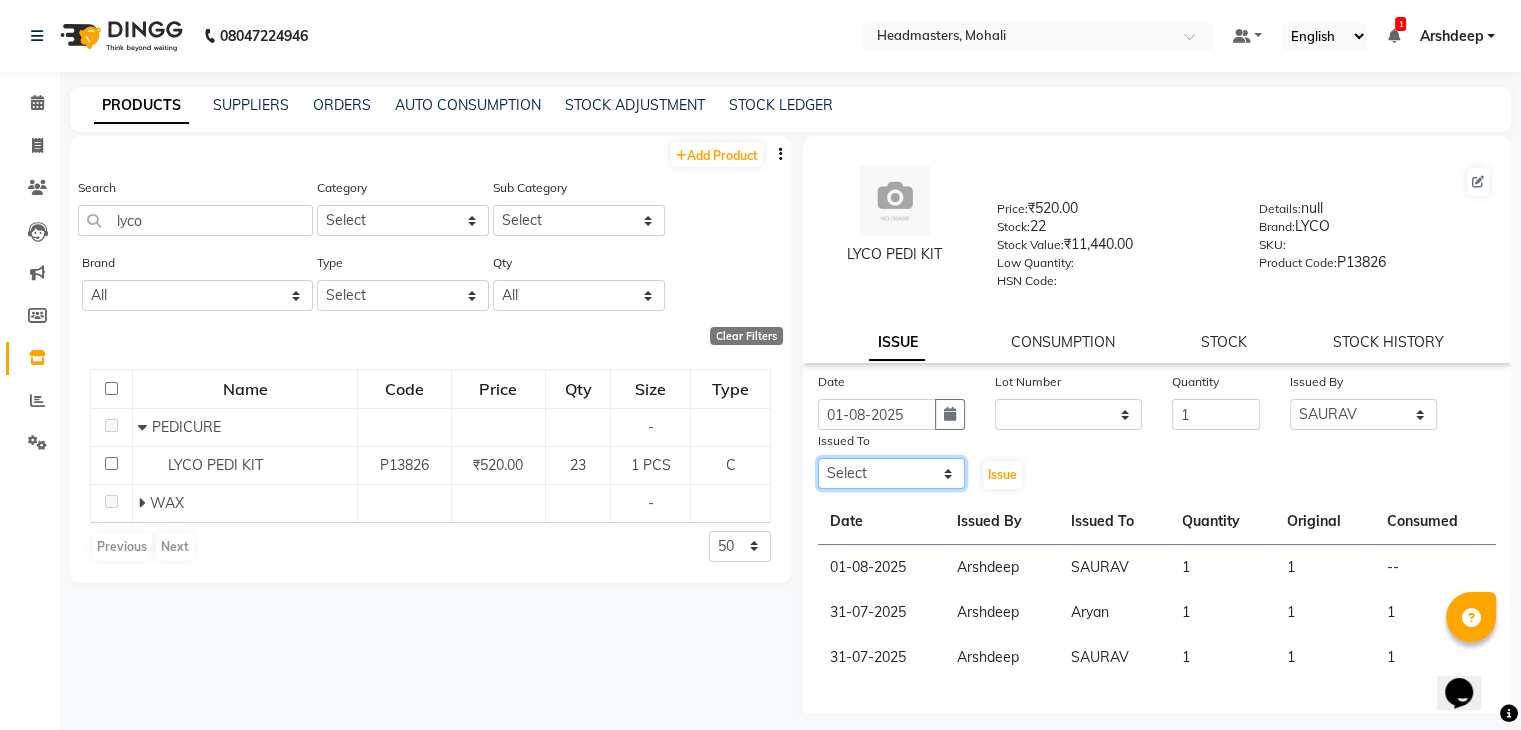 click on "Select AARIF Aarif Ansari Ali ANJANA ANJU Arshdeep Aryan Asad  Azam BALWINDER BHAWNA BIMLA CHETAN Deepak  HARRY Headmasters Honey Sidhu Jyoti karamdeep Manav MICHAEL Navdeep NEETU NEETU -  FRONT DESK  NEHA PREET PRINCE RAVI ROOP SACHIN KUMAR Sagar SAIF SARJU SAURAV SHAHZAD SHARAN SHARDA SHELLY SHUBHAM  SOHAIL SOHAN  VICkY Yamini" 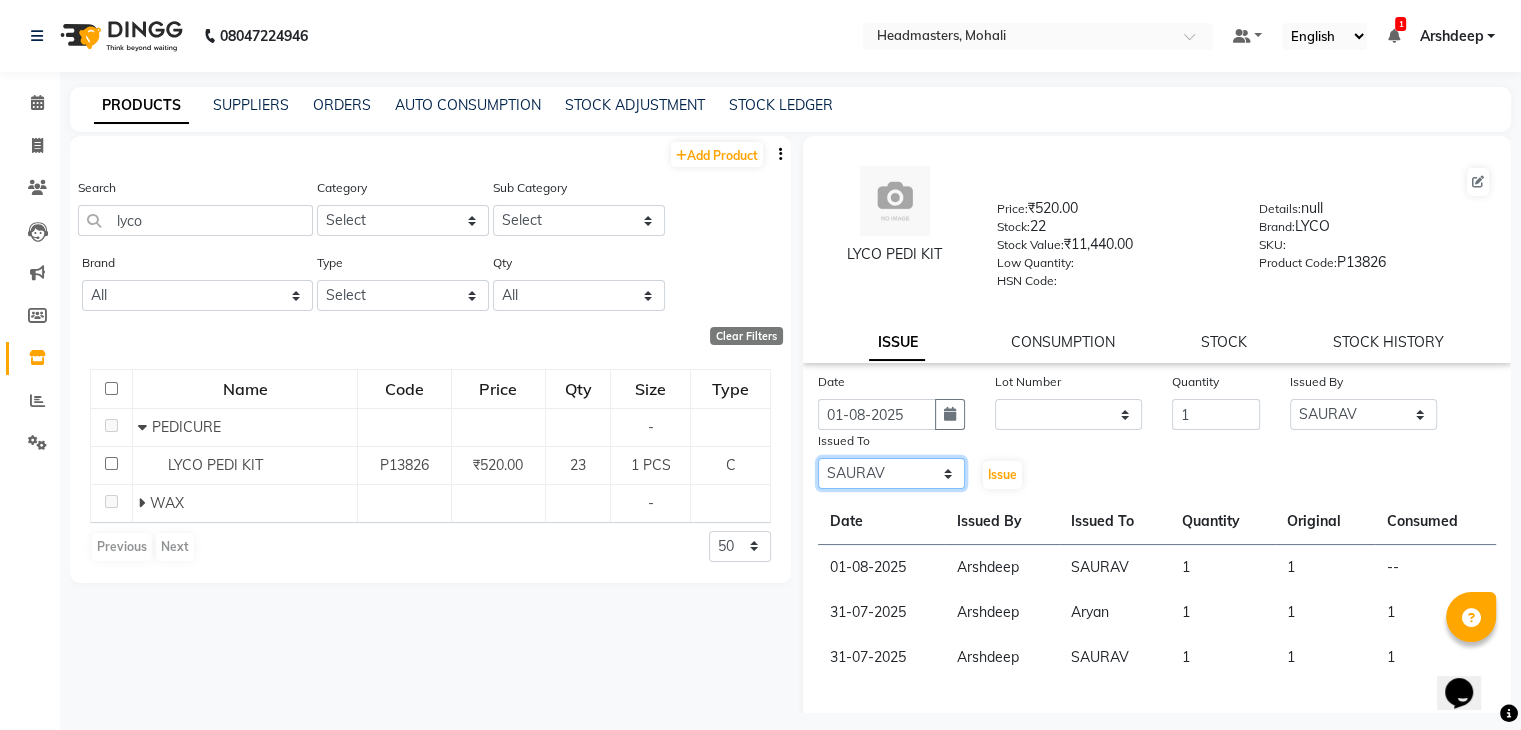 click on "Select AARIF Aarif Ansari Ali ANJANA ANJU Arshdeep Aryan Asad  Azam BALWINDER BHAWNA BIMLA CHETAN Deepak  HARRY Headmasters Honey Sidhu Jyoti karamdeep Manav MICHAEL Navdeep NEETU NEETU -  FRONT DESK  NEHA PREET PRINCE RAVI ROOP SACHIN KUMAR Sagar SAIF SARJU SAURAV SHAHZAD SHARAN SHARDA SHELLY SHUBHAM  SOHAIL SOHAN  VICkY Yamini" 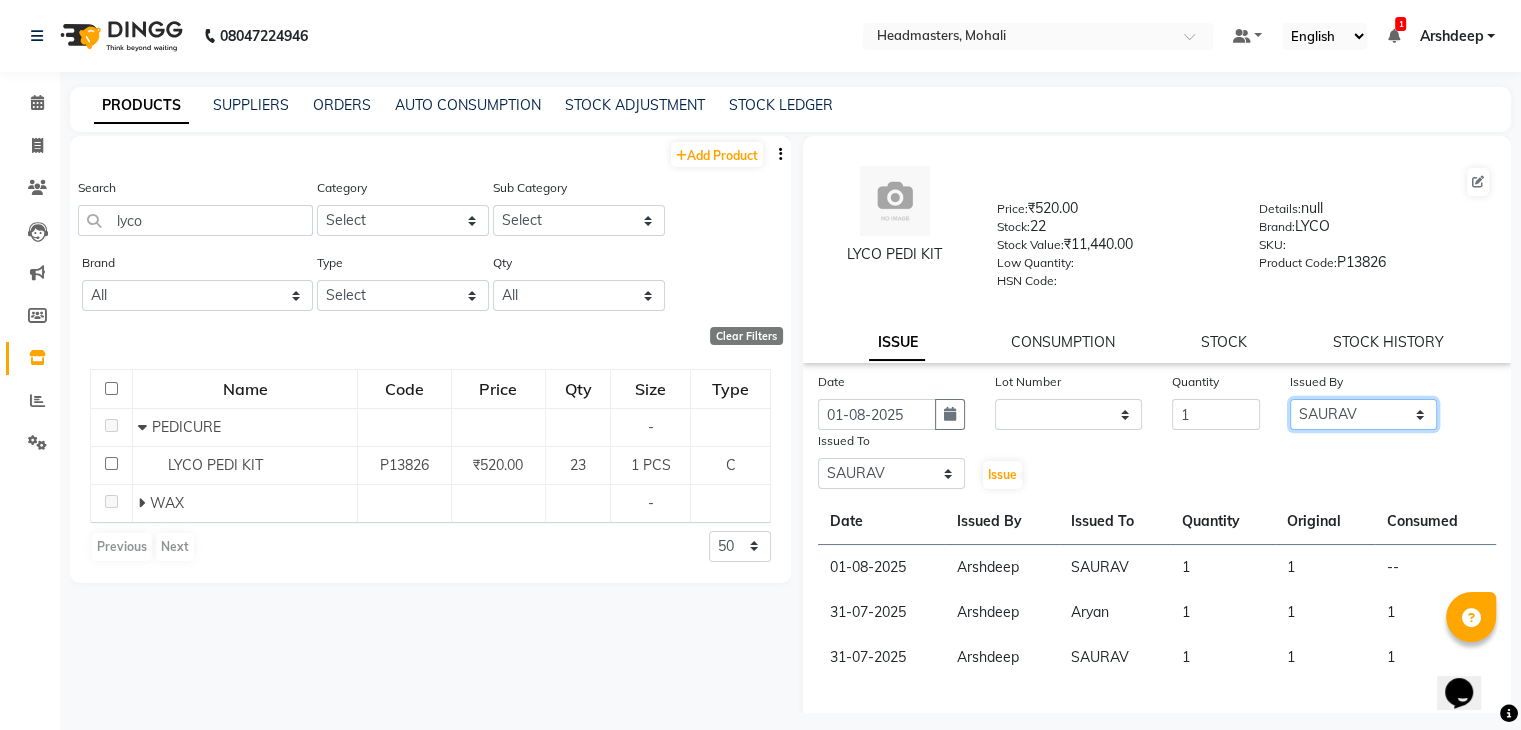 click on "Select AARIF Aarif Ansari Ali ANJANA ANJU Arshdeep Aryan Asad  Azam BALWINDER BHAWNA BIMLA CHETAN Deepak  HARRY Headmasters Honey Sidhu Jyoti karamdeep Manav MICHAEL Navdeep NEETU NEETU -  FRONT DESK  NEHA PREET PRINCE RAVI ROOP SACHIN KUMAR Sagar SAIF SARJU SAURAV SHAHZAD SHARAN SHARDA SHELLY SHUBHAM  SOHAIL SOHAN  VICkY Yamini" 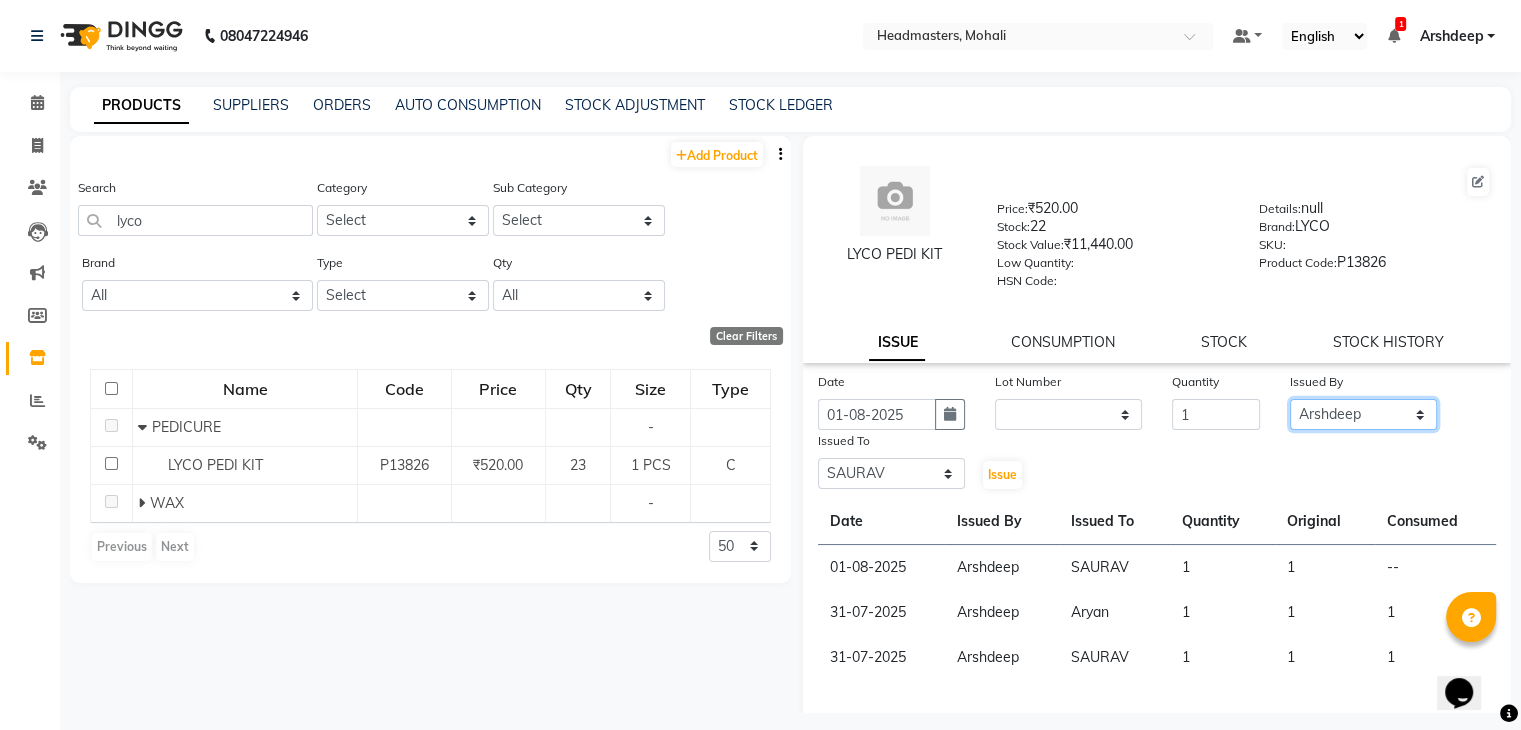 click on "Select AARIF Aarif Ansari Ali ANJANA ANJU Arshdeep Aryan Asad  Azam BALWINDER BHAWNA BIMLA CHETAN Deepak  HARRY Headmasters Honey Sidhu Jyoti karamdeep Manav MICHAEL Navdeep NEETU NEETU -  FRONT DESK  NEHA PREET PRINCE RAVI ROOP SACHIN KUMAR Sagar SAIF SARJU SAURAV SHAHZAD SHARAN SHARDA SHELLY SHUBHAM  SOHAIL SOHAN  VICkY Yamini" 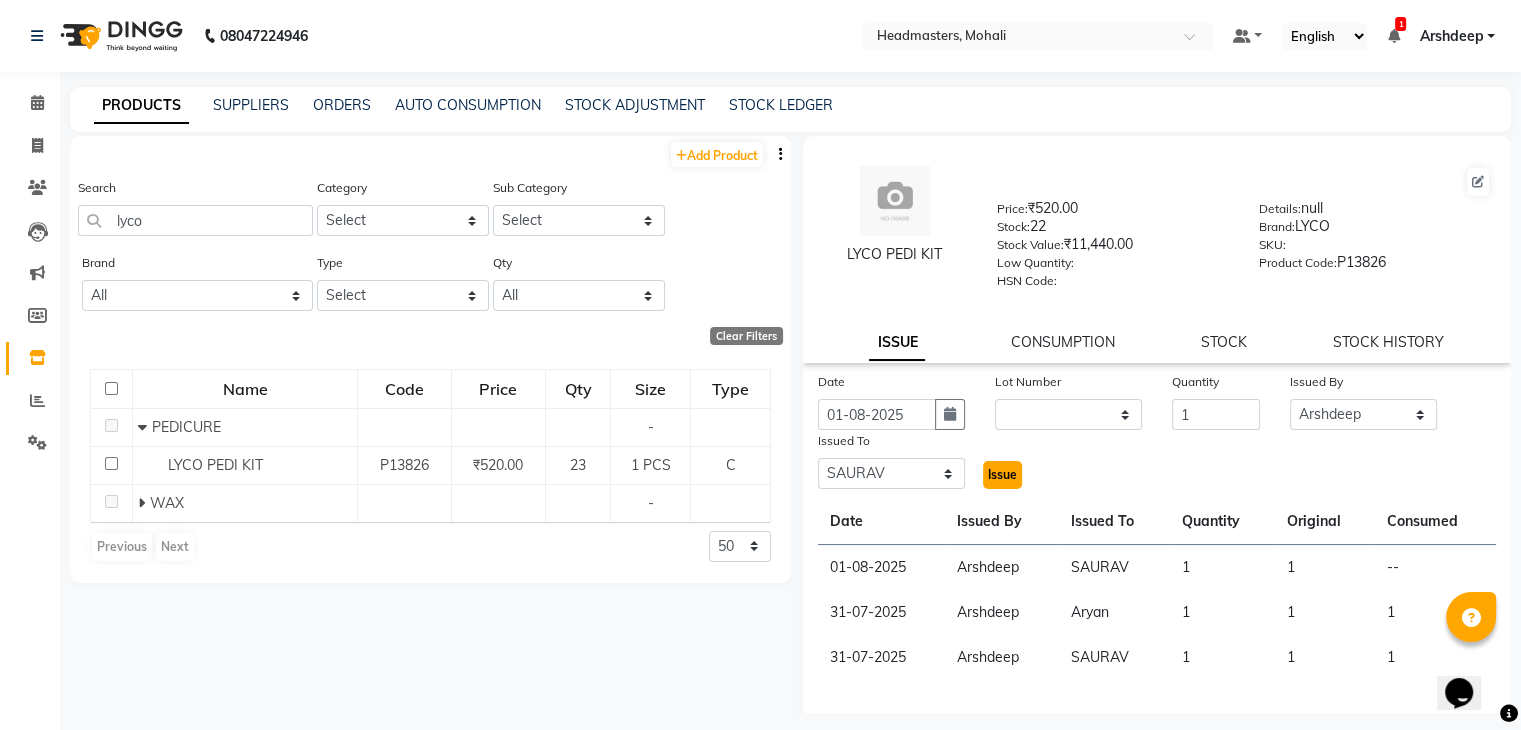 click on "Issue" 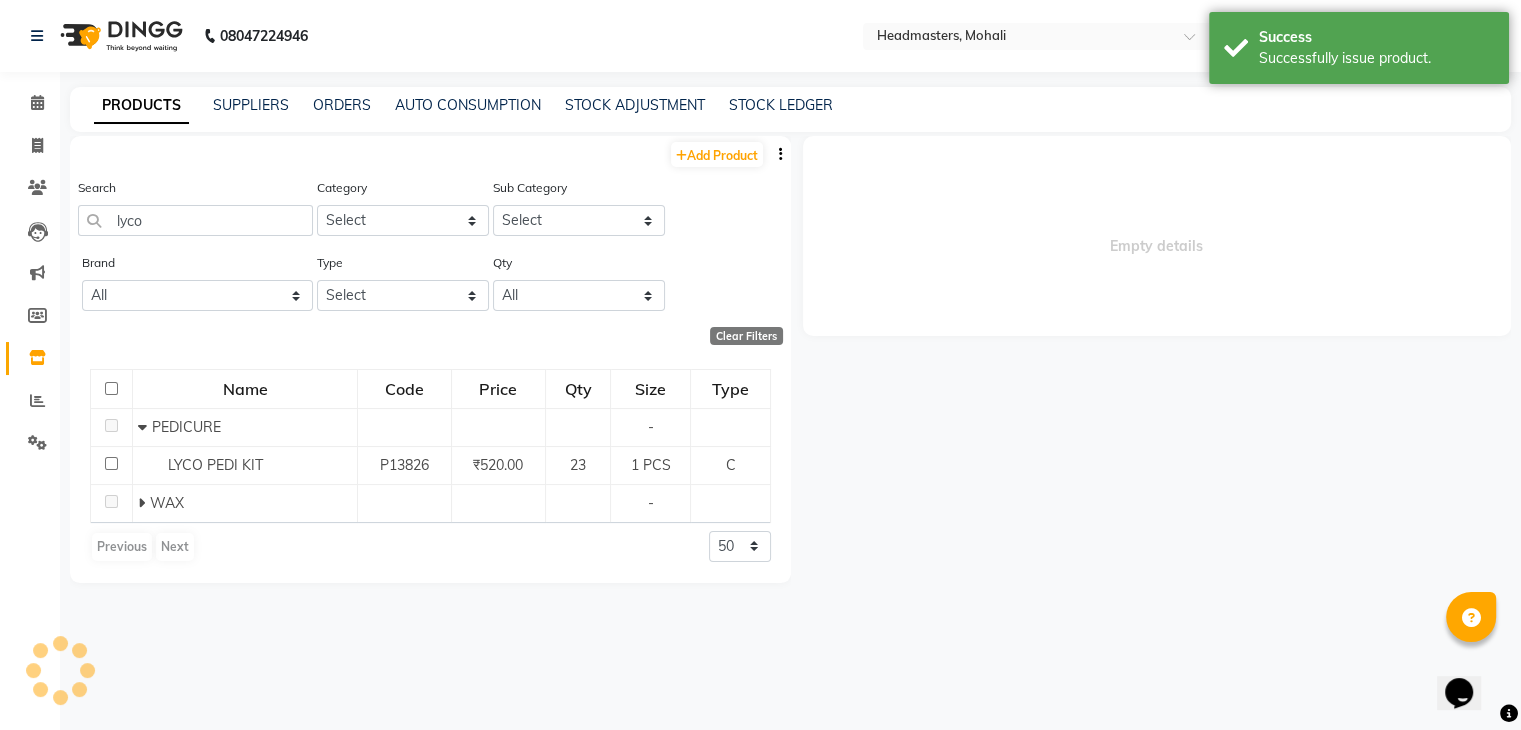 select 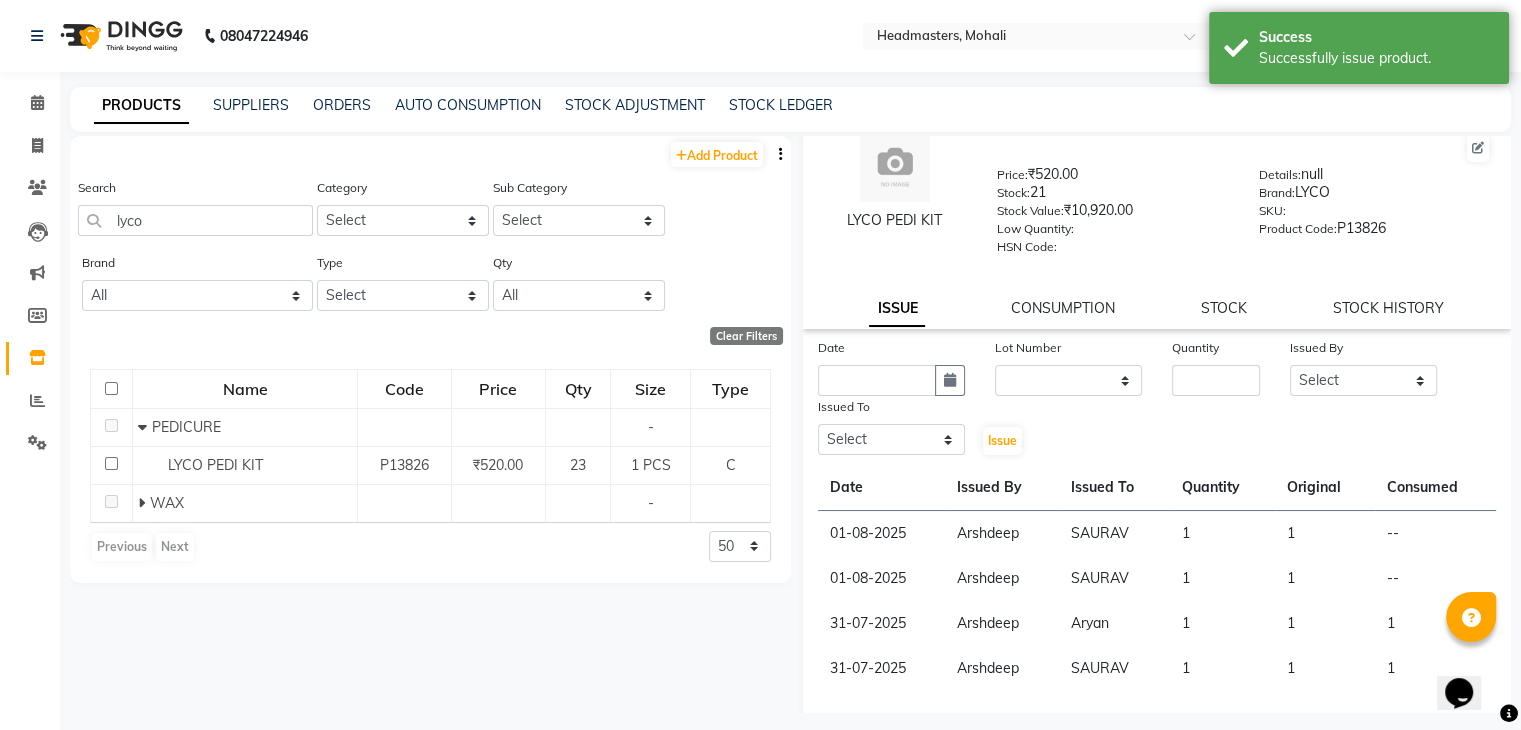 scroll, scrollTop: 64, scrollLeft: 0, axis: vertical 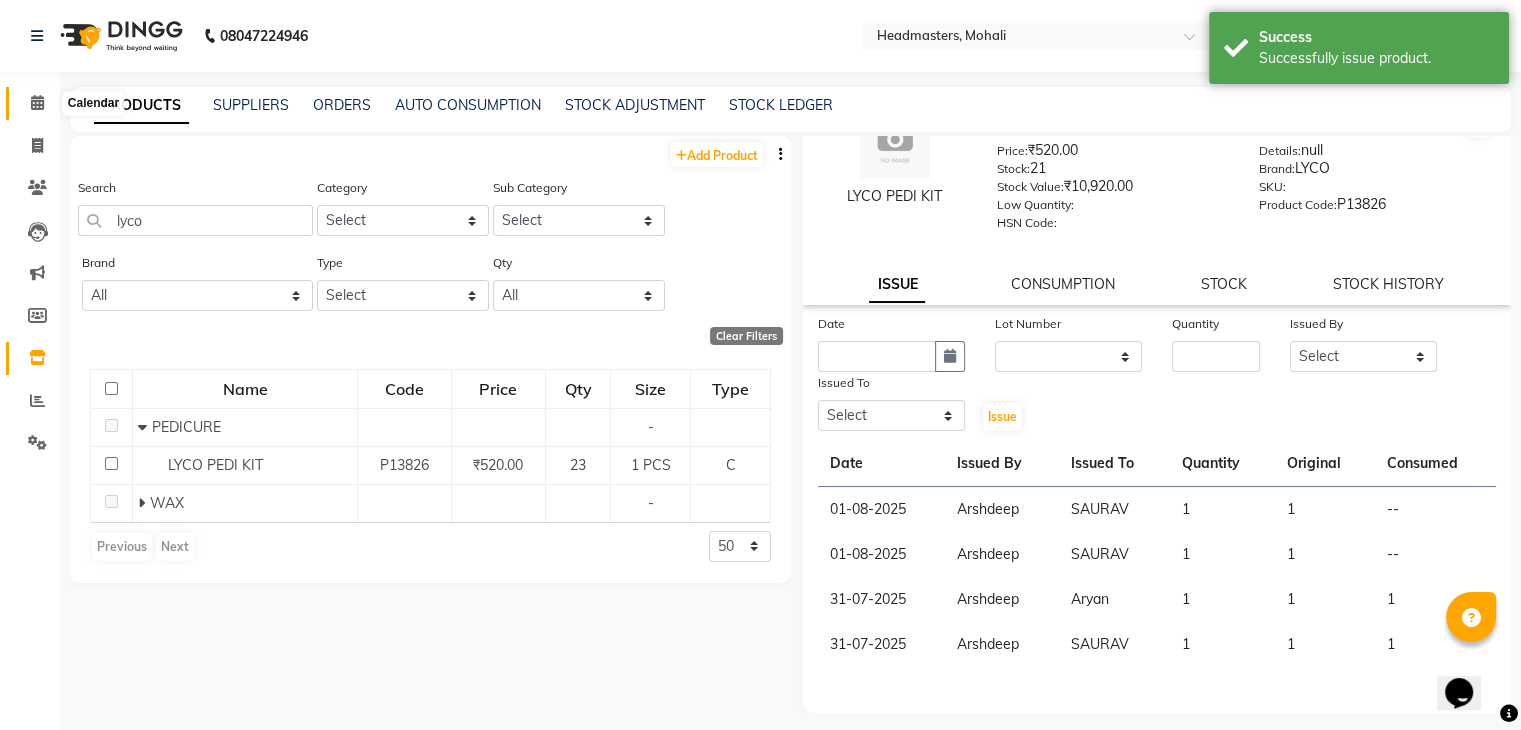 click 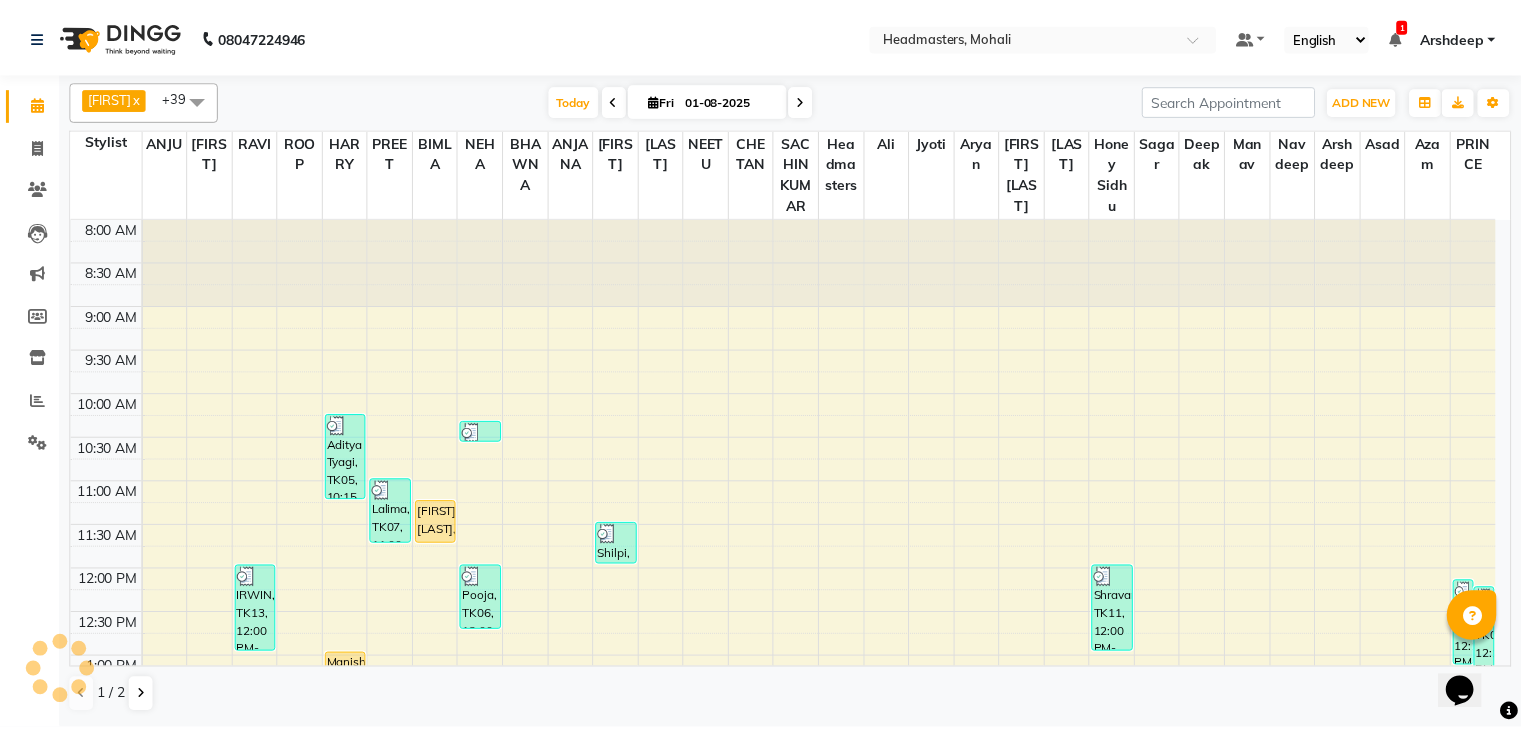 scroll, scrollTop: 0, scrollLeft: 0, axis: both 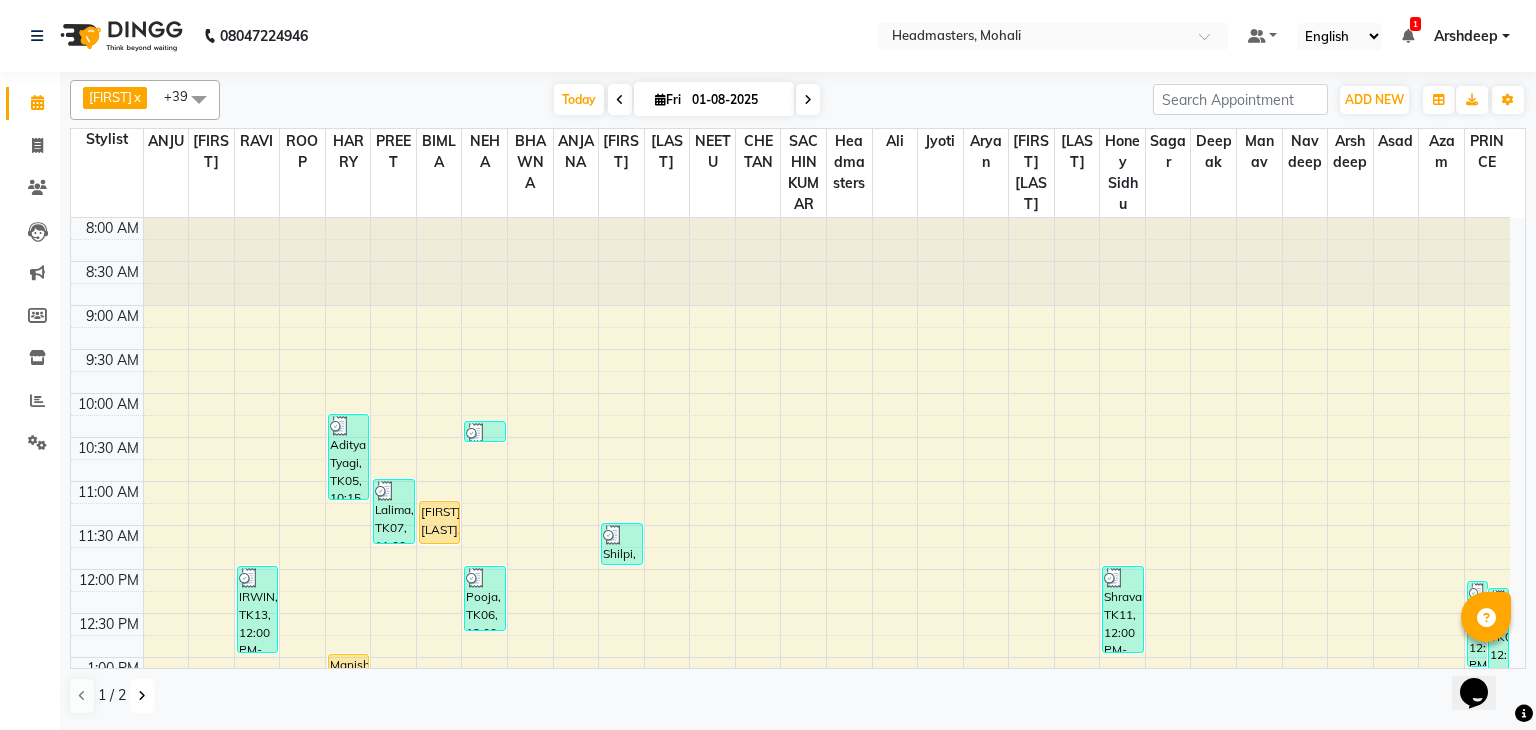 click at bounding box center (142, 696) 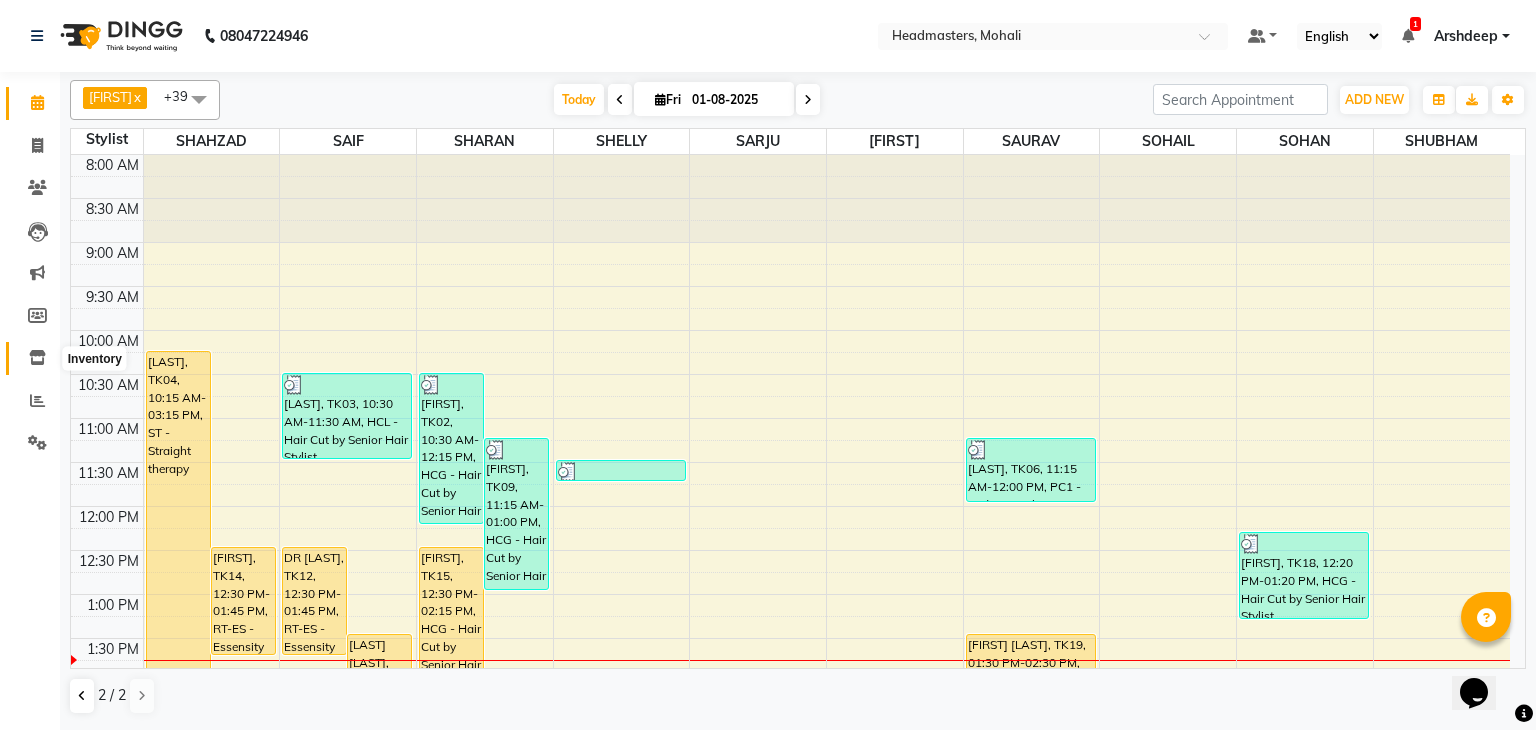 click 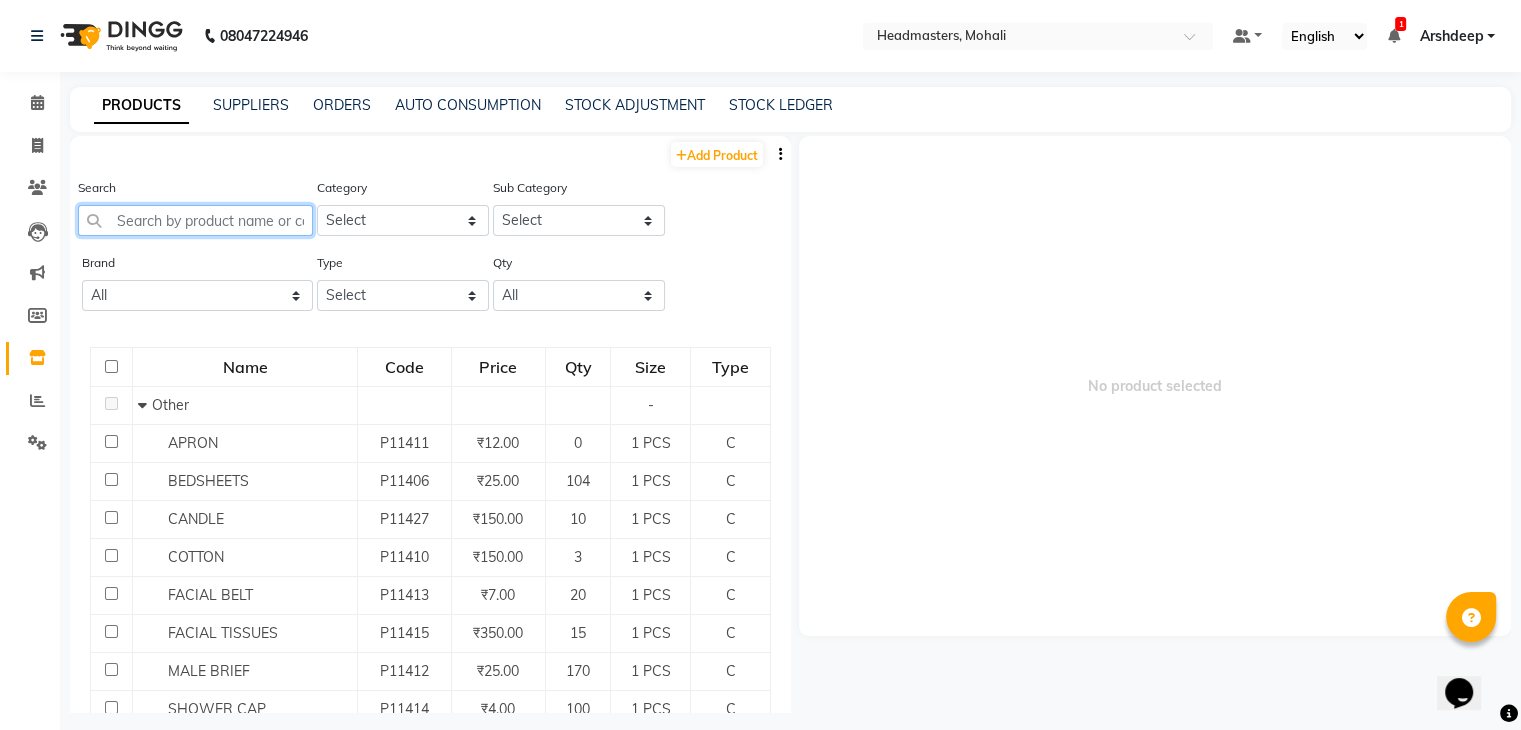 click 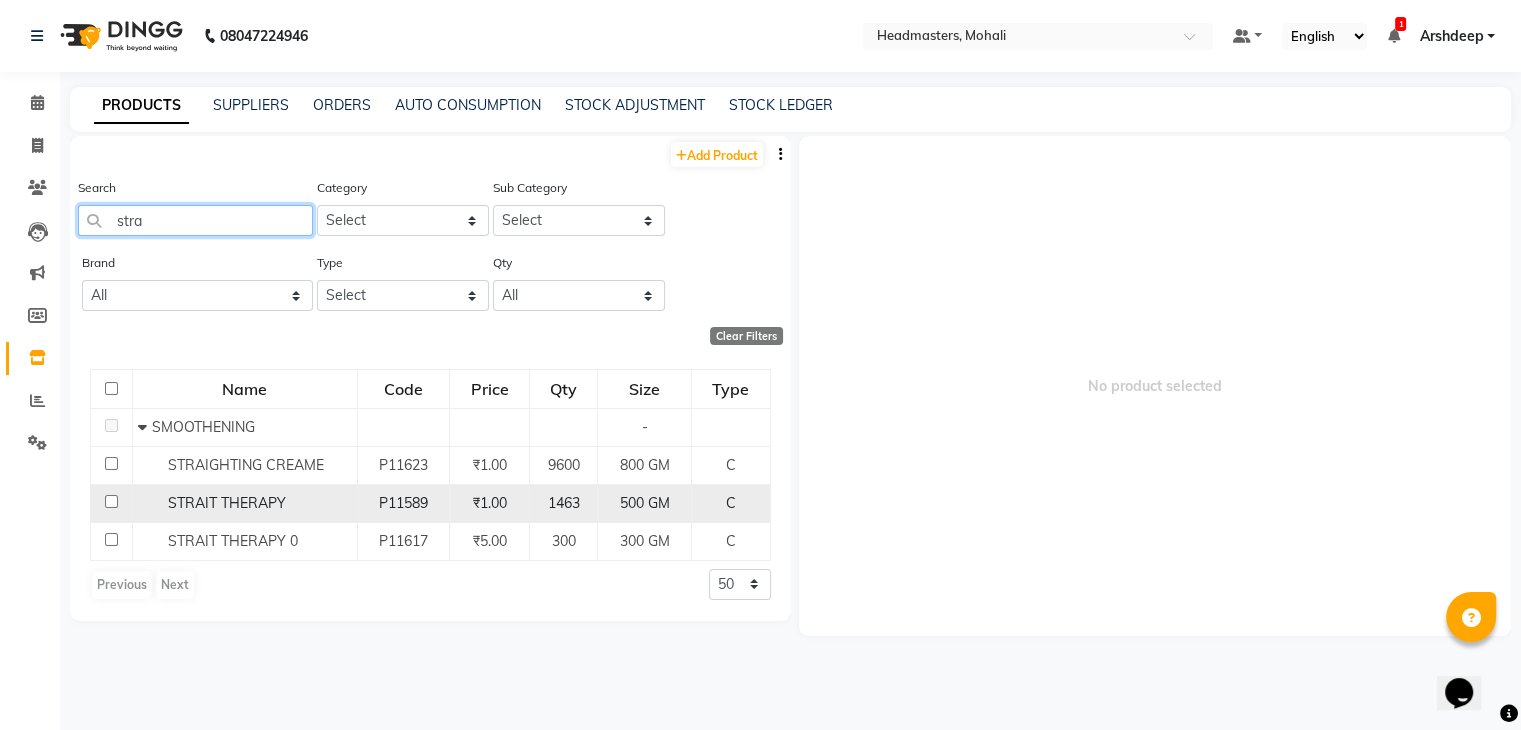 type on "stra" 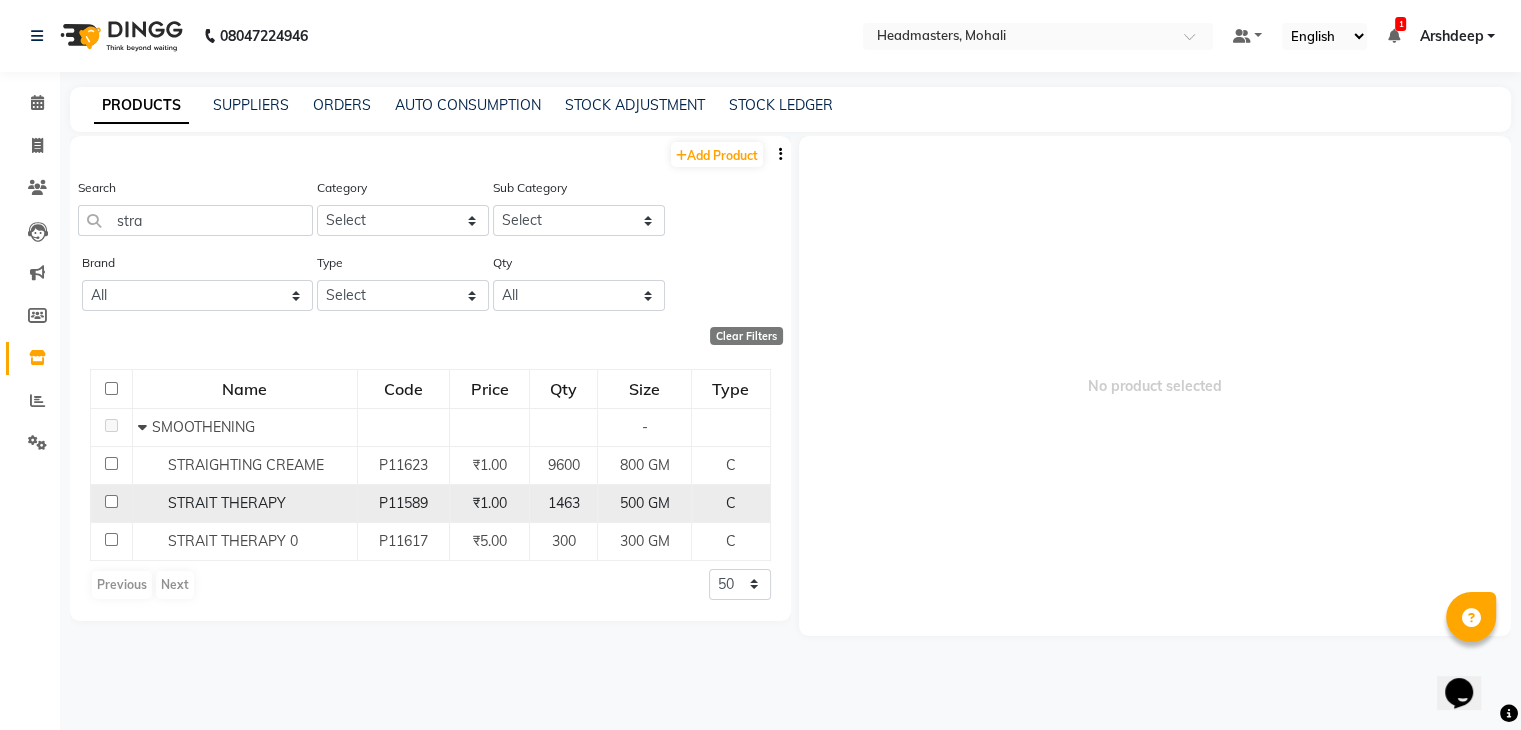 click on "STRAIT THERAPY" 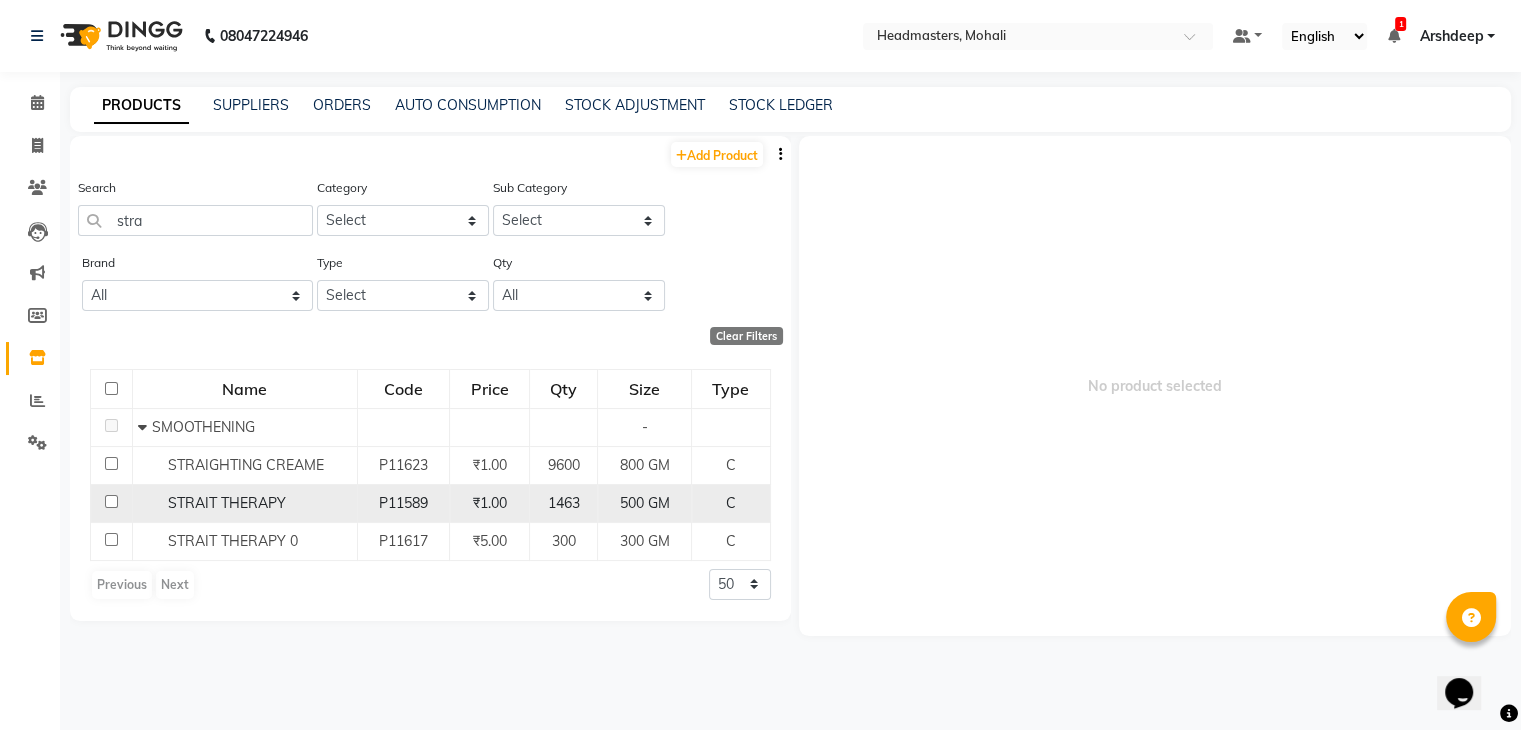 click on "STRAIT THERAPY" 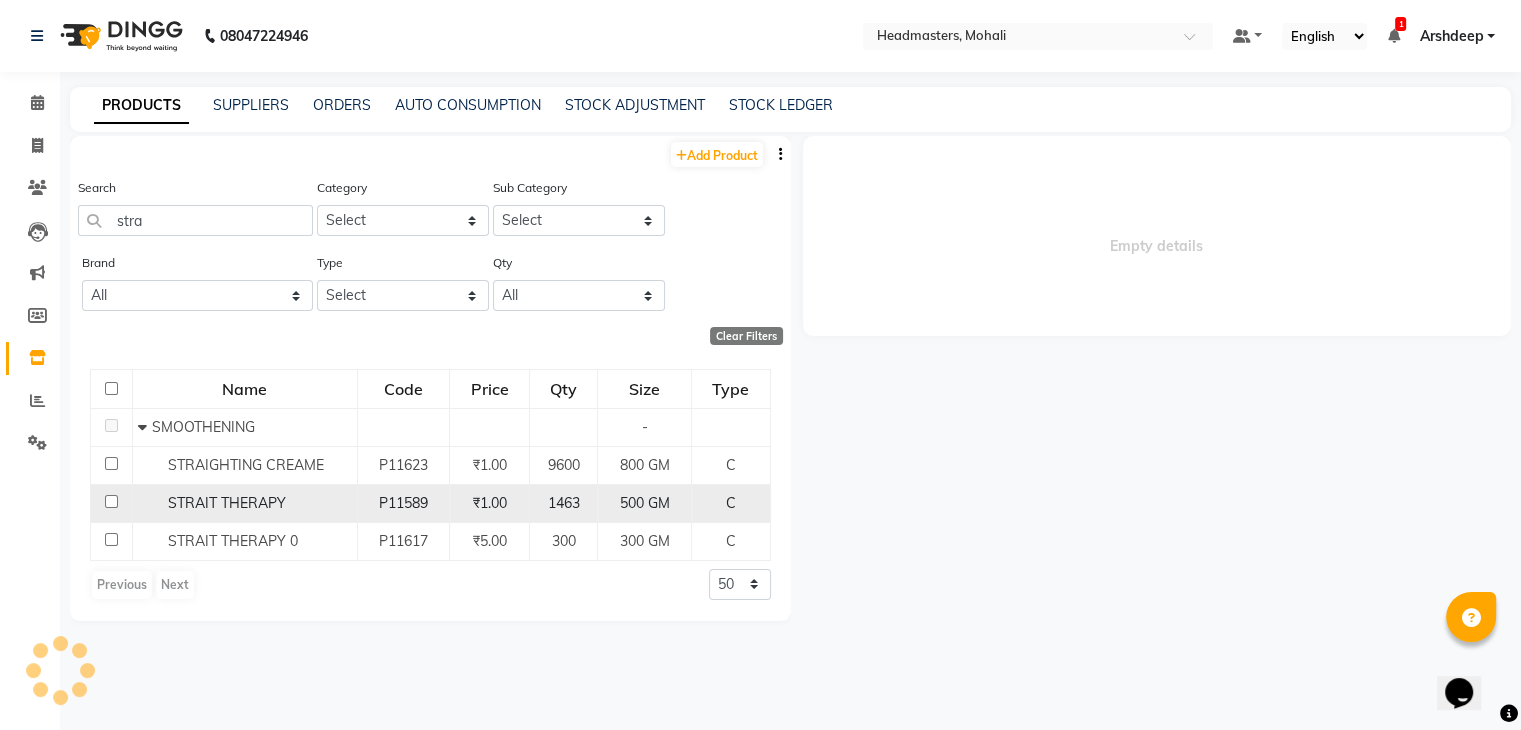 select 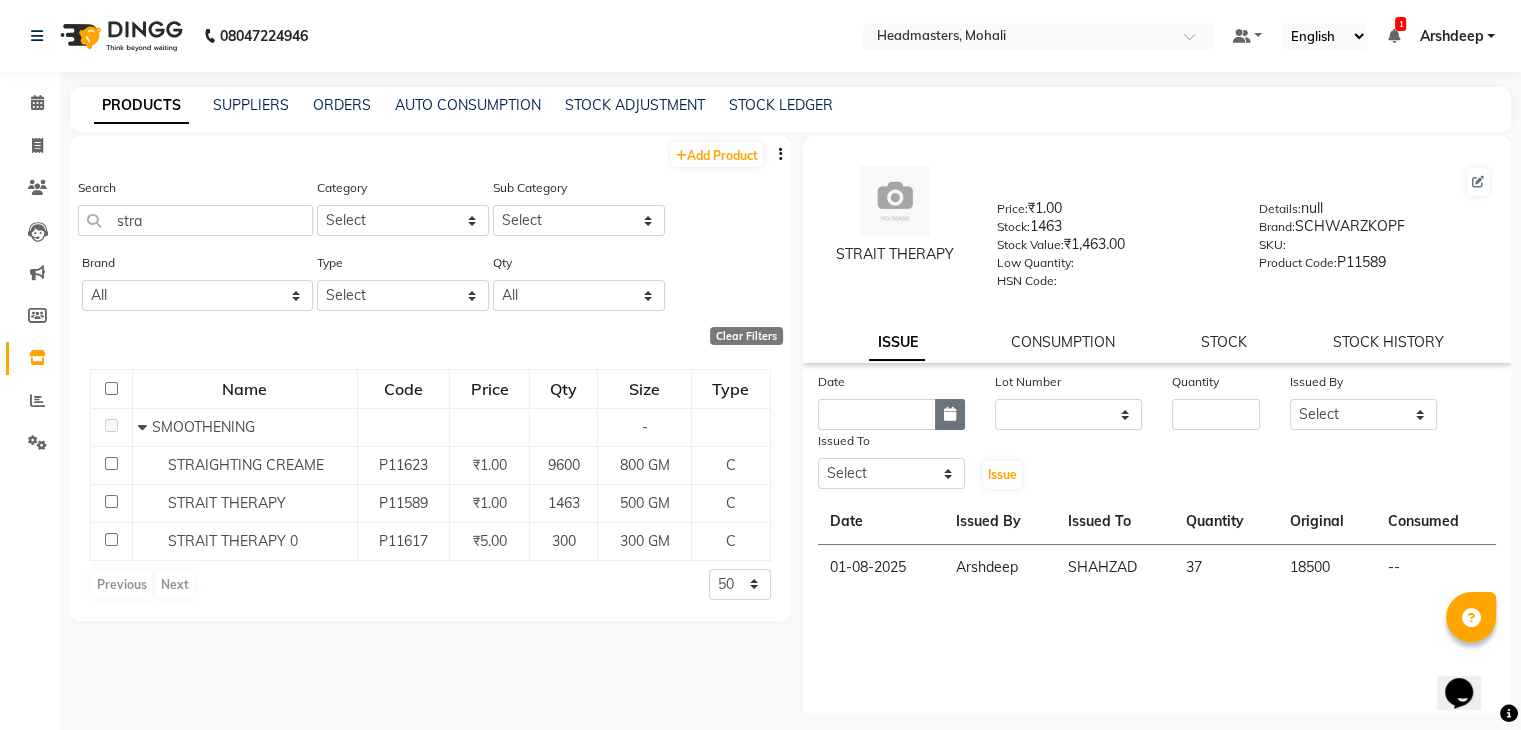 click 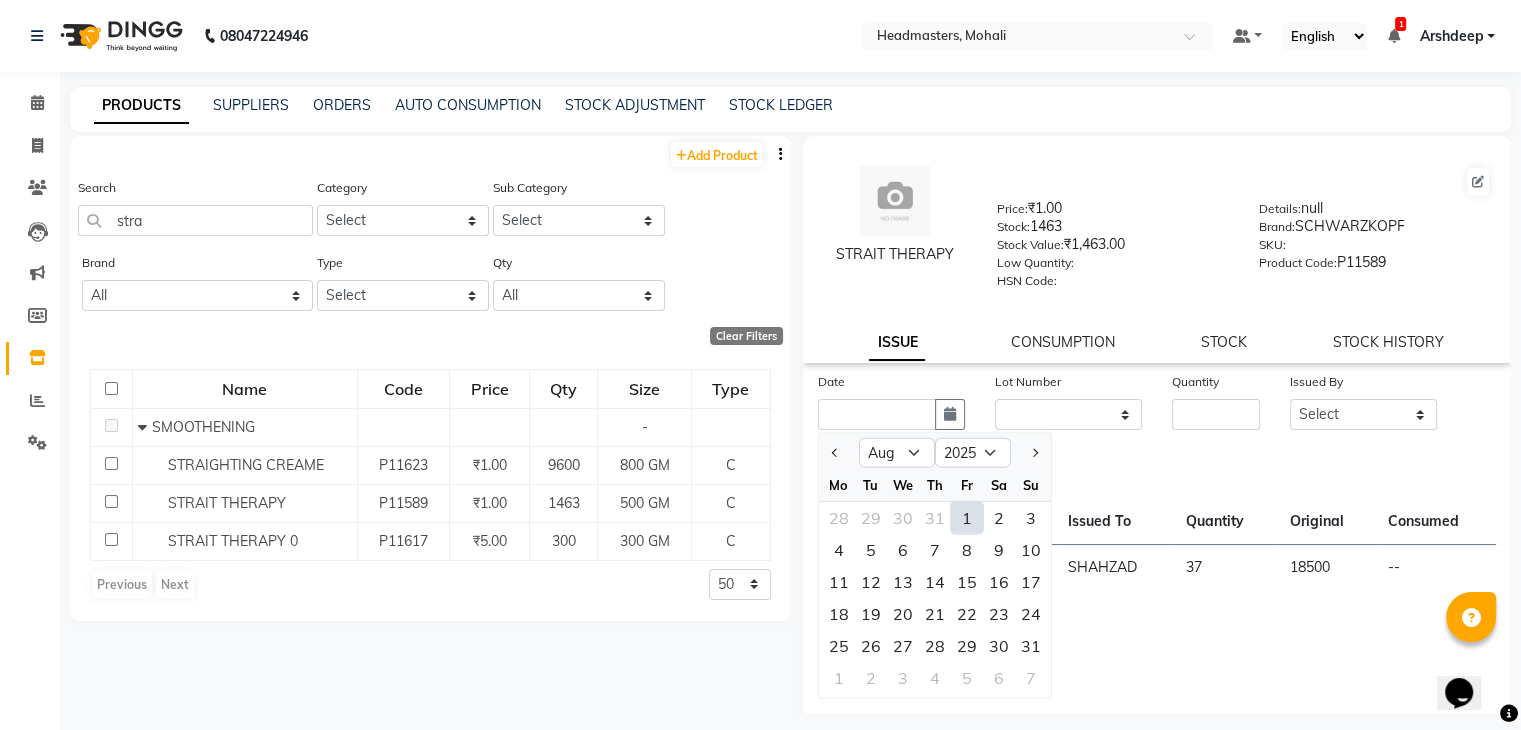 click on "1" 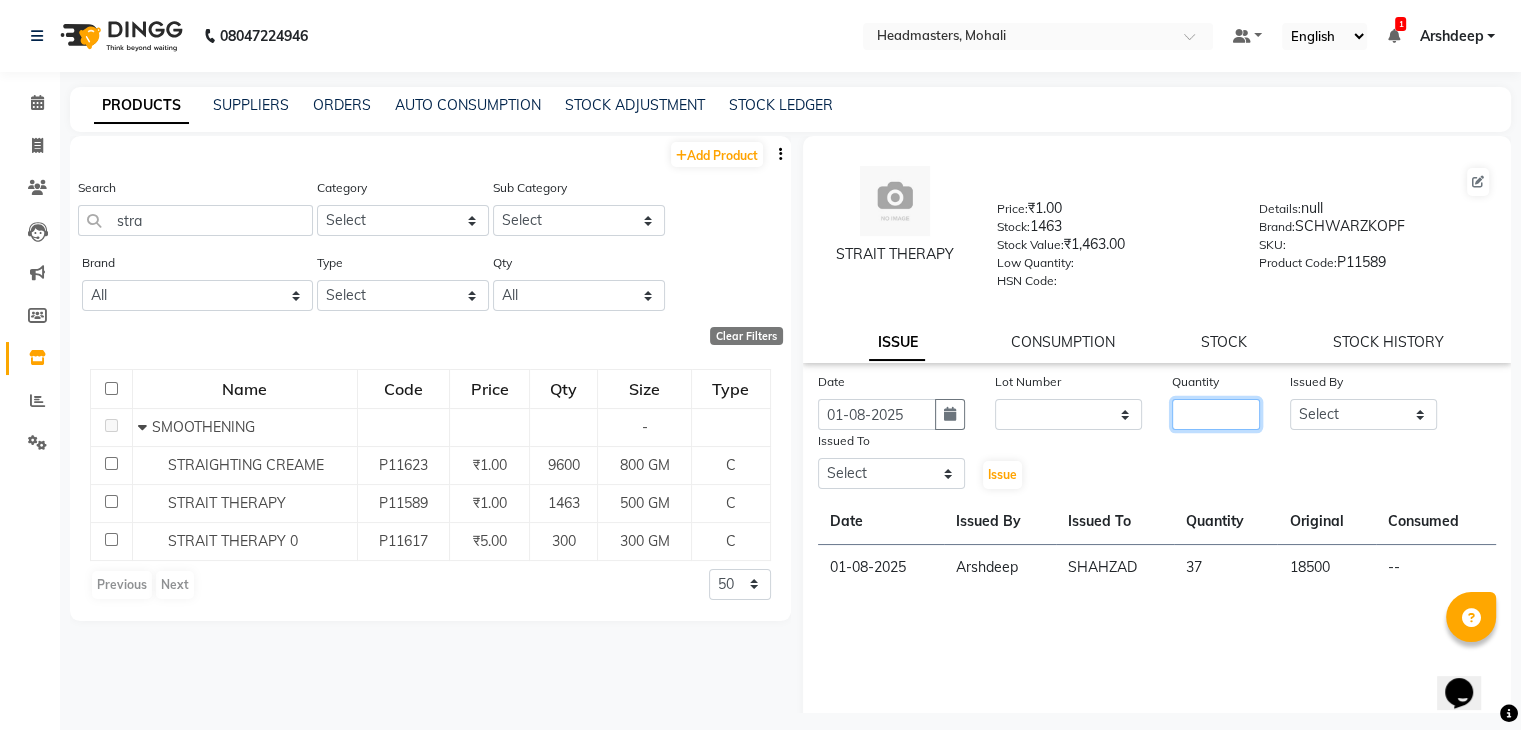 click 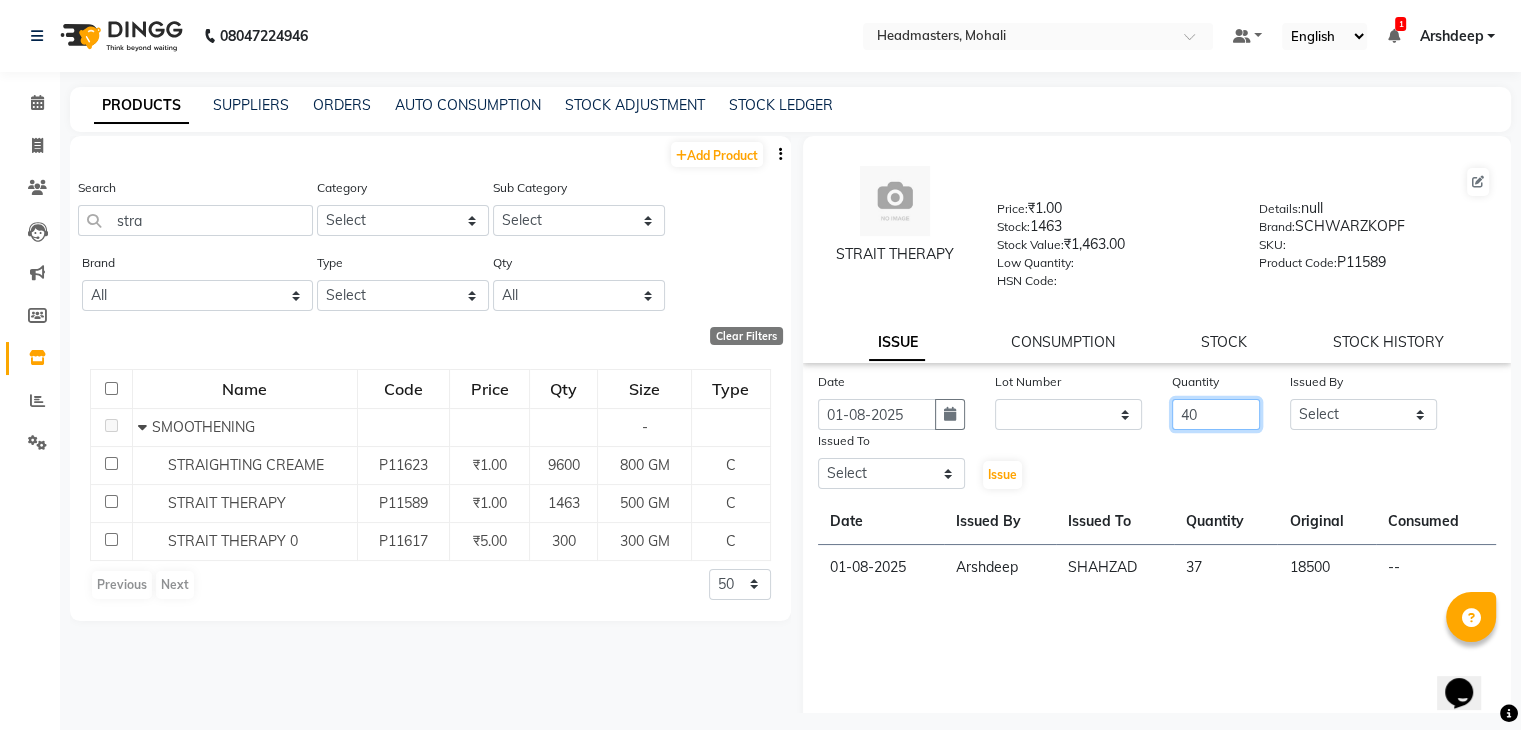 type on "40" 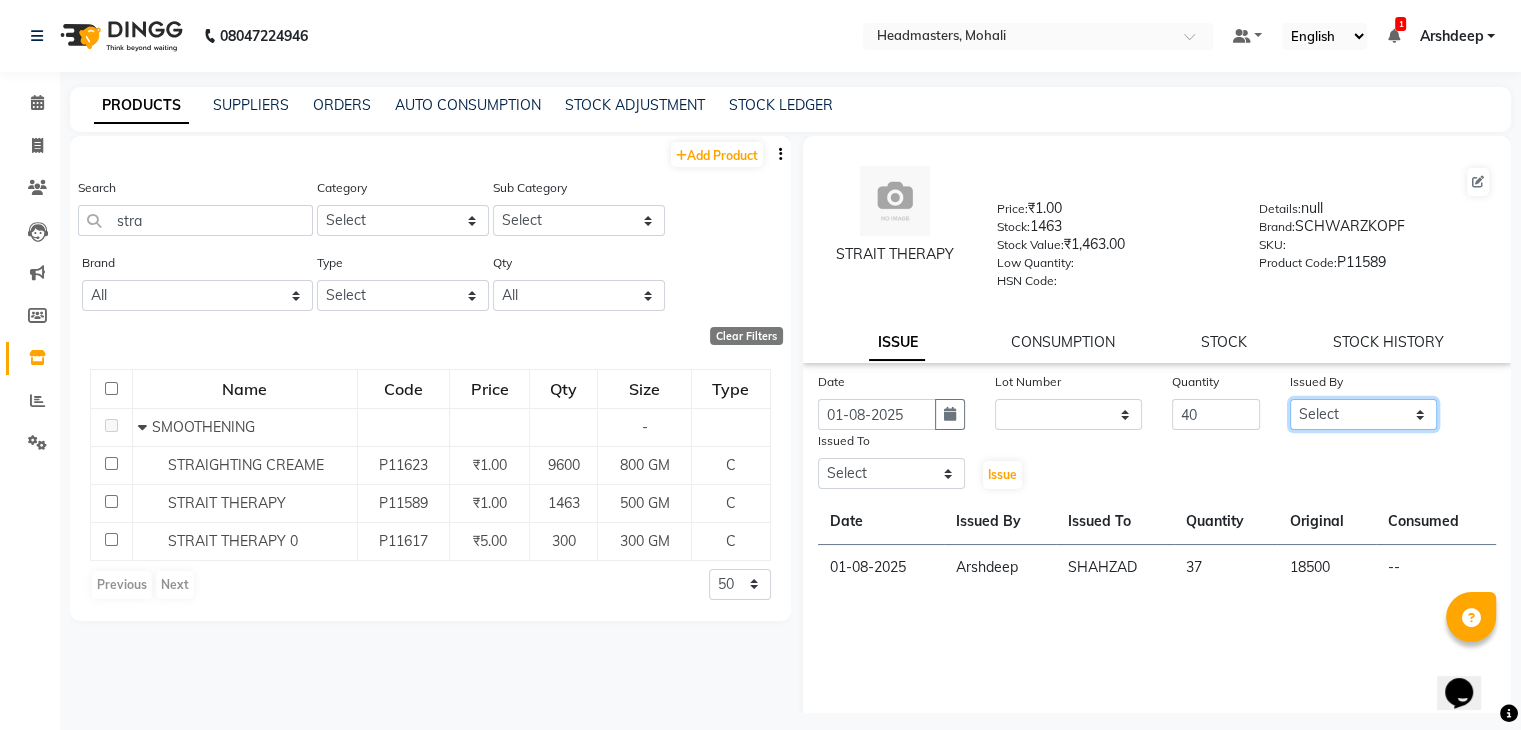 click on "Select AARIF Aarif Ansari Ali ANJANA ANJU Arshdeep Aryan Asad  Azam BALWINDER BHAWNA BIMLA CHETAN Deepak  HARRY Headmasters Honey Sidhu Jyoti karamdeep Manav MICHAEL Navdeep NEETU NEETU -  FRONT DESK  NEHA PREET PRINCE RAVI ROOP SACHIN KUMAR Sagar SAIF SARJU SAURAV SHAHZAD SHARAN SHARDA SHELLY SHUBHAM  SOHAIL SOHAN  VICkY Yamini" 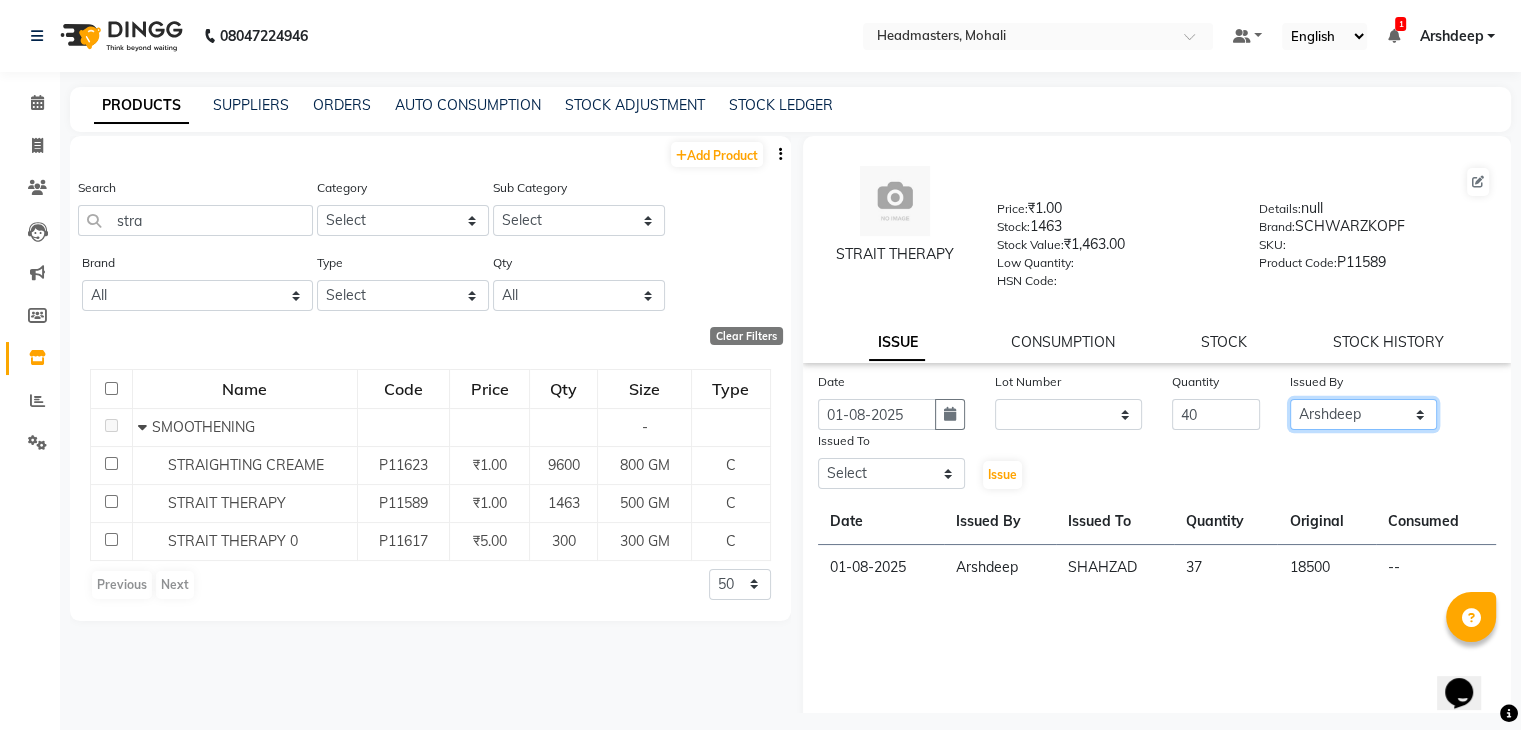 click on "Select AARIF Aarif Ansari Ali ANJANA ANJU Arshdeep Aryan Asad  Azam BALWINDER BHAWNA BIMLA CHETAN Deepak  HARRY Headmasters Honey Sidhu Jyoti karamdeep Manav MICHAEL Navdeep NEETU NEETU -  FRONT DESK  NEHA PREET PRINCE RAVI ROOP SACHIN KUMAR Sagar SAIF SARJU SAURAV SHAHZAD SHARAN SHARDA SHELLY SHUBHAM  SOHAIL SOHAN  VICkY Yamini" 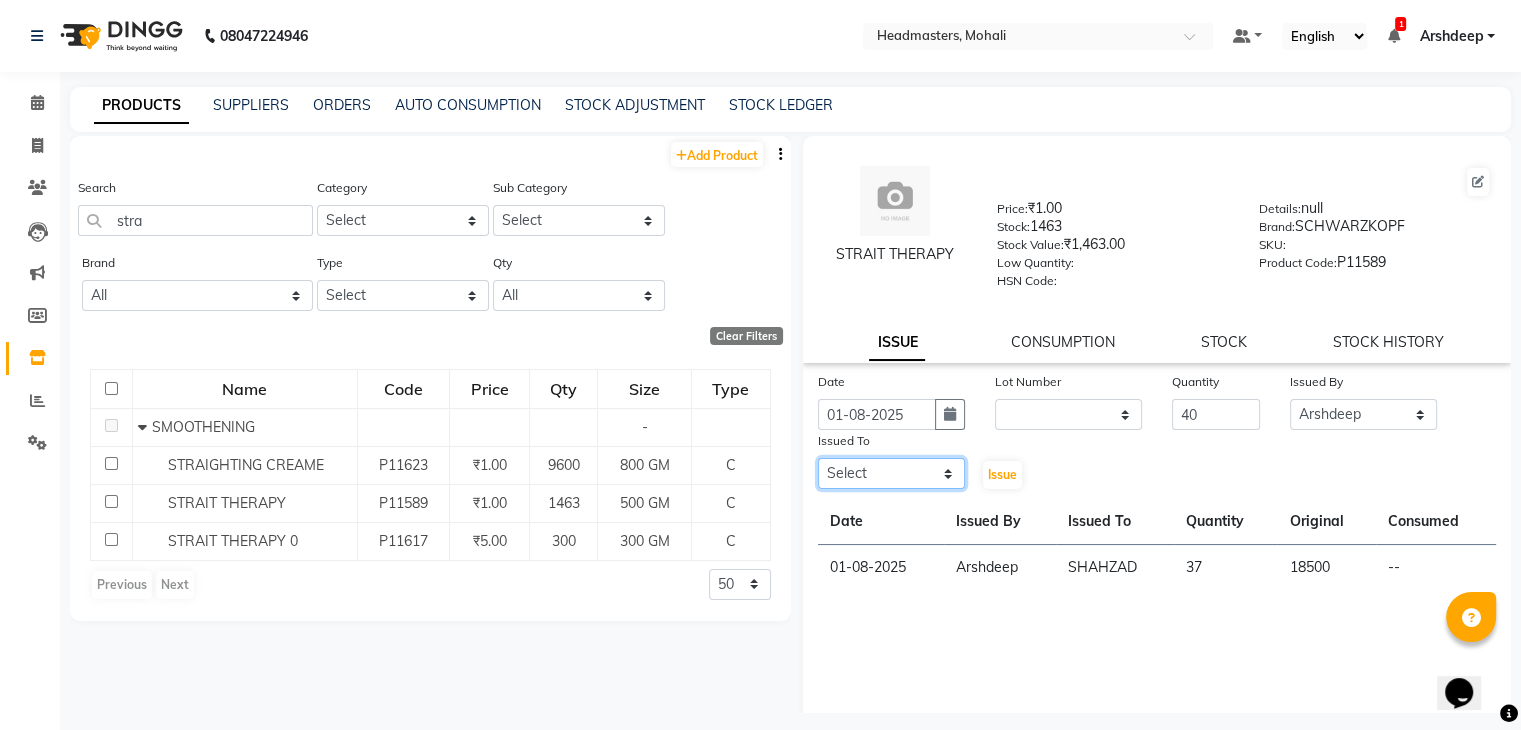 click on "Select AARIF Aarif Ansari Ali ANJANA ANJU Arshdeep Aryan Asad  Azam BALWINDER BHAWNA BIMLA CHETAN Deepak  HARRY Headmasters Honey Sidhu Jyoti karamdeep Manav MICHAEL Navdeep NEETU NEETU -  FRONT DESK  NEHA PREET PRINCE RAVI ROOP SACHIN KUMAR Sagar SAIF SARJU SAURAV SHAHZAD SHARAN SHARDA SHELLY SHUBHAM  SOHAIL SOHAN  VICkY Yamini" 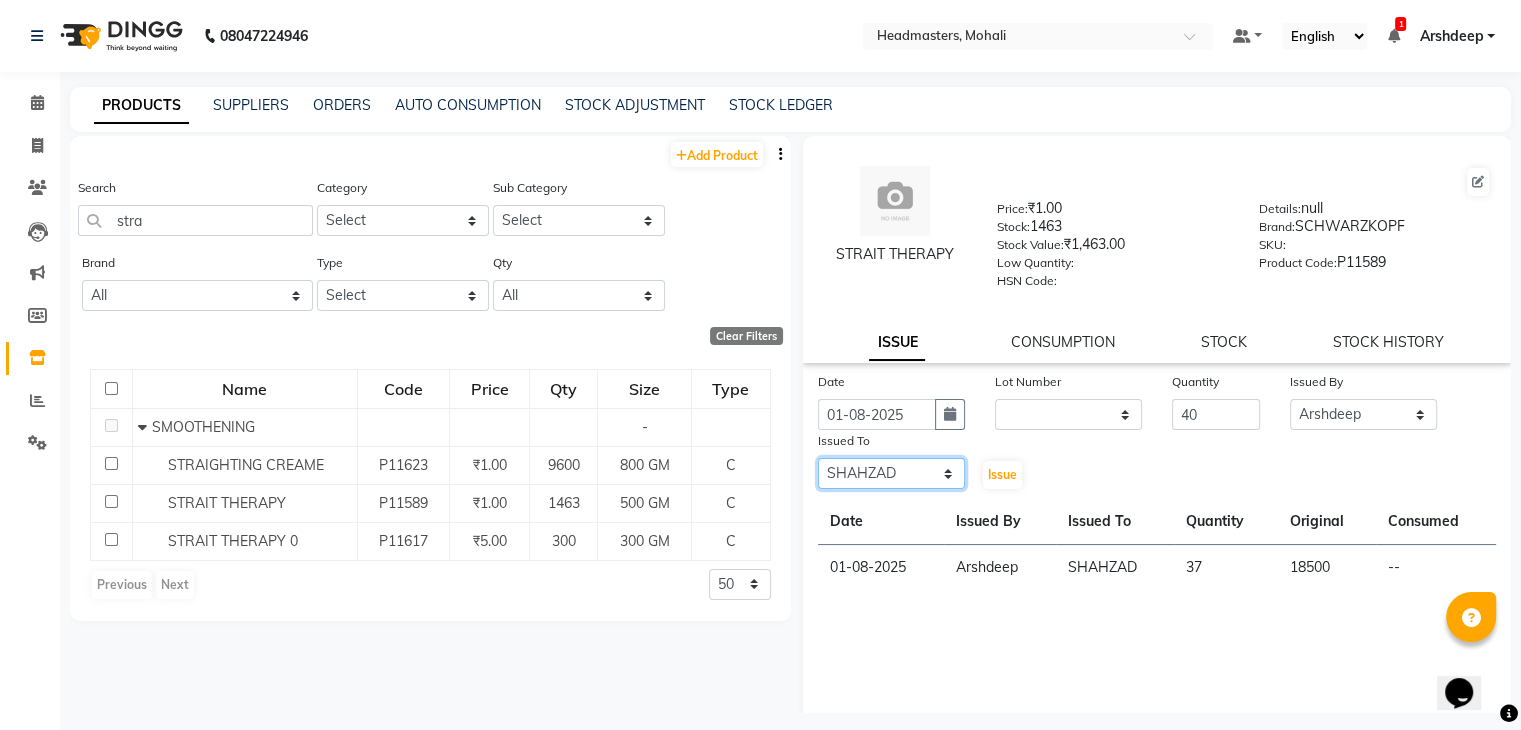 click on "Select AARIF Aarif Ansari Ali ANJANA ANJU Arshdeep Aryan Asad  Azam BALWINDER BHAWNA BIMLA CHETAN Deepak  HARRY Headmasters Honey Sidhu Jyoti karamdeep Manav MICHAEL Navdeep NEETU NEETU -  FRONT DESK  NEHA PREET PRINCE RAVI ROOP SACHIN KUMAR Sagar SAIF SARJU SAURAV SHAHZAD SHARAN SHARDA SHELLY SHUBHAM  SOHAIL SOHAN  VICkY Yamini" 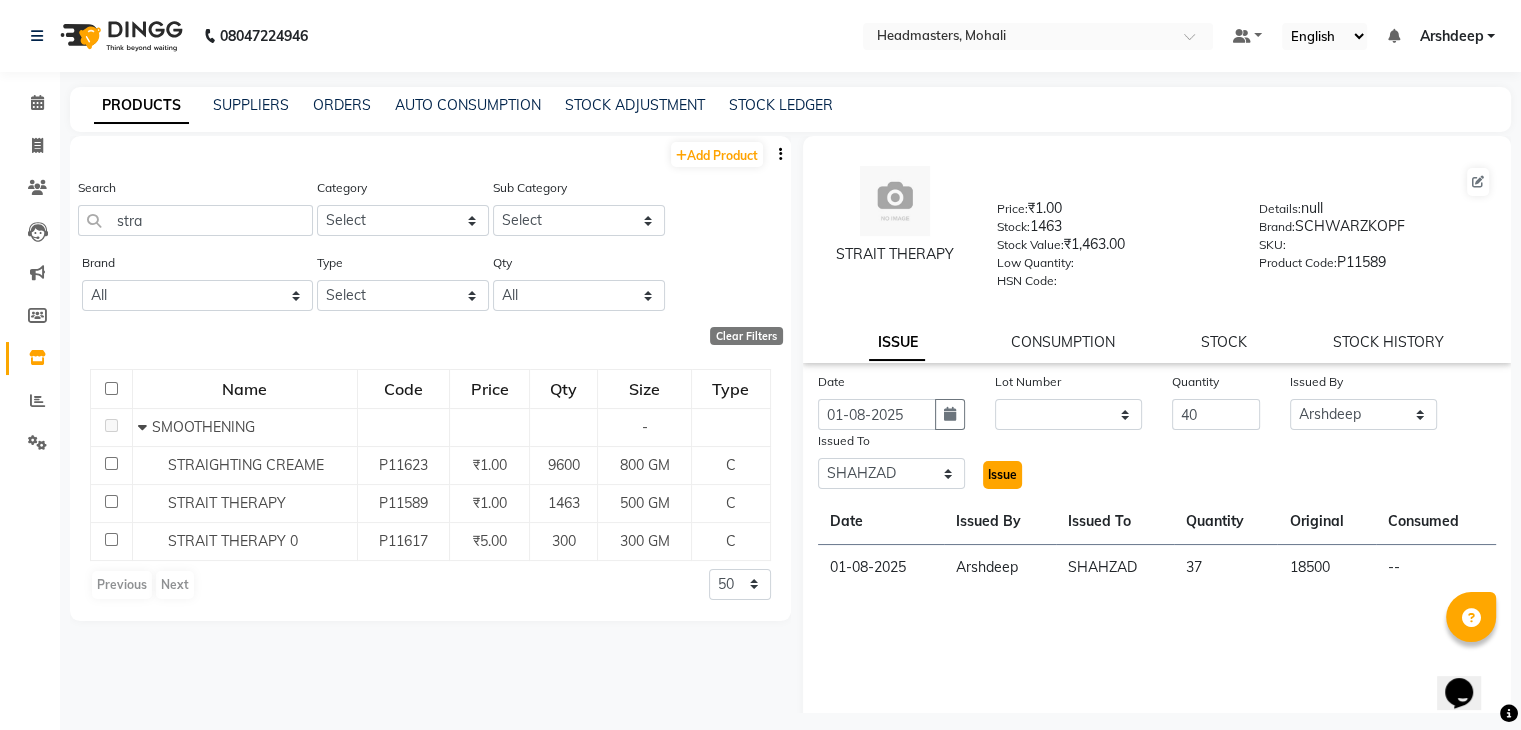 click on "Issue" 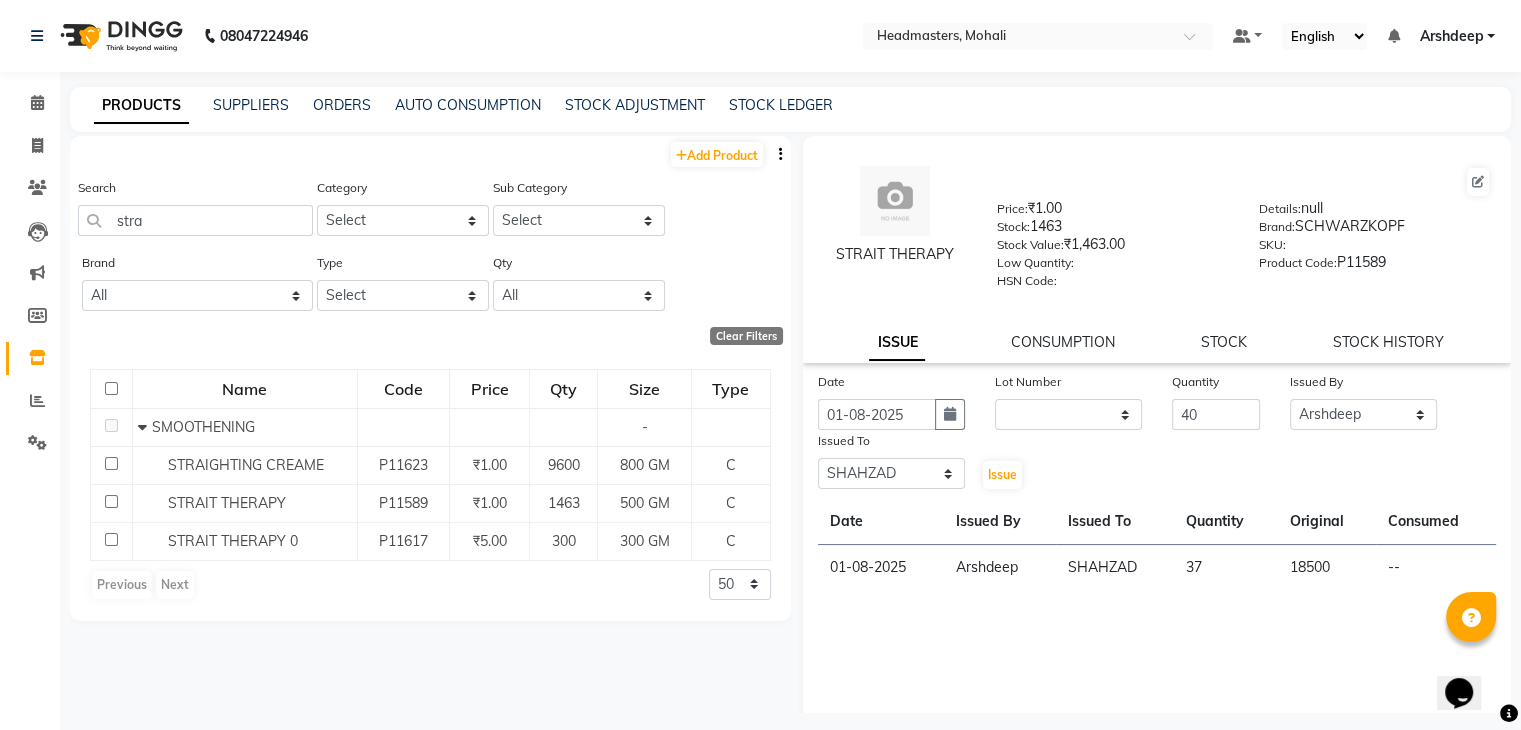 click on "Issue" 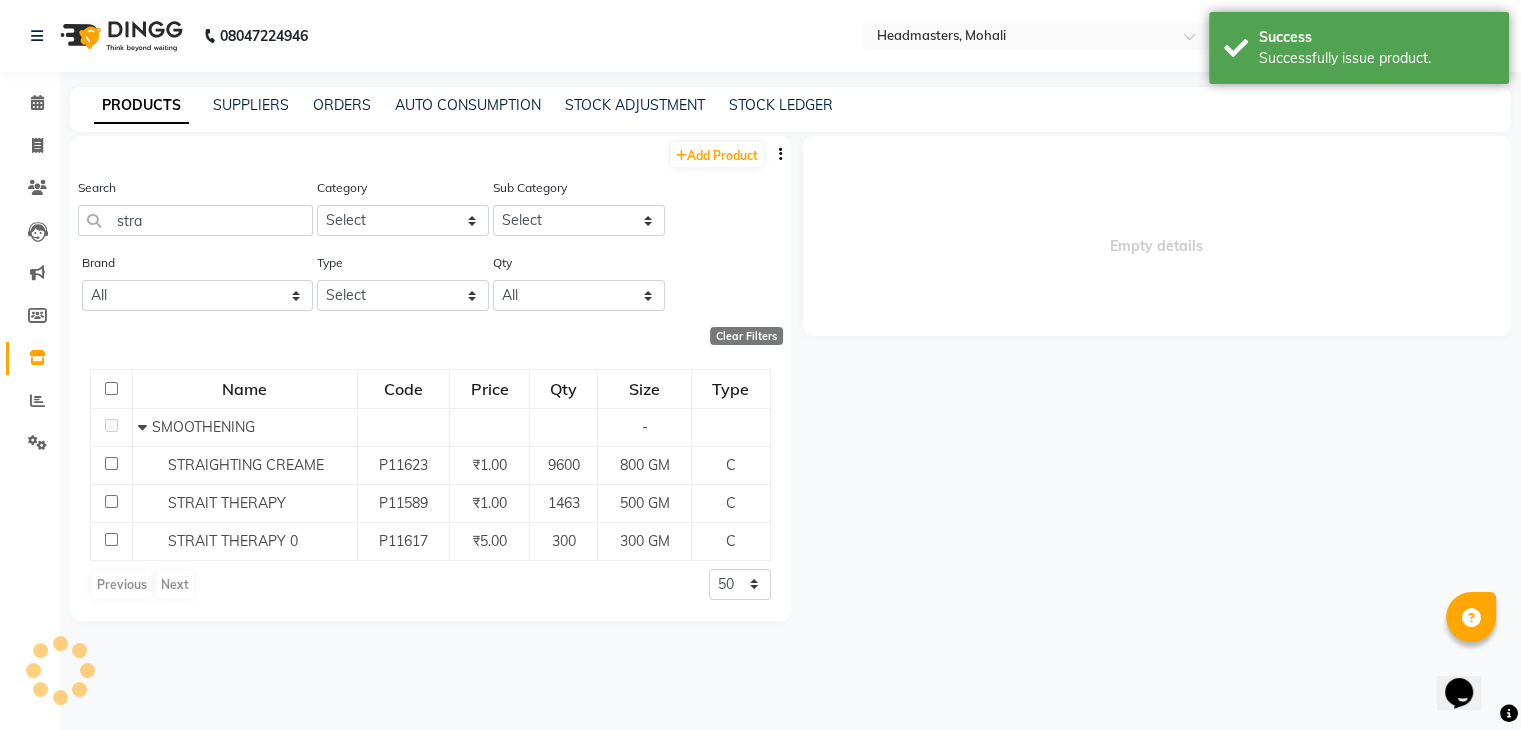 select 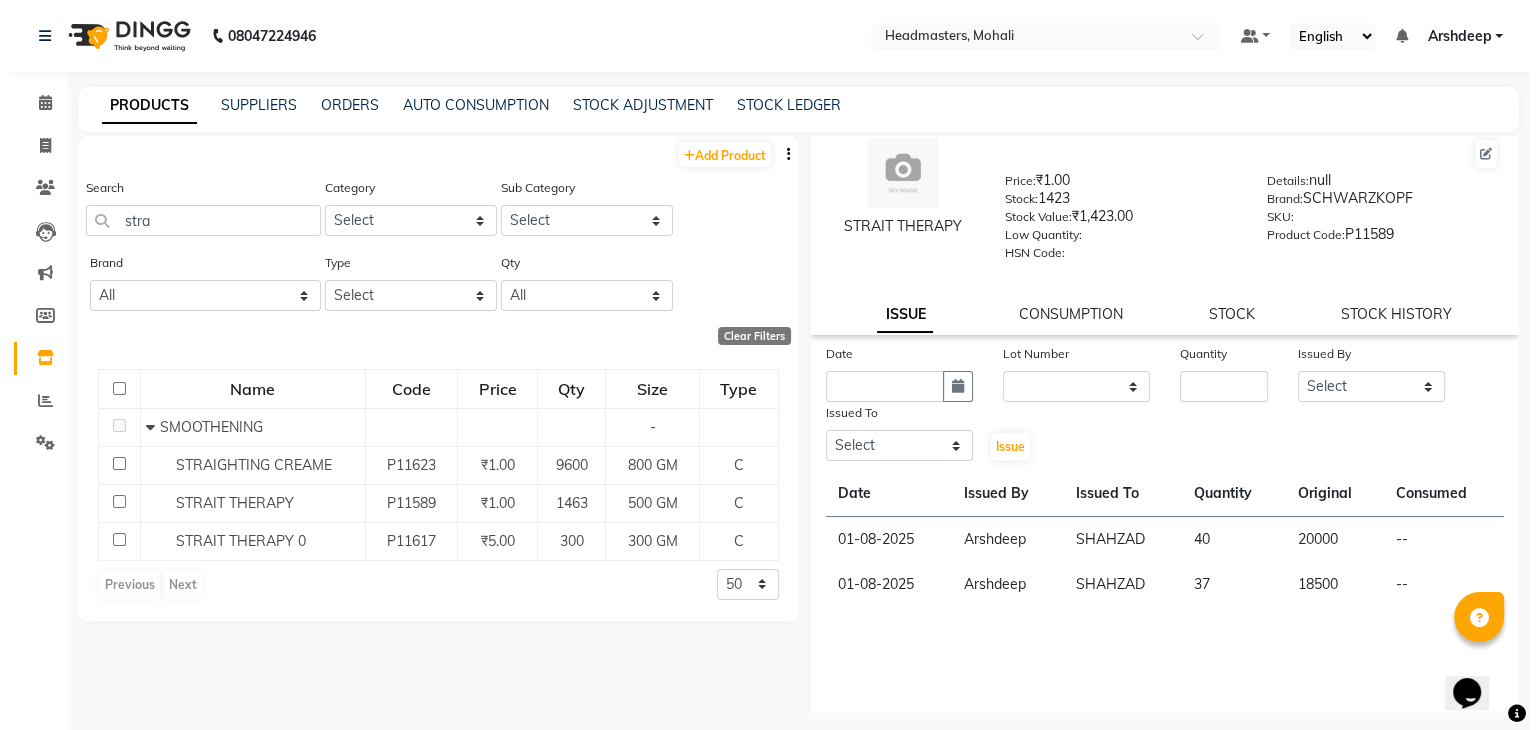 scroll, scrollTop: 0, scrollLeft: 0, axis: both 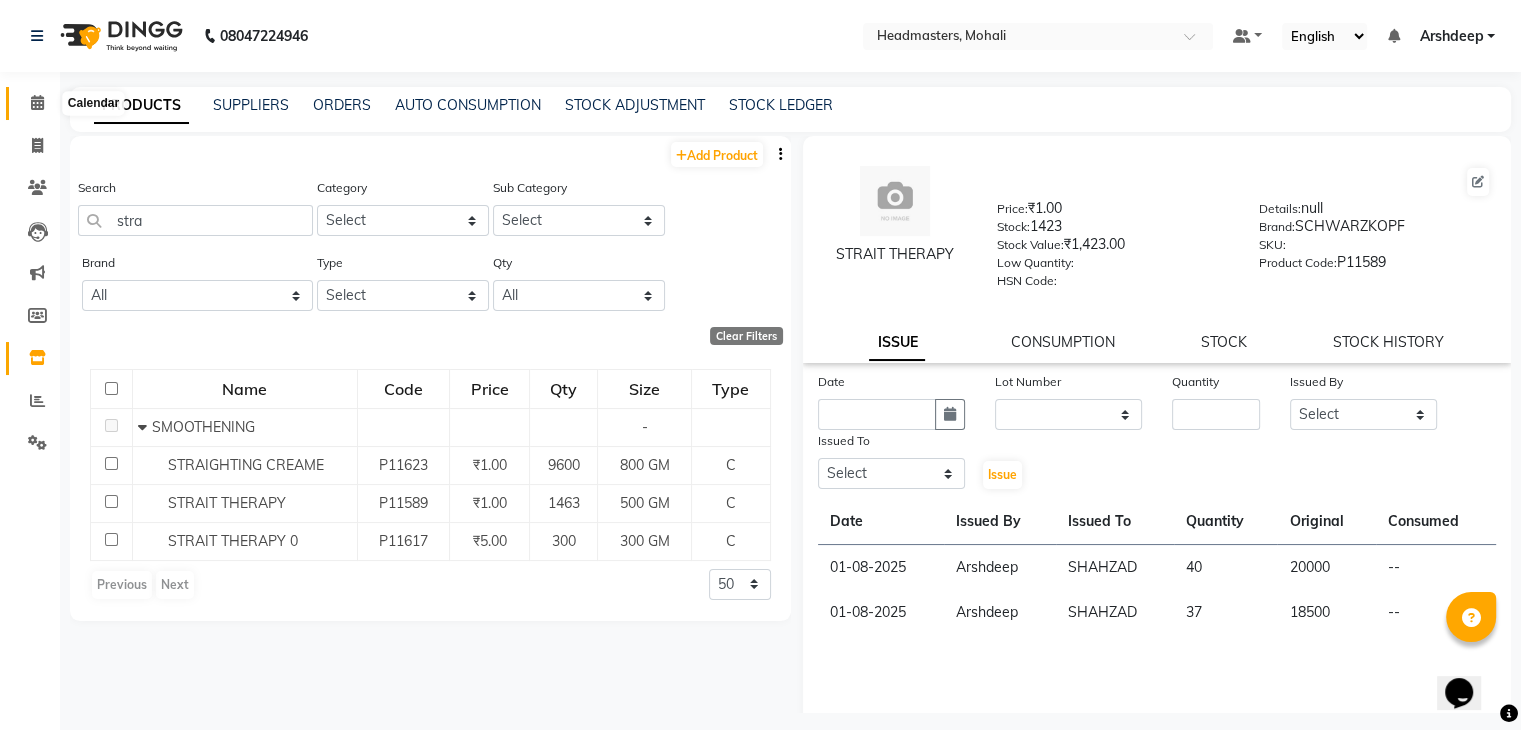 click 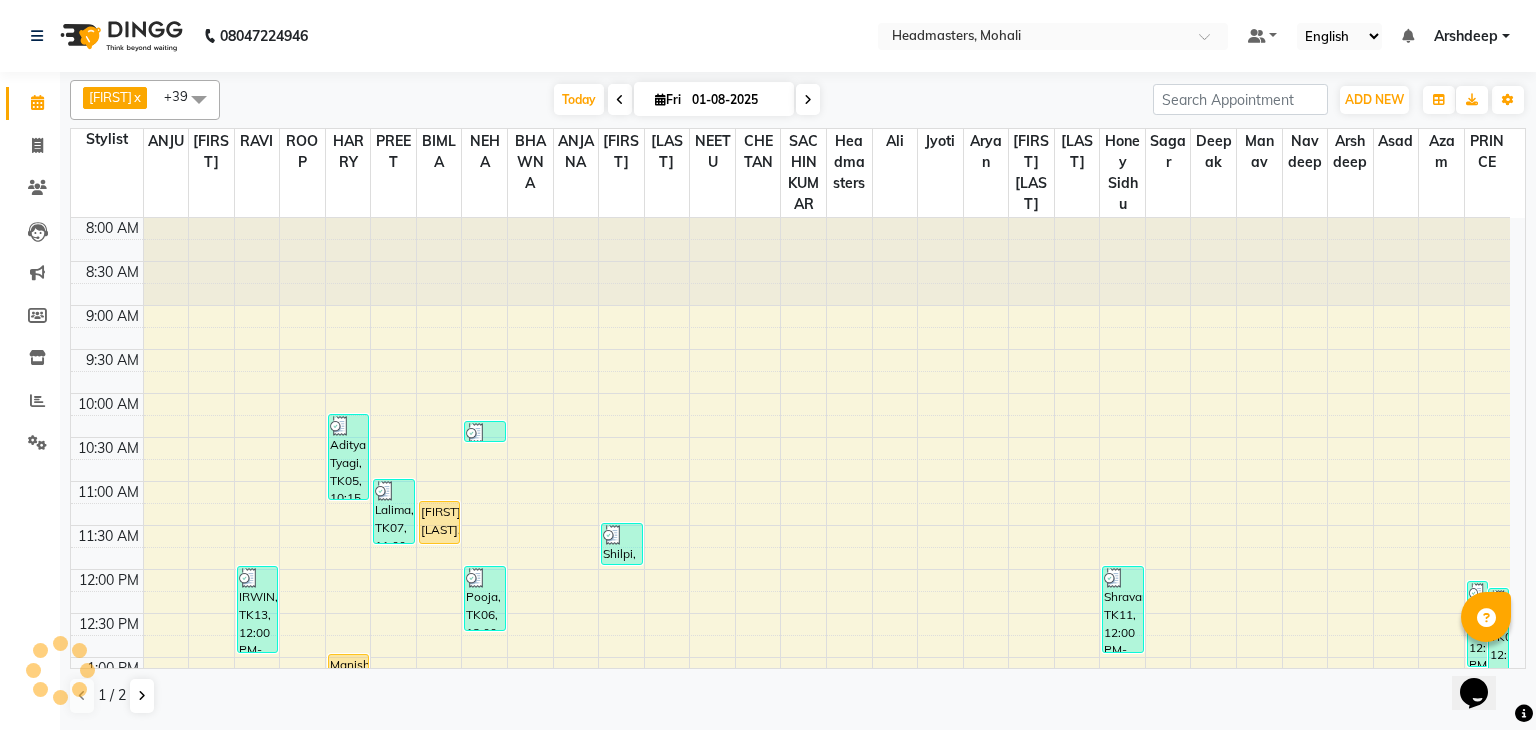 scroll, scrollTop: 0, scrollLeft: 0, axis: both 